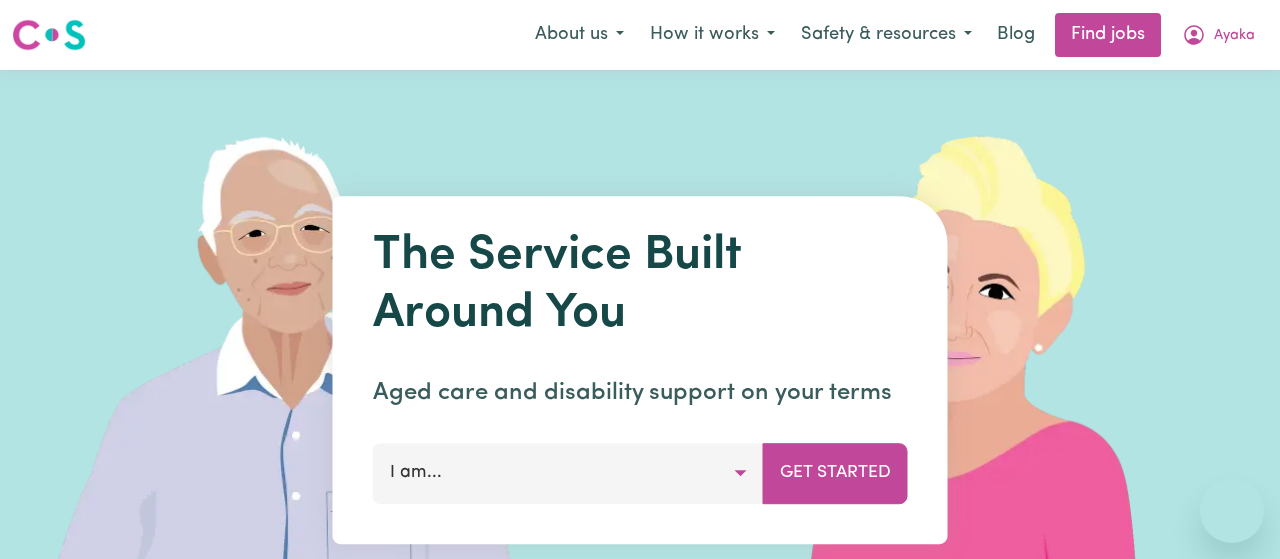 scroll, scrollTop: 0, scrollLeft: 0, axis: both 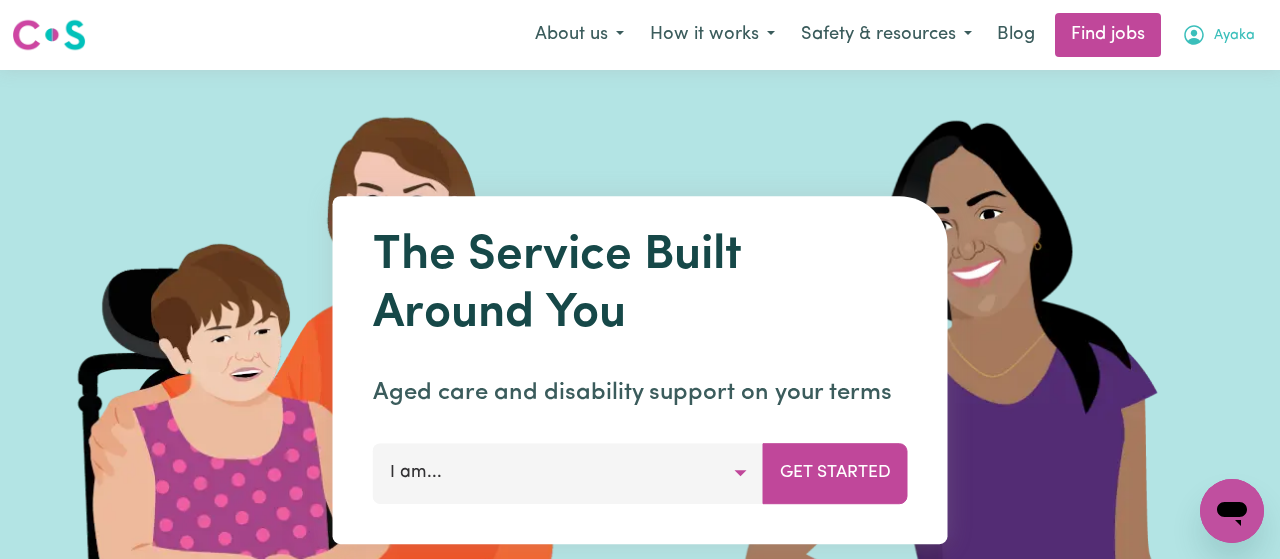 click on "Ayaka" at bounding box center (1234, 36) 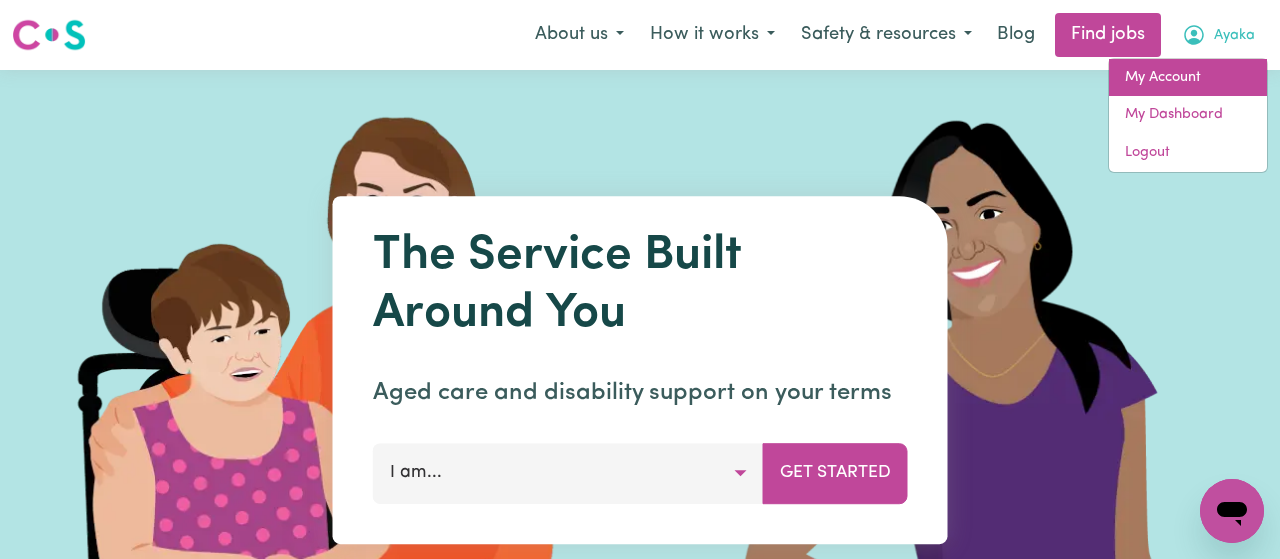 click on "My Account" at bounding box center (1188, 78) 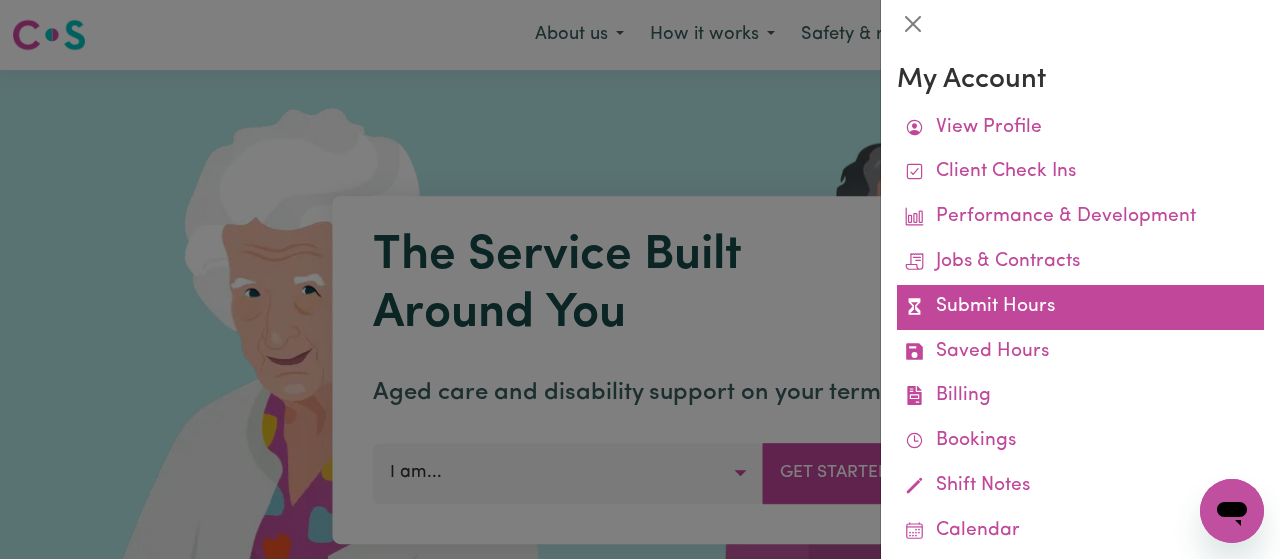 click on "Submit Hours" at bounding box center (1080, 307) 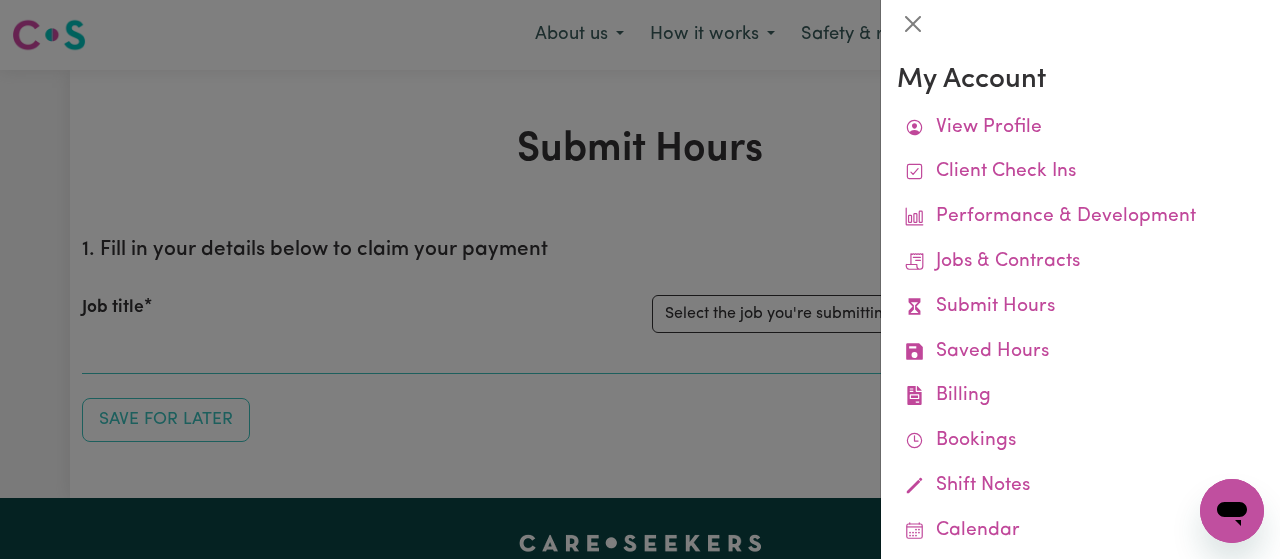 click at bounding box center [640, 279] 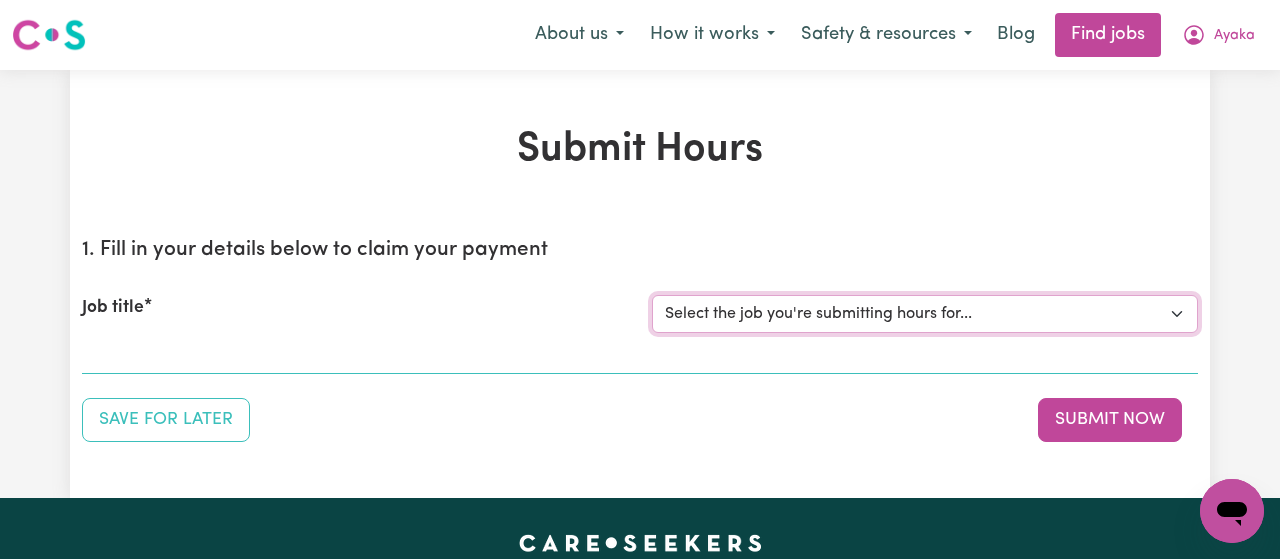 click on "Select the job you're submitting hours for... [[PERSON_NAME]] Support Work for elderly woman for Personal Care and Domestic Assistance" at bounding box center [925, 314] 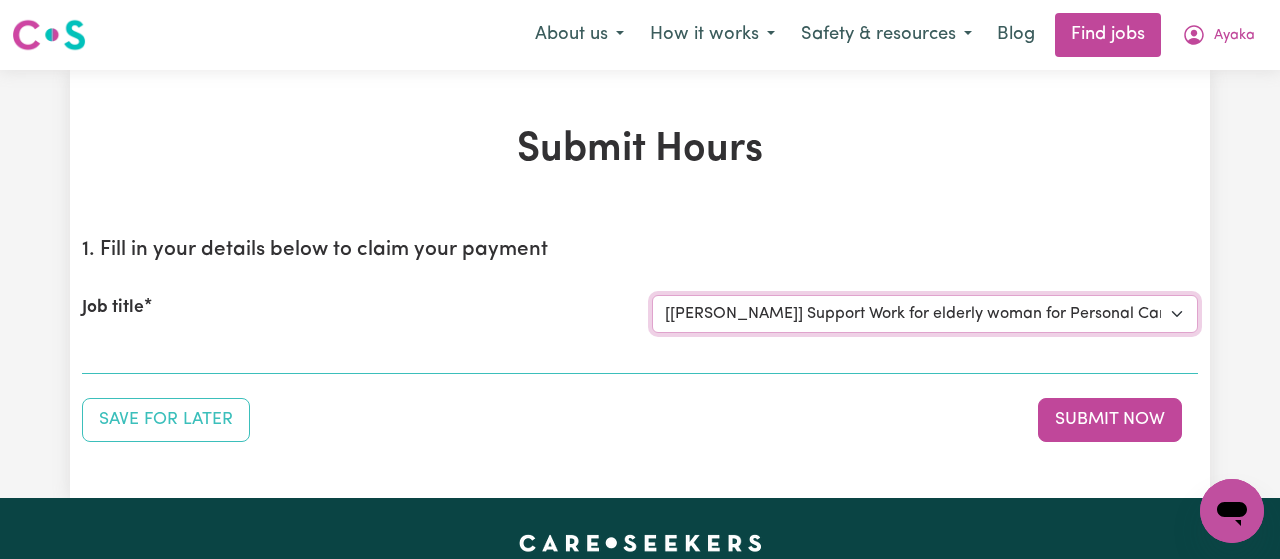 click on "[[PERSON_NAME]] Support Work for elderly woman for Personal Care and Domestic Assistance" at bounding box center (0, 0) 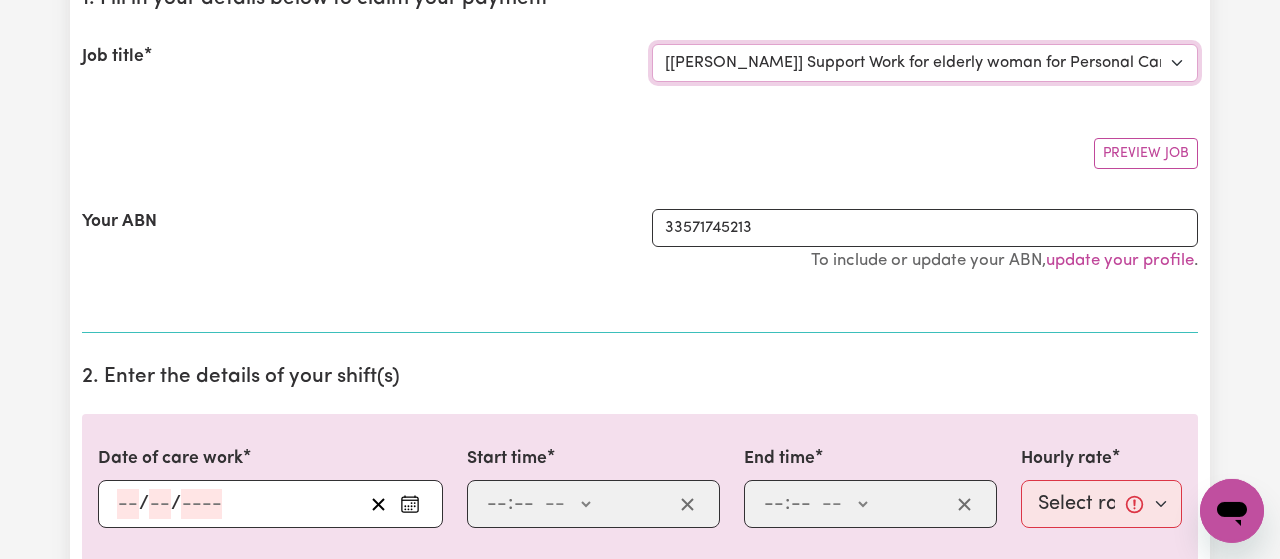 scroll, scrollTop: 249, scrollLeft: 0, axis: vertical 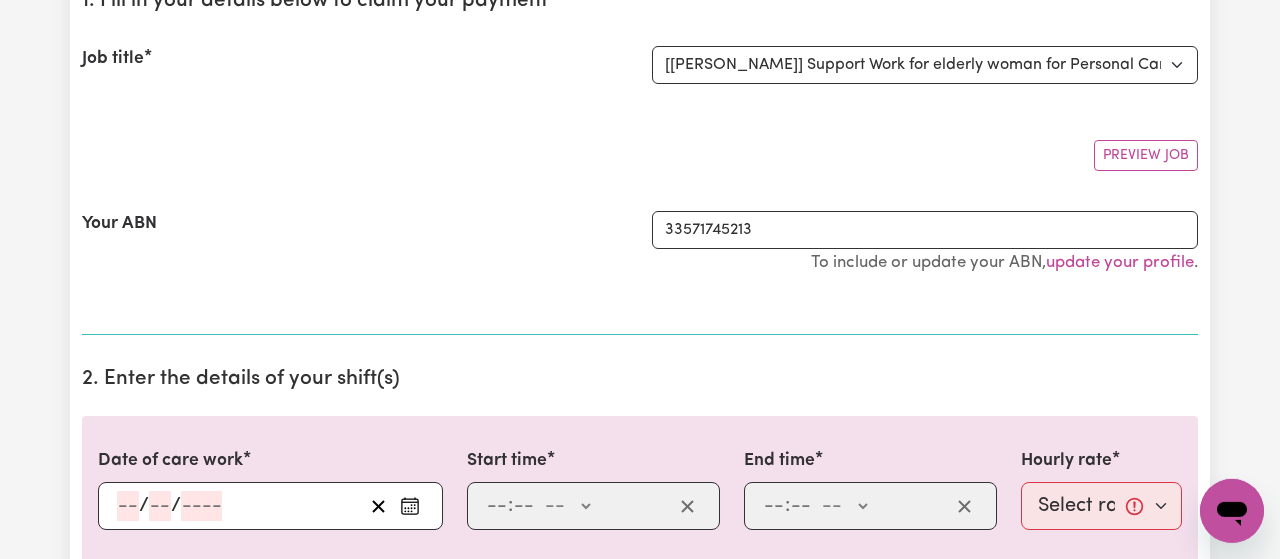 click 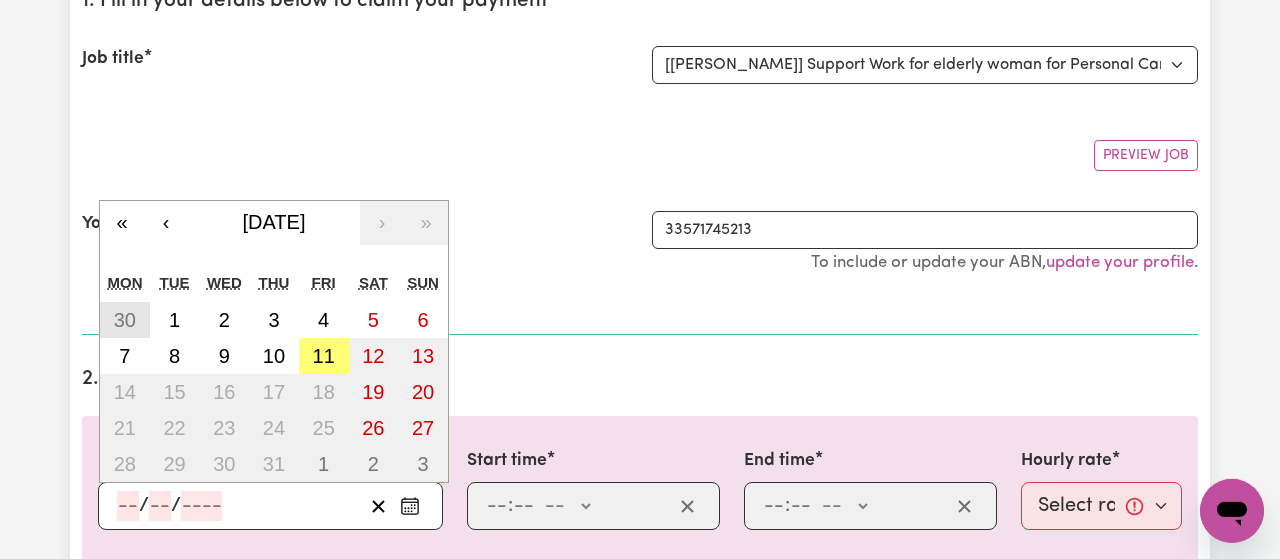 click on "30" at bounding box center [125, 320] 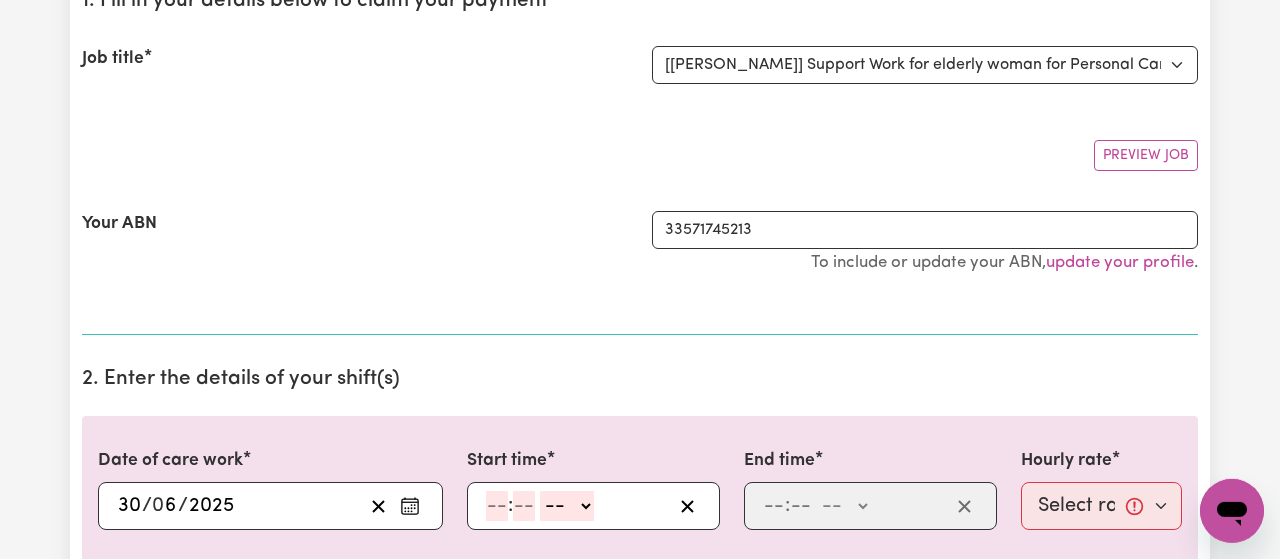 click 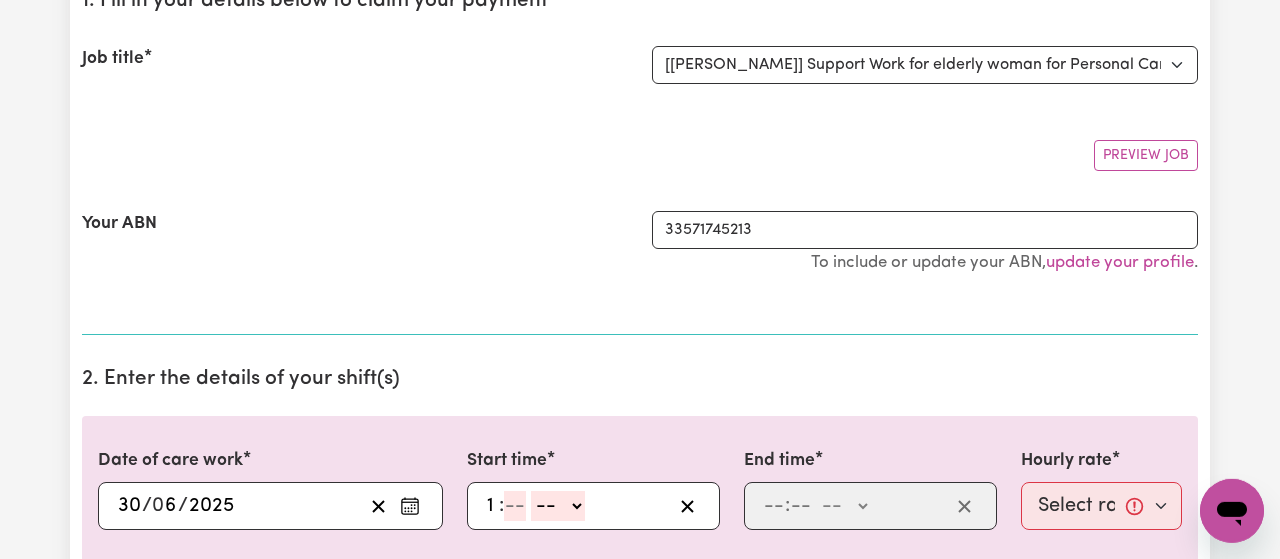 type on "1" 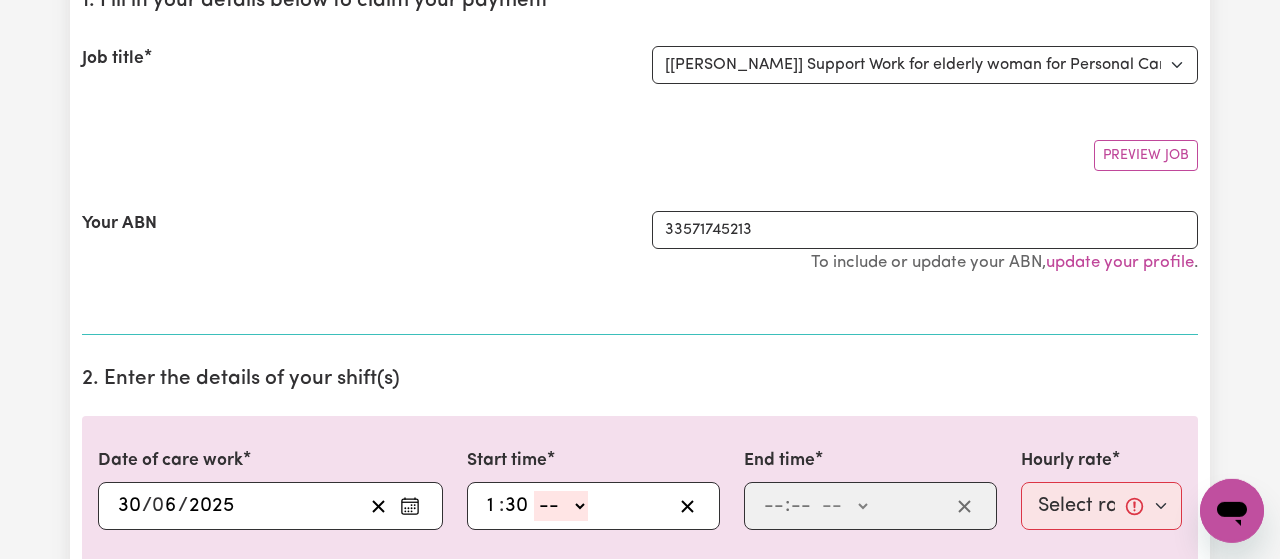 type on "30" 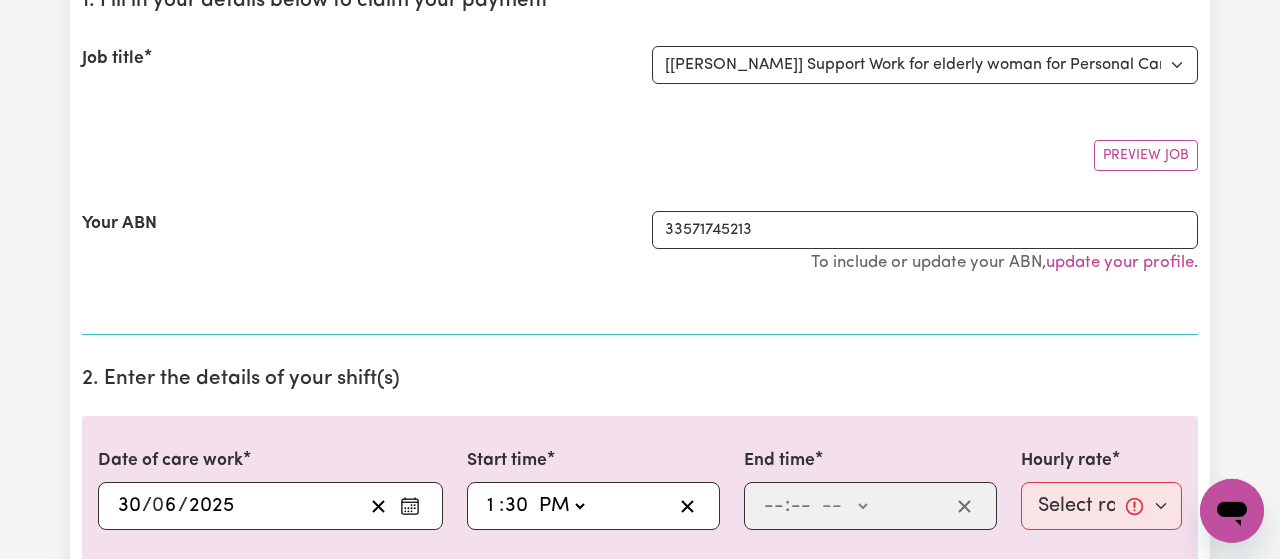 click on "PM" at bounding box center [0, 0] 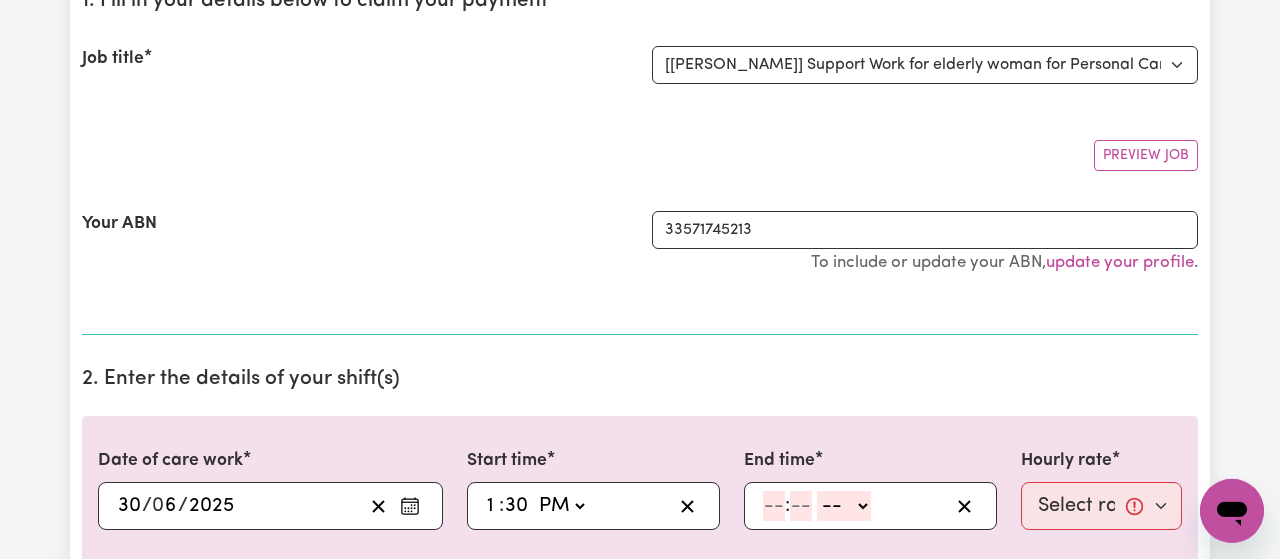 click 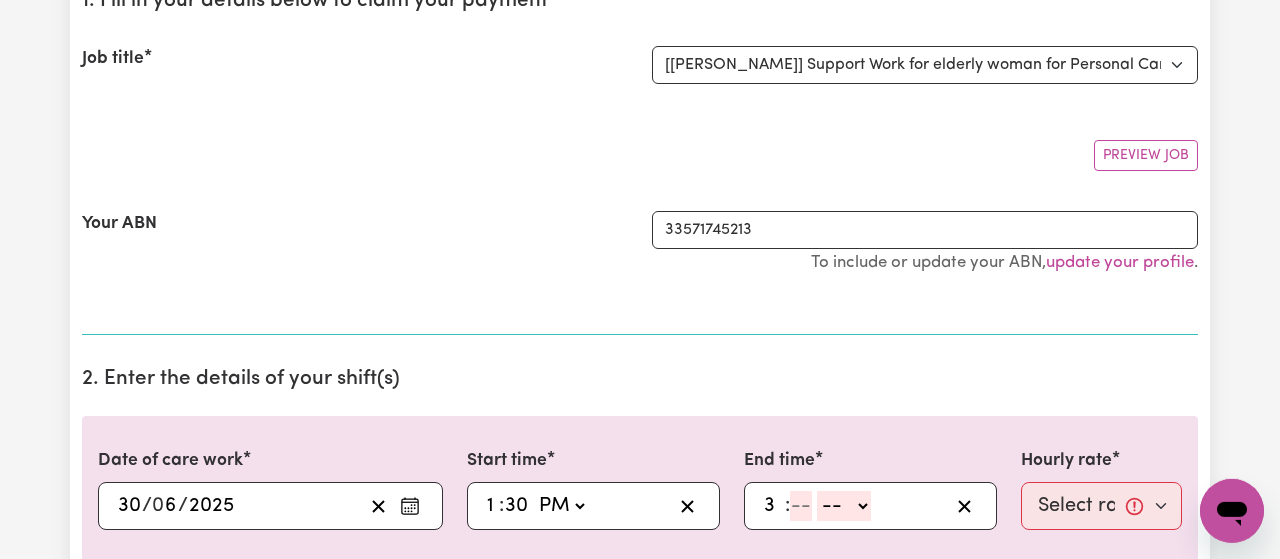 type on "3" 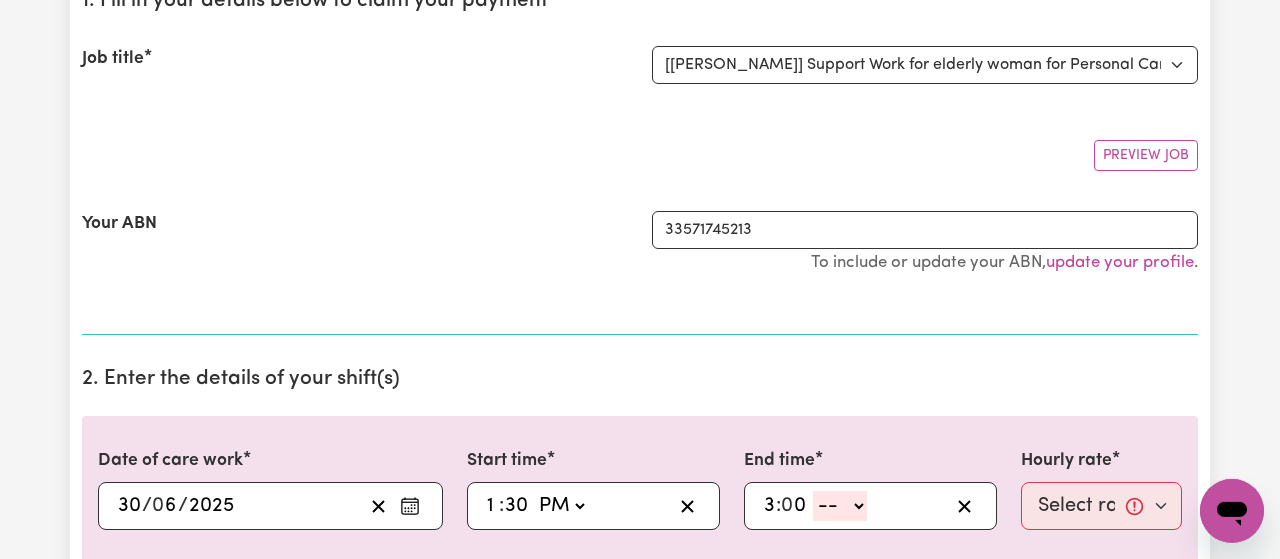 type on "0" 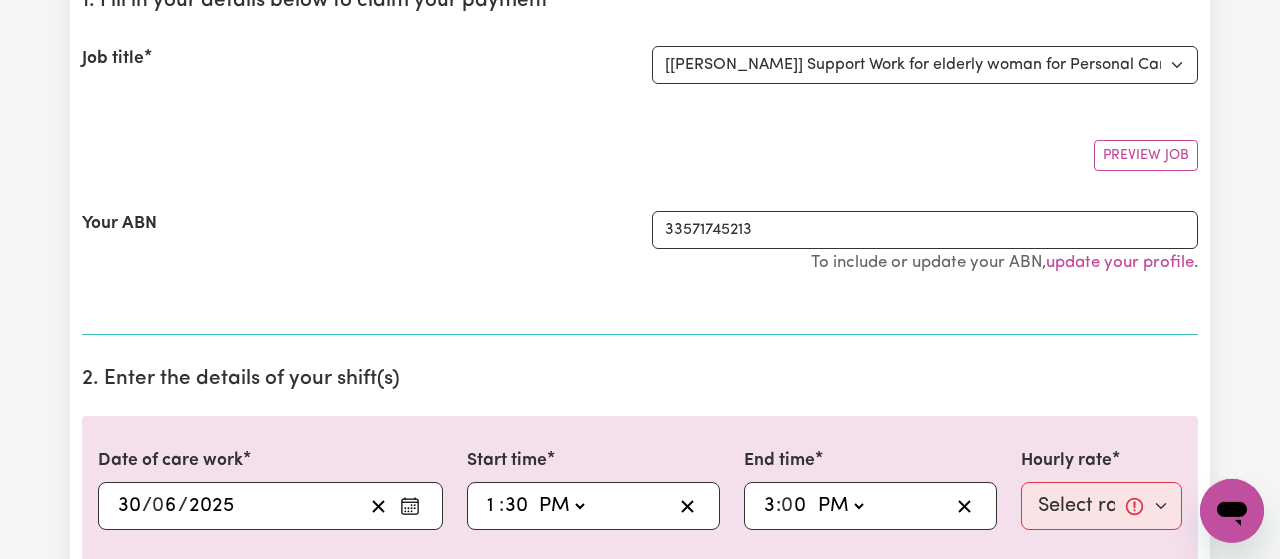 click on "PM" at bounding box center [0, 0] 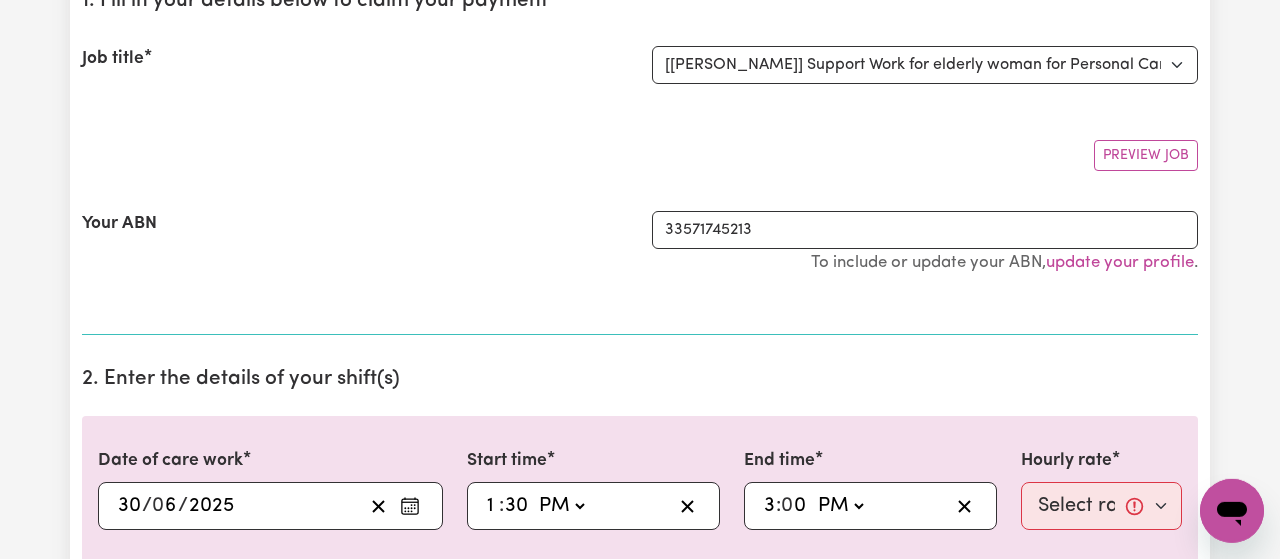 type on "15:00" 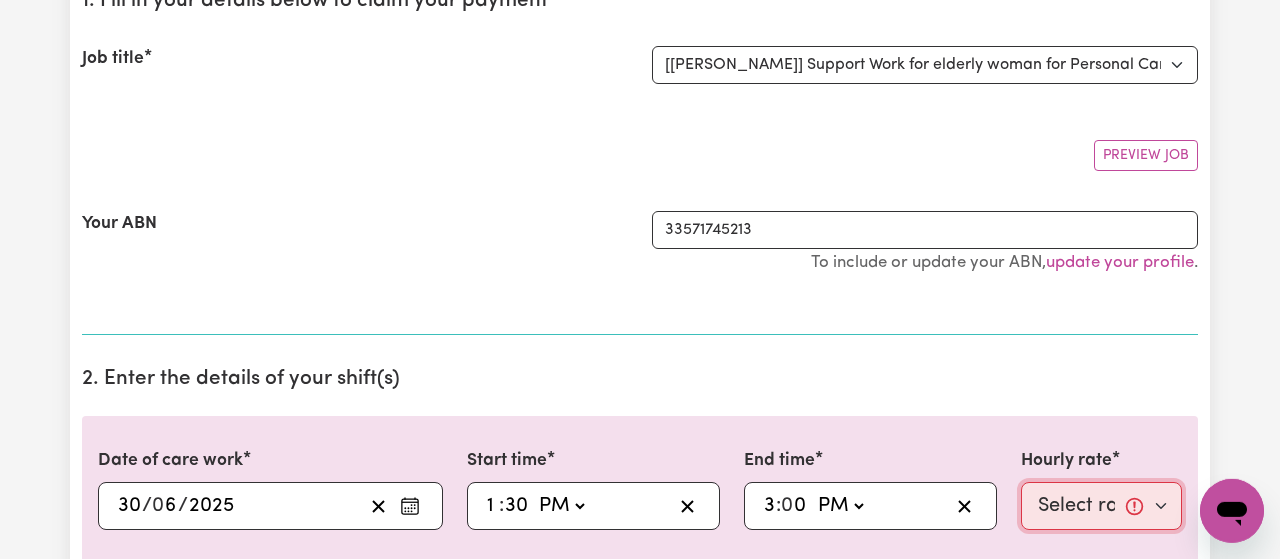 click on "Select rate... $53.71 (Weekday)" at bounding box center [1101, 506] 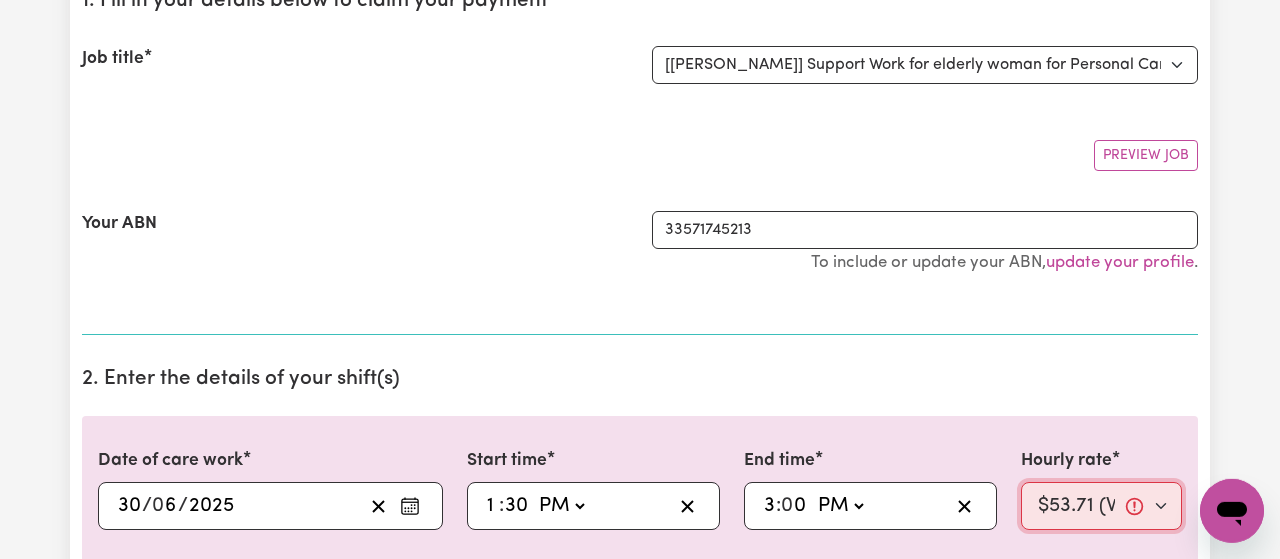 click on "$53.71 (Weekday)" at bounding box center [0, 0] 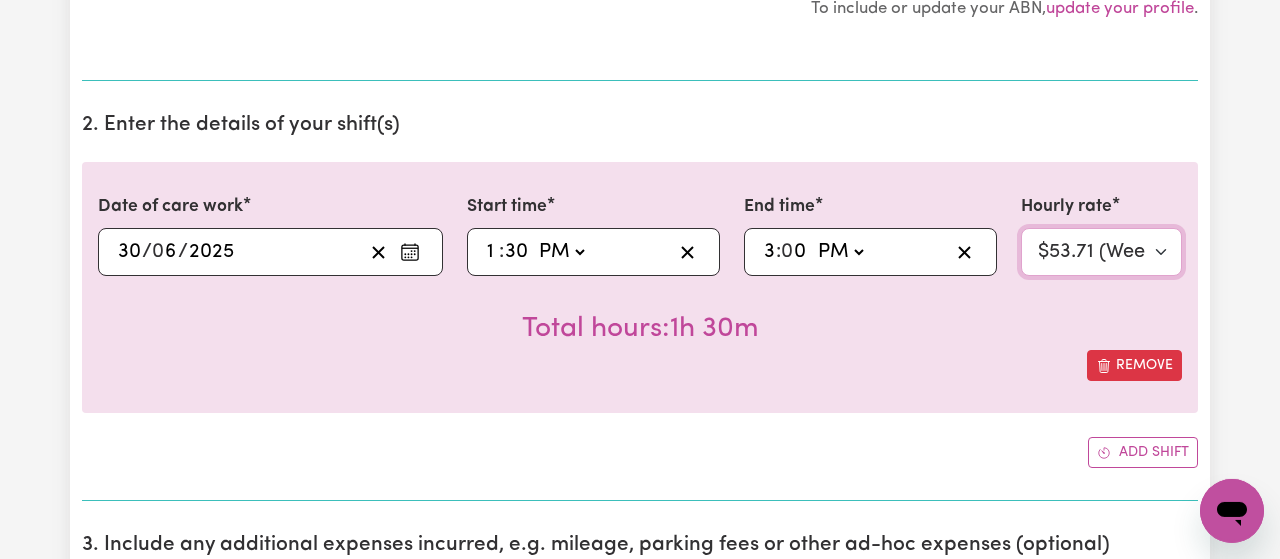 scroll, scrollTop: 504, scrollLeft: 0, axis: vertical 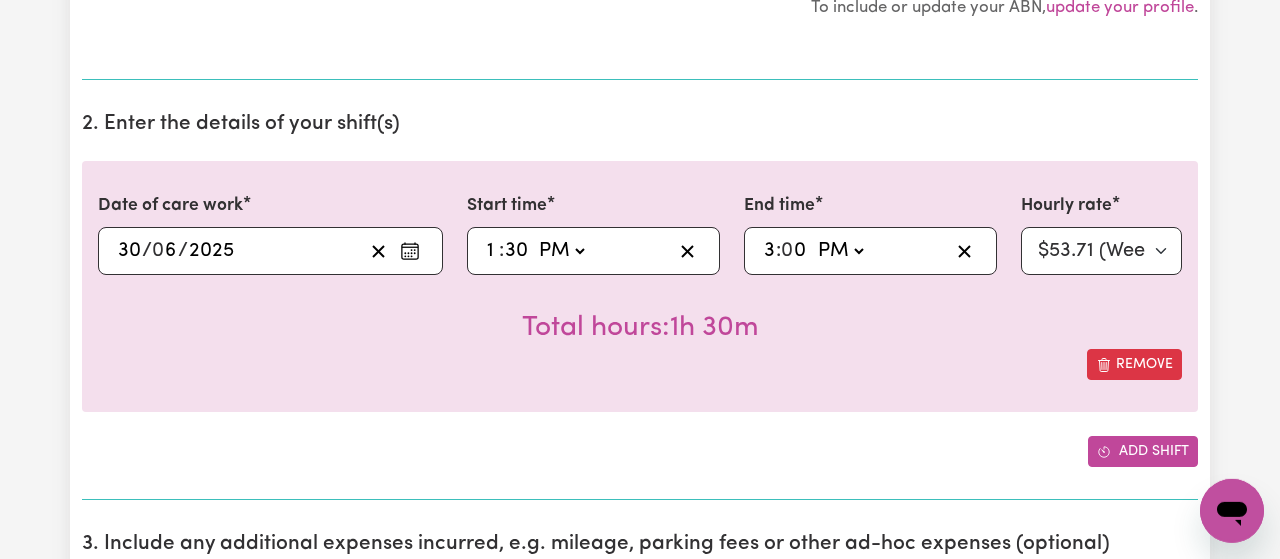 click on "Add shift" at bounding box center [1143, 451] 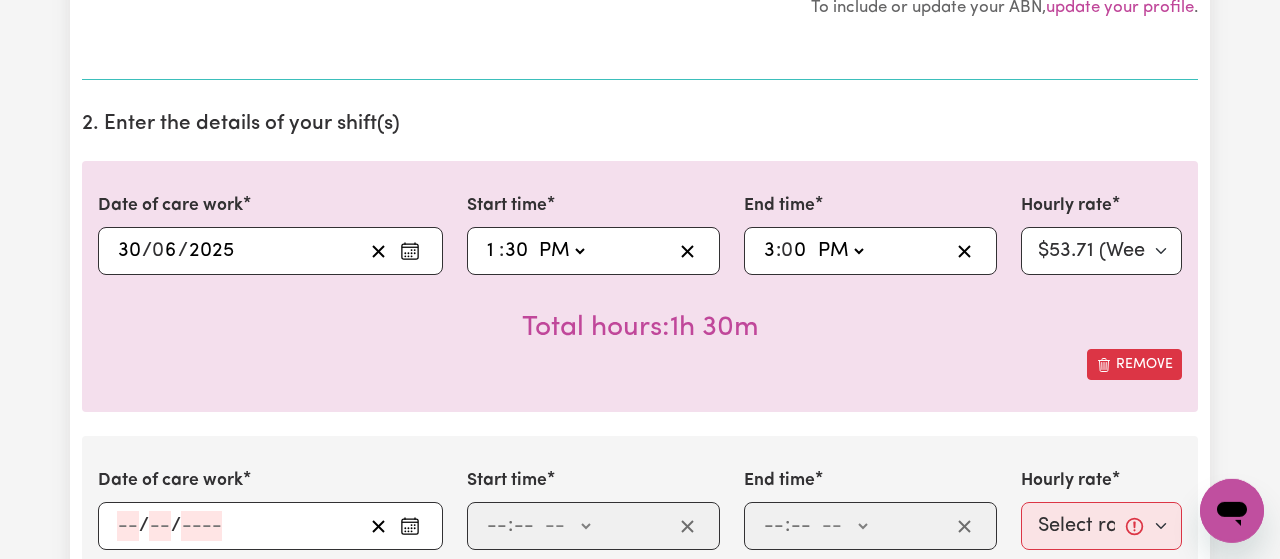 scroll, scrollTop: 692, scrollLeft: 0, axis: vertical 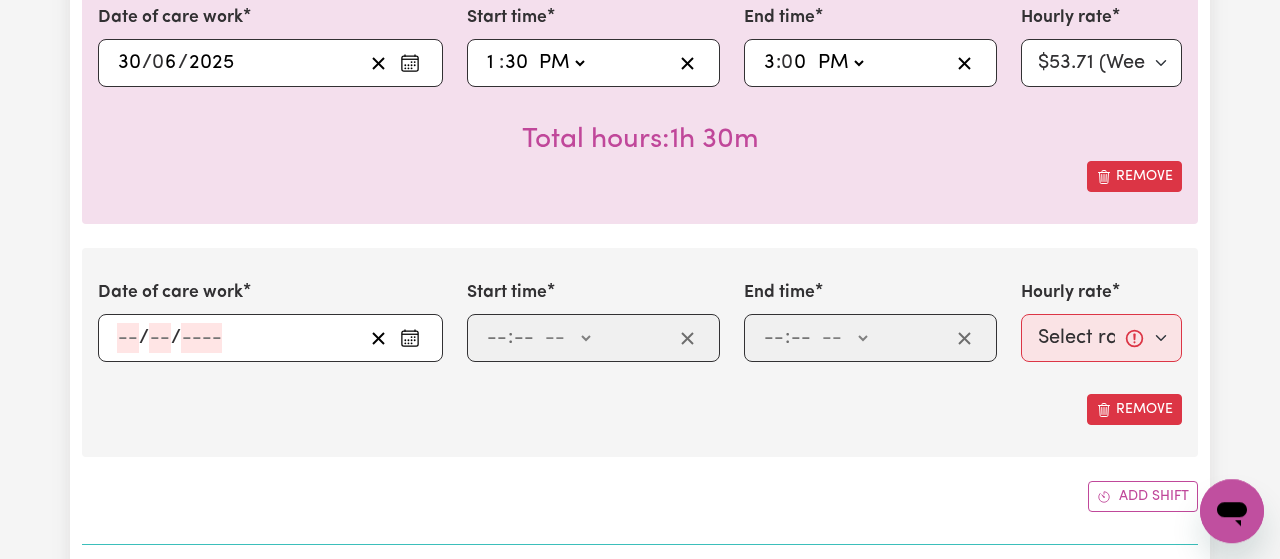 click 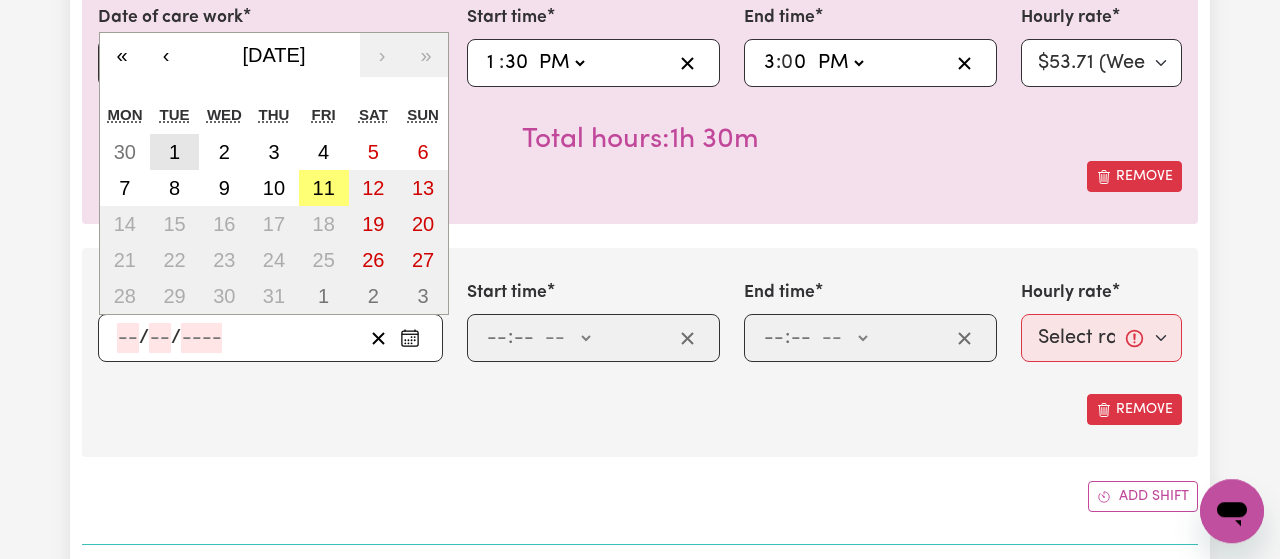 click on "1" at bounding box center (174, 152) 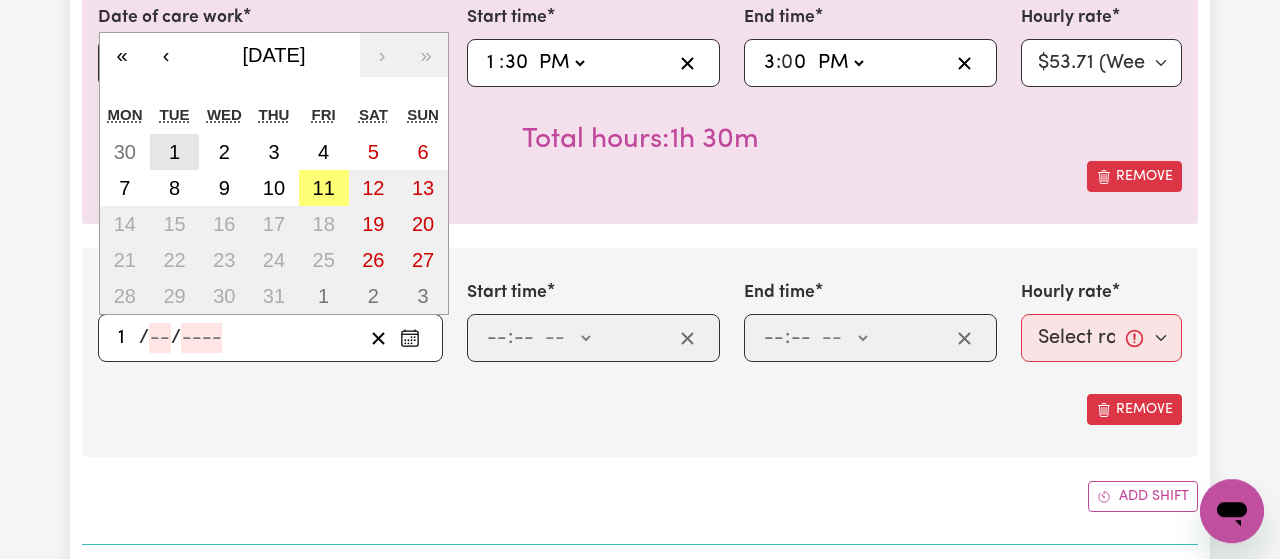 type on "7" 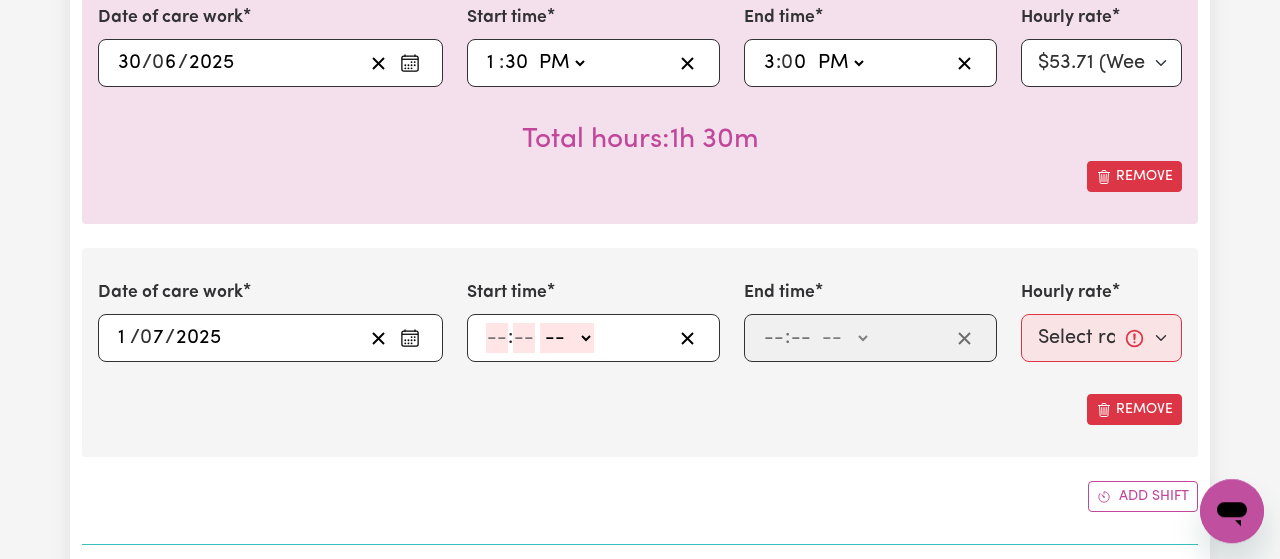 click 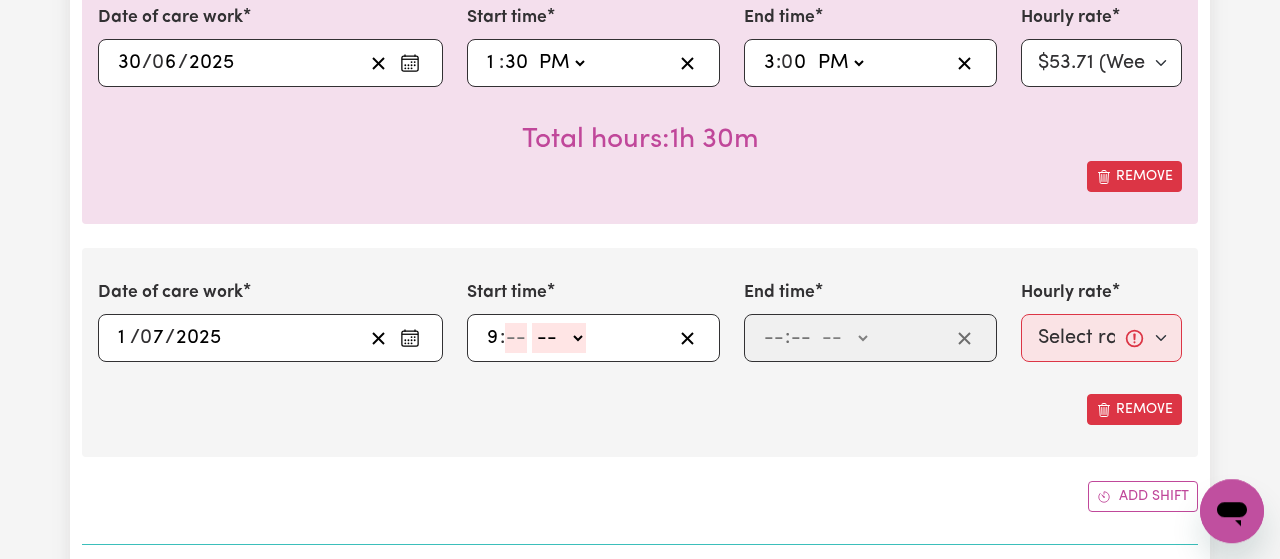 type on "9" 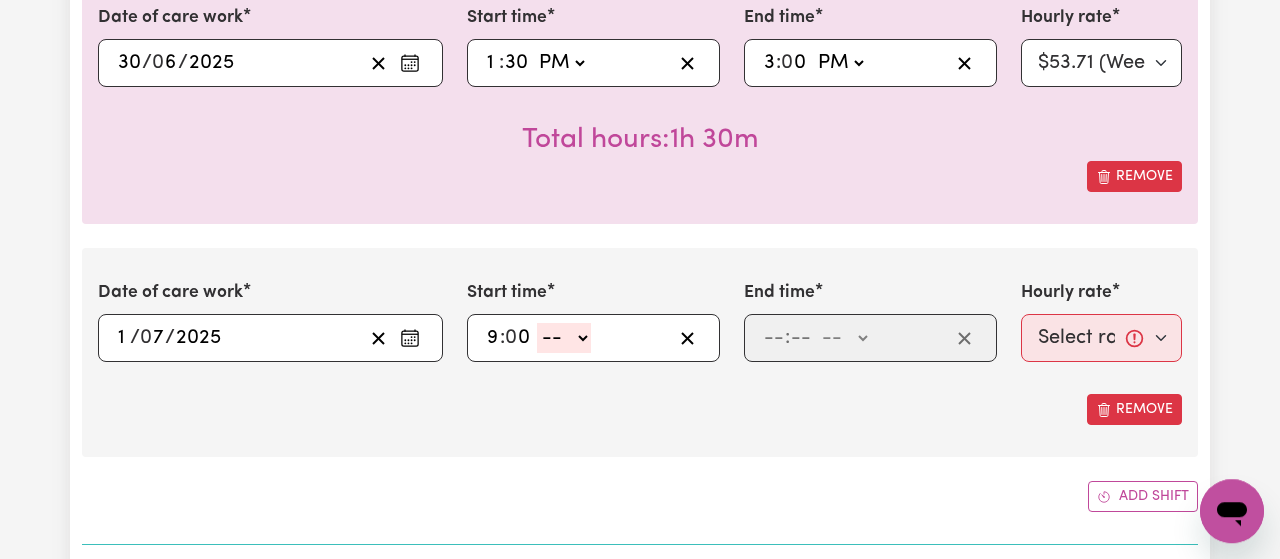 type on "0" 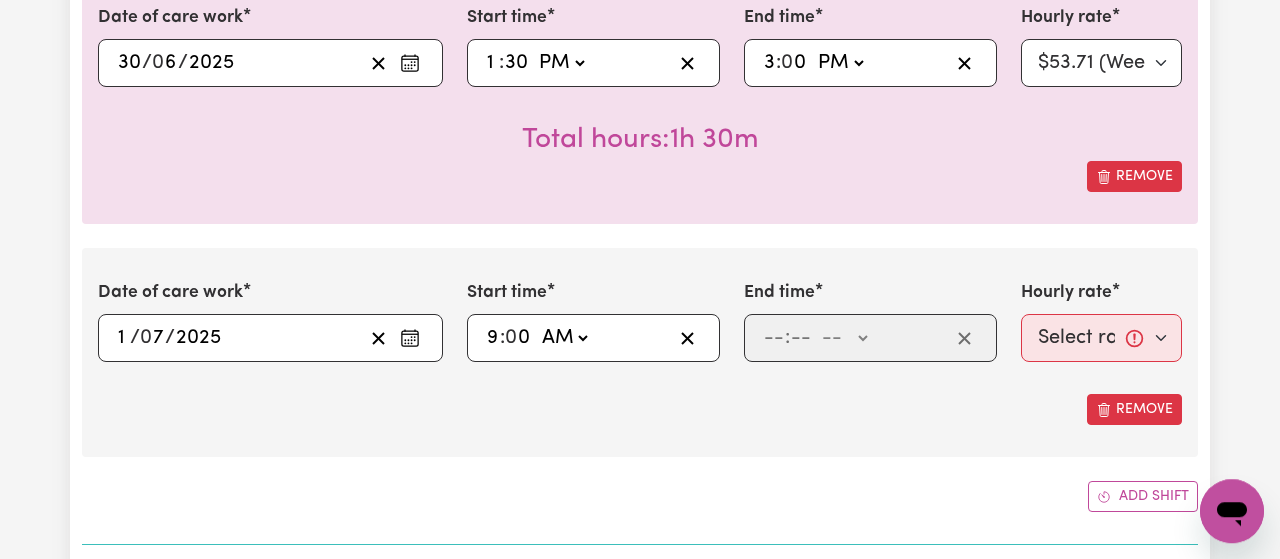 click on "AM" at bounding box center [0, 0] 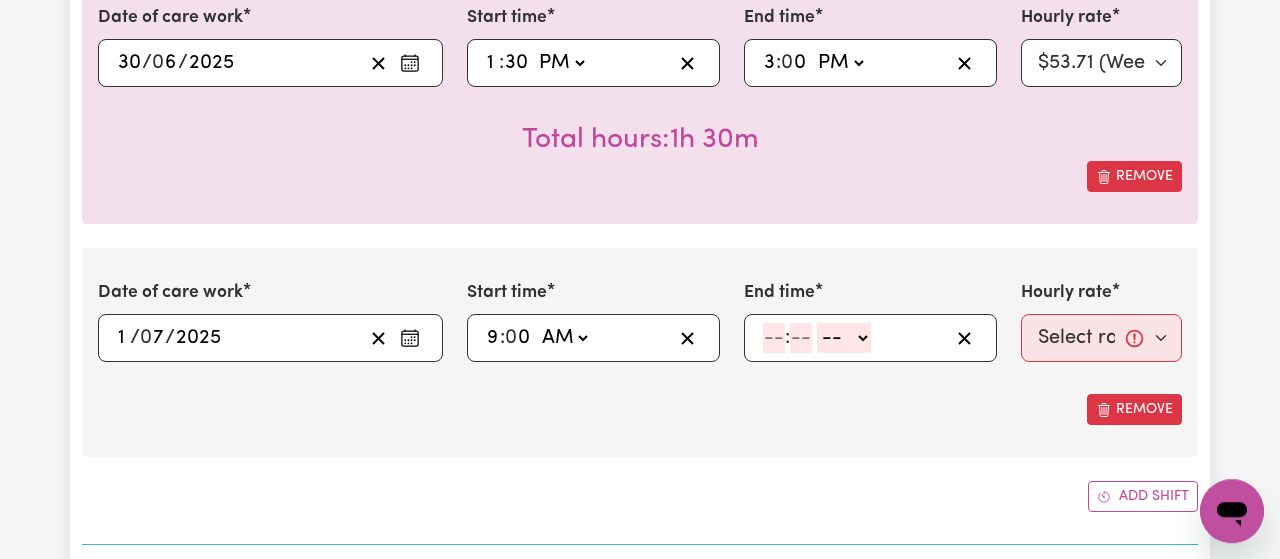 click 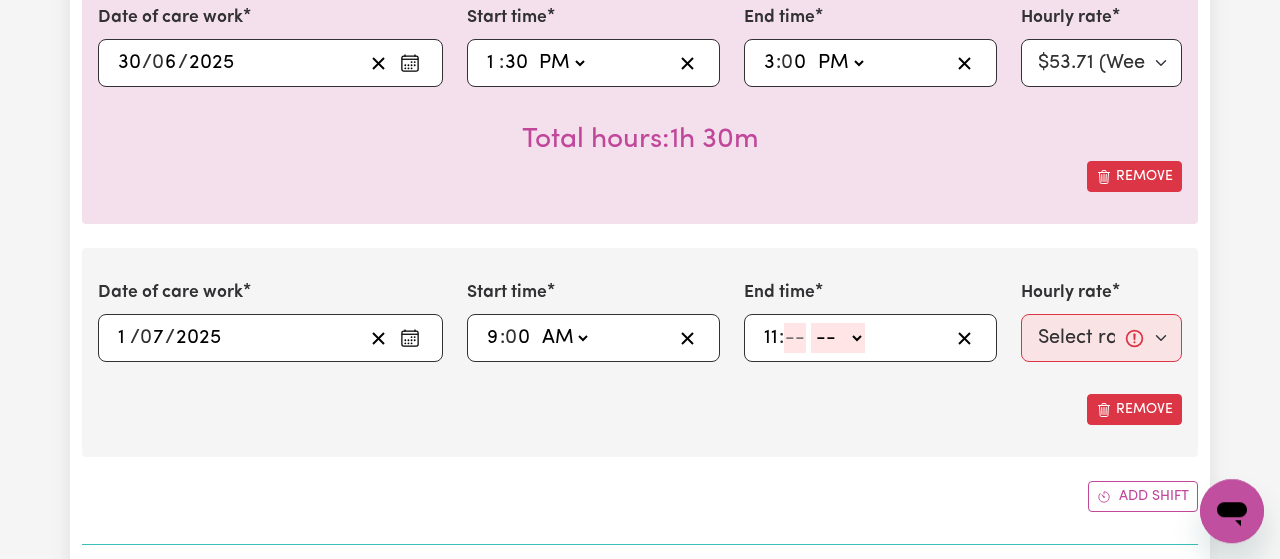 type on "11" 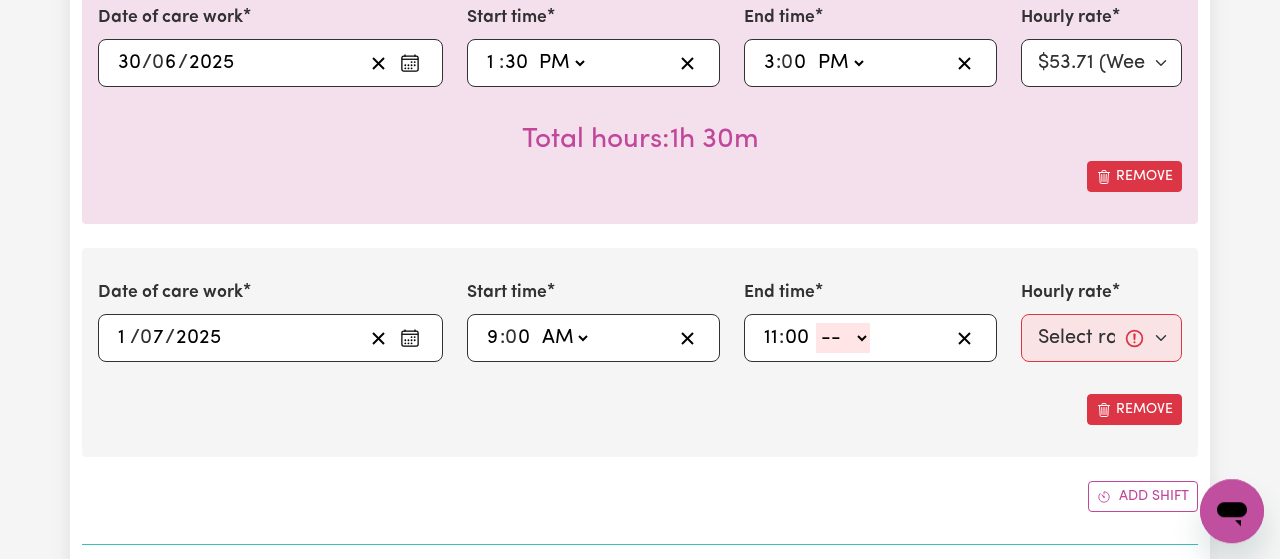 type on "00" 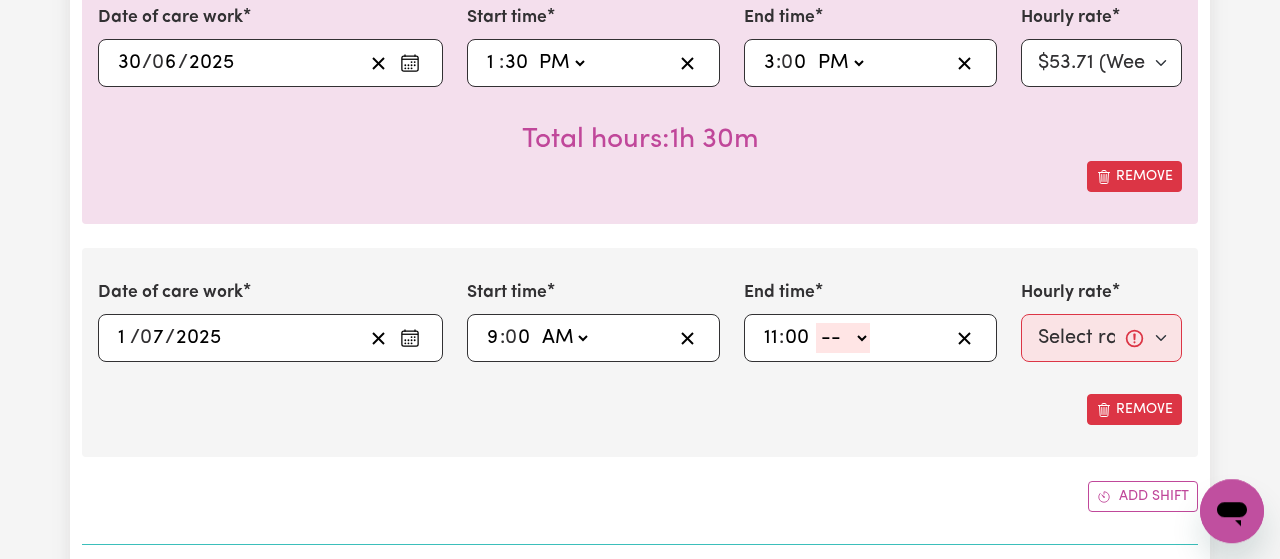 click on "-- AM PM" 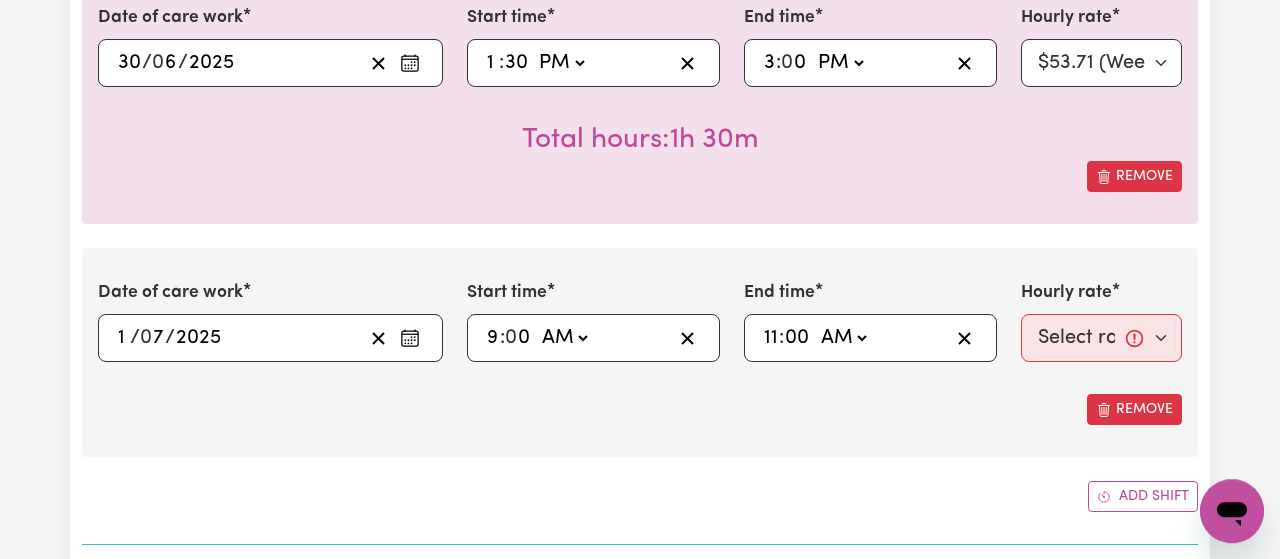 click on "AM" at bounding box center [0, 0] 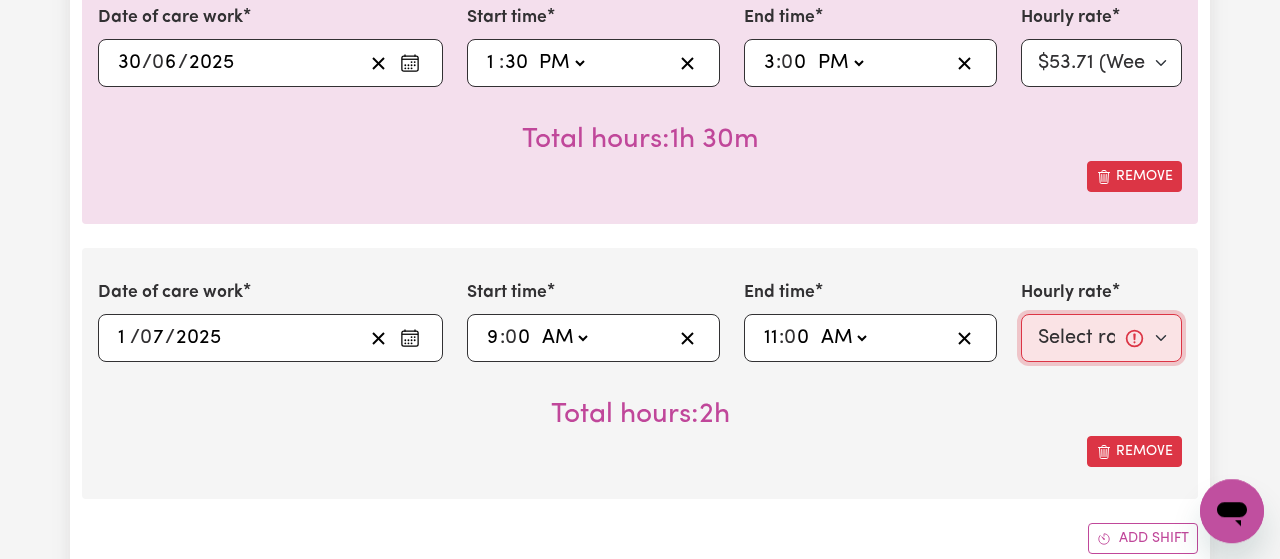 click on "Select rate... $53.71 (Weekday)" at bounding box center [1101, 338] 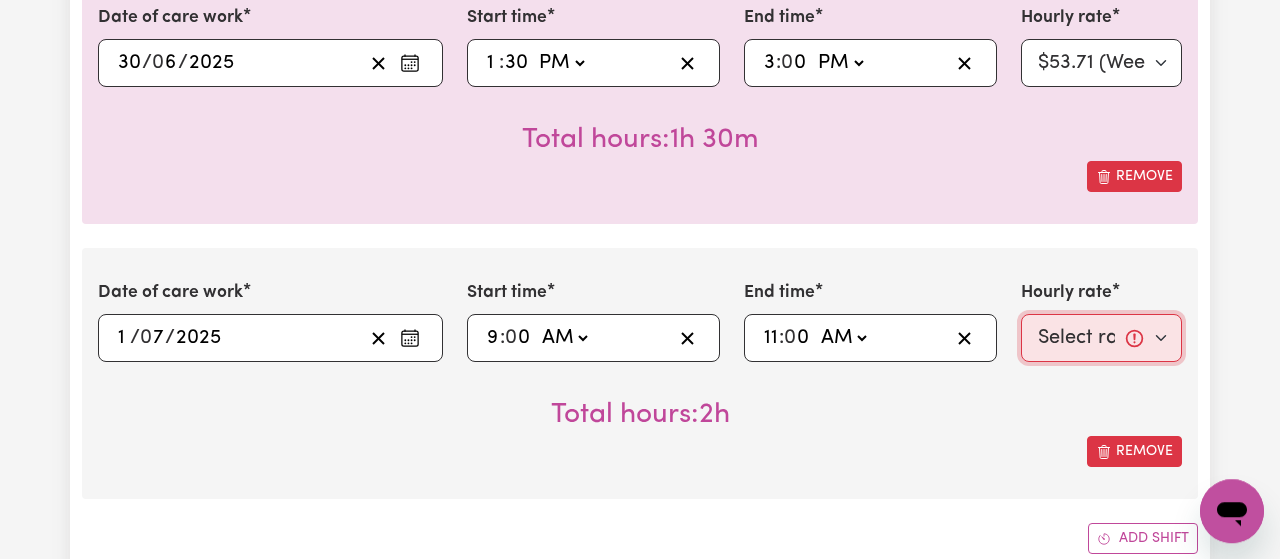 select on "53.71-Weekday" 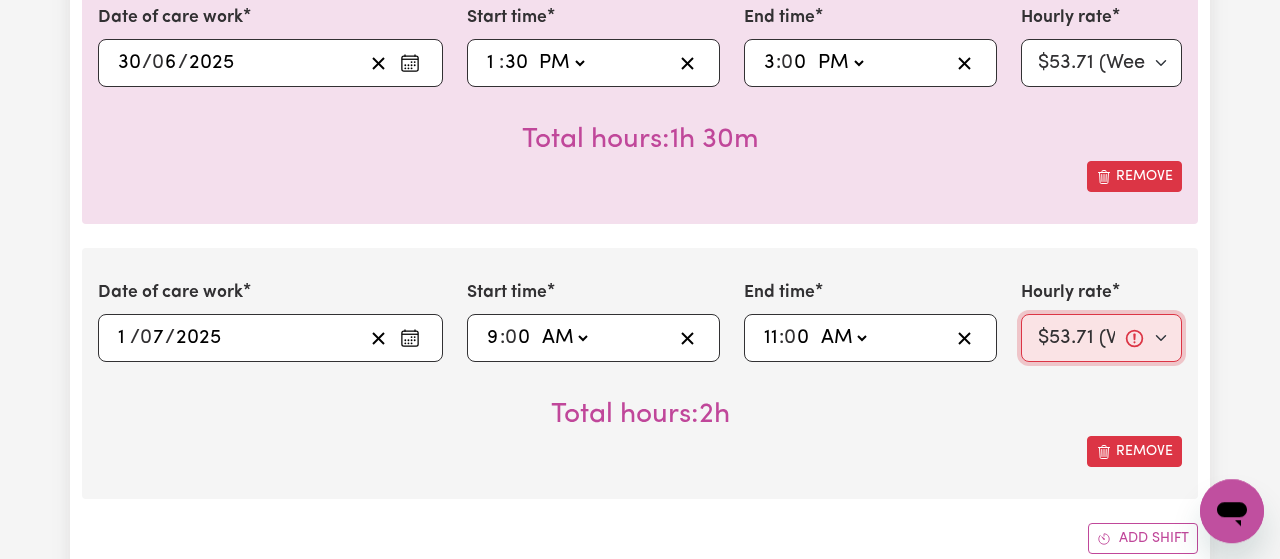 click on "$53.71 (Weekday)" at bounding box center [0, 0] 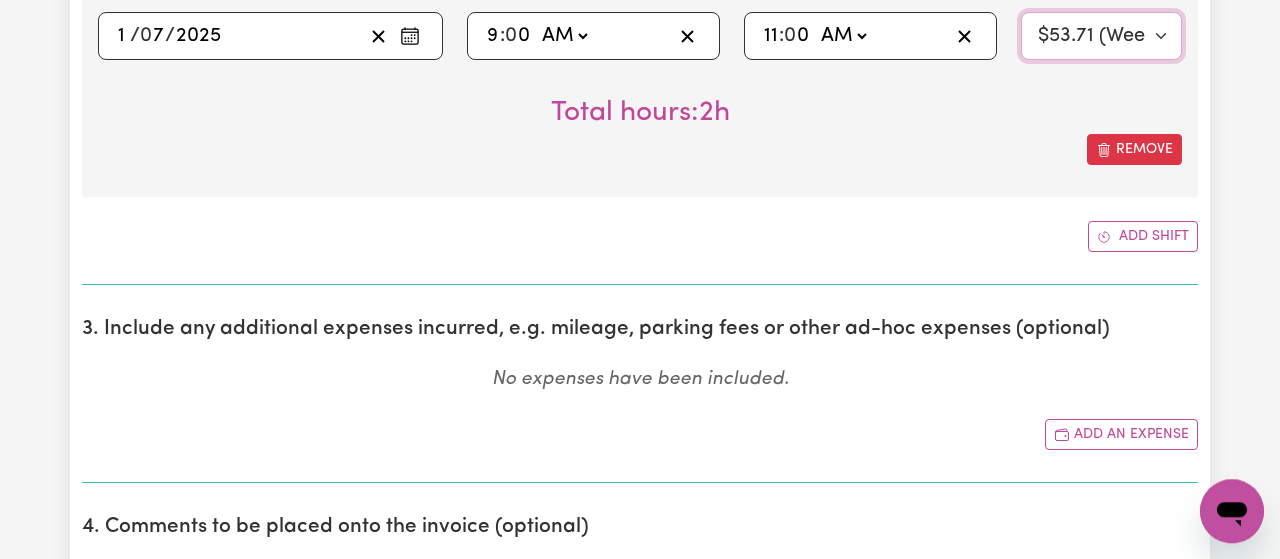 scroll, scrollTop: 994, scrollLeft: 0, axis: vertical 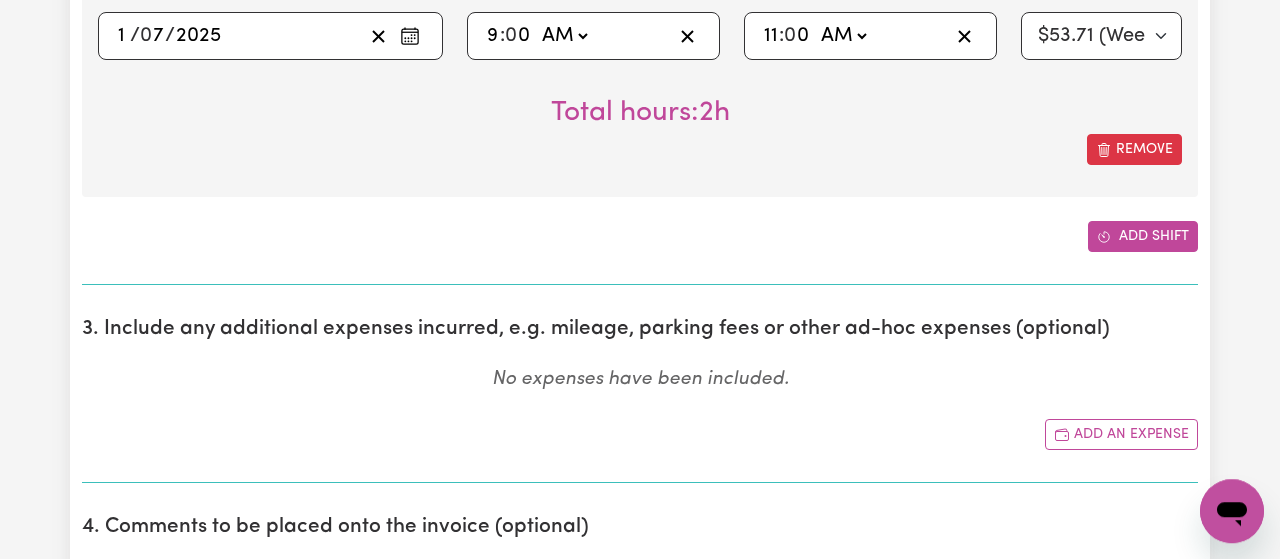 click on "Add shift" at bounding box center [1143, 236] 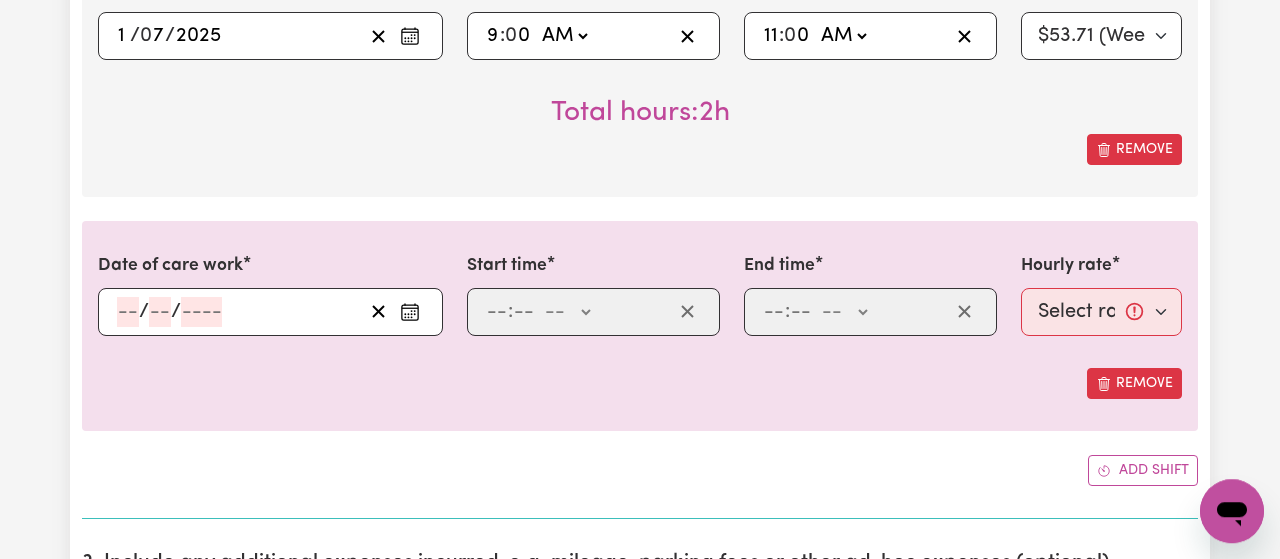 click 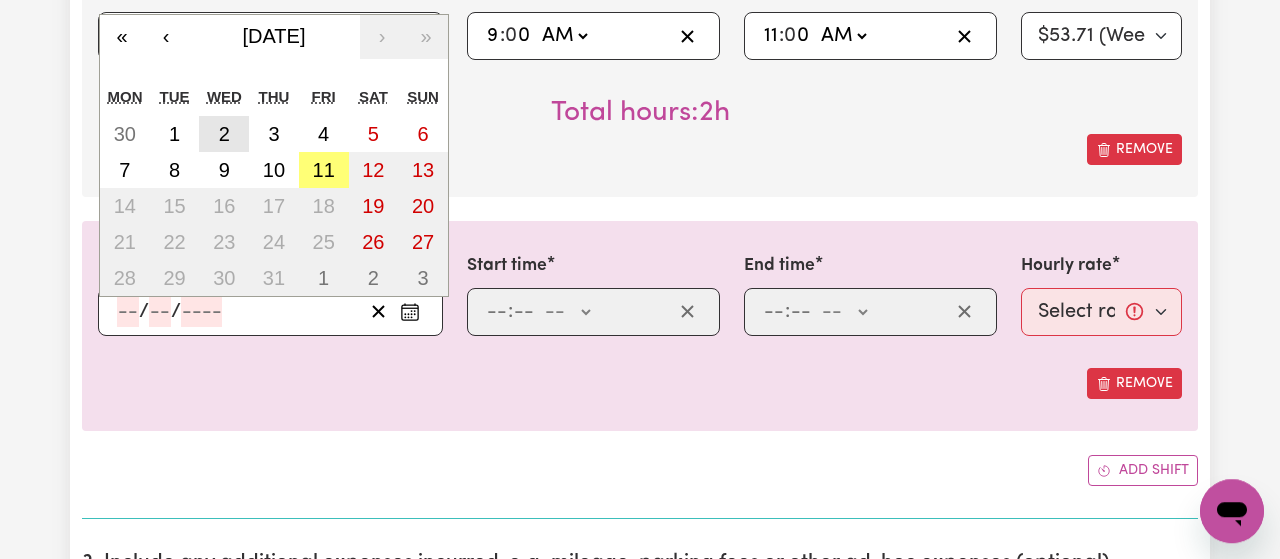 click on "2" at bounding box center [224, 134] 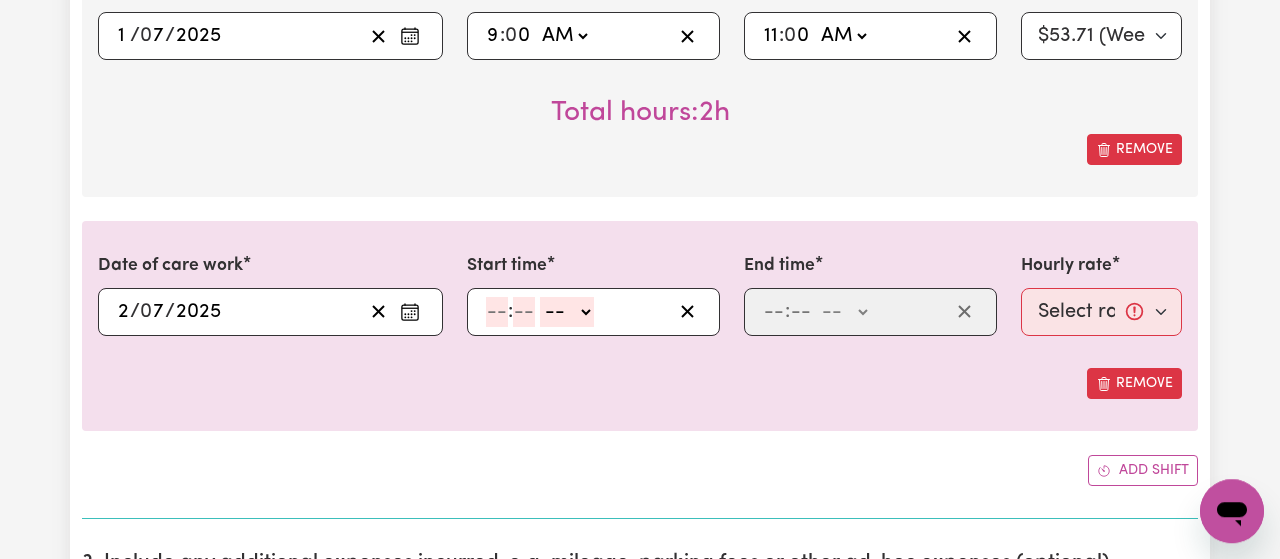 click 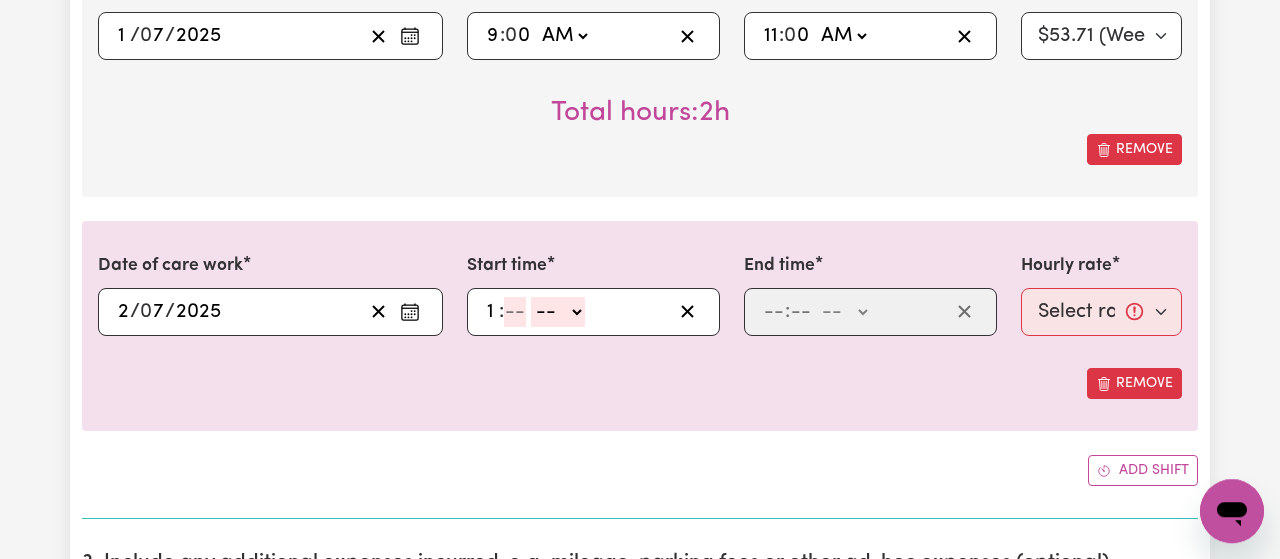 type on "1" 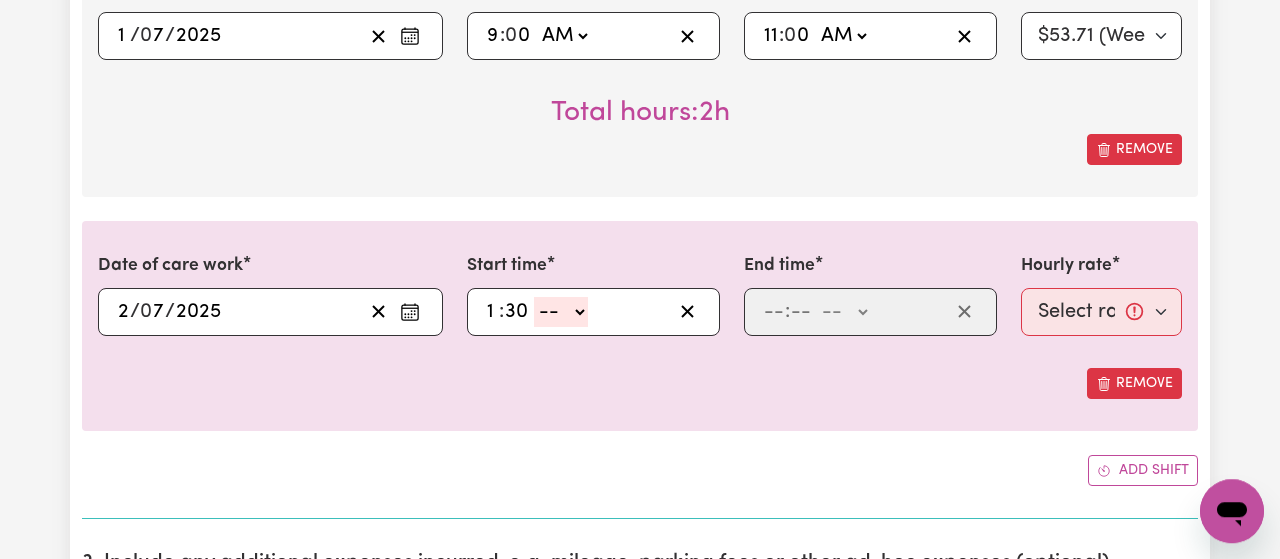 type on "30" 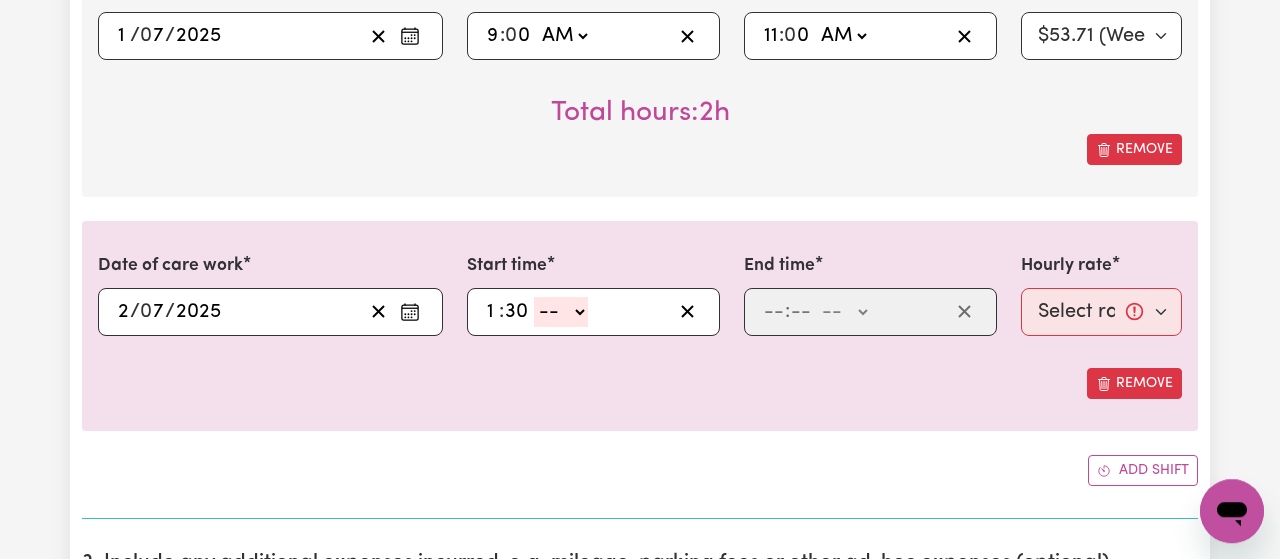 click on "-- AM PM" 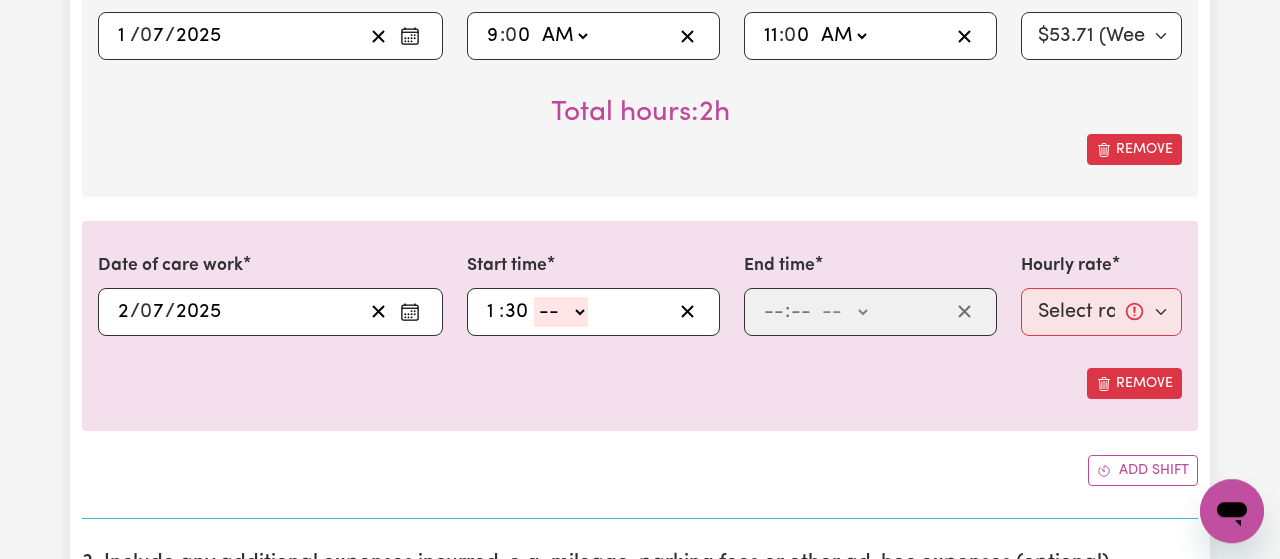 select on "pm" 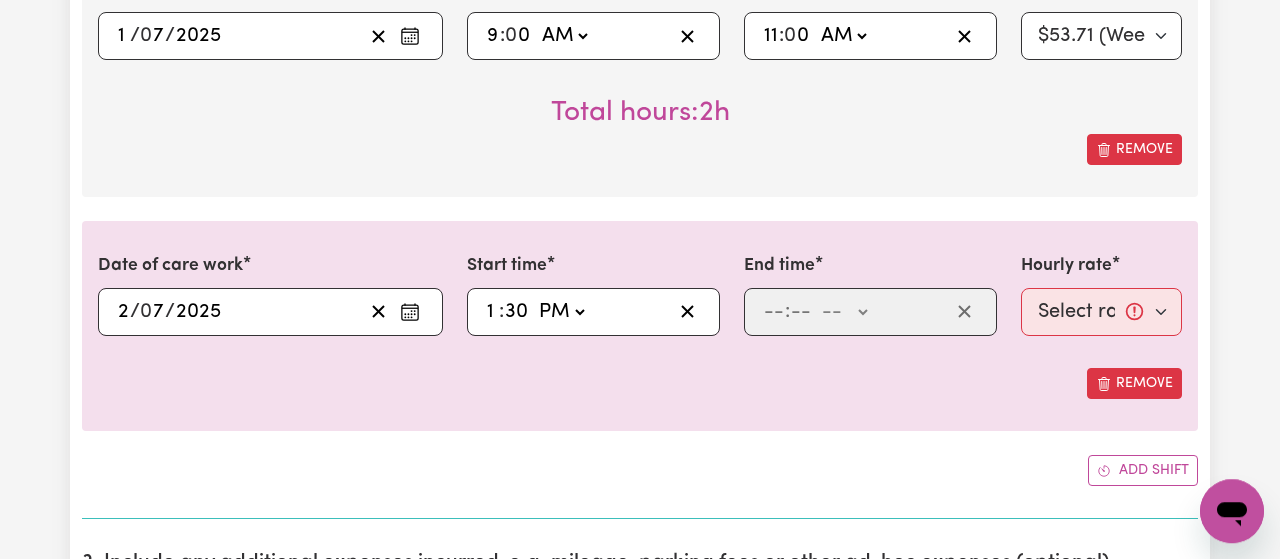 click on "PM" at bounding box center [0, 0] 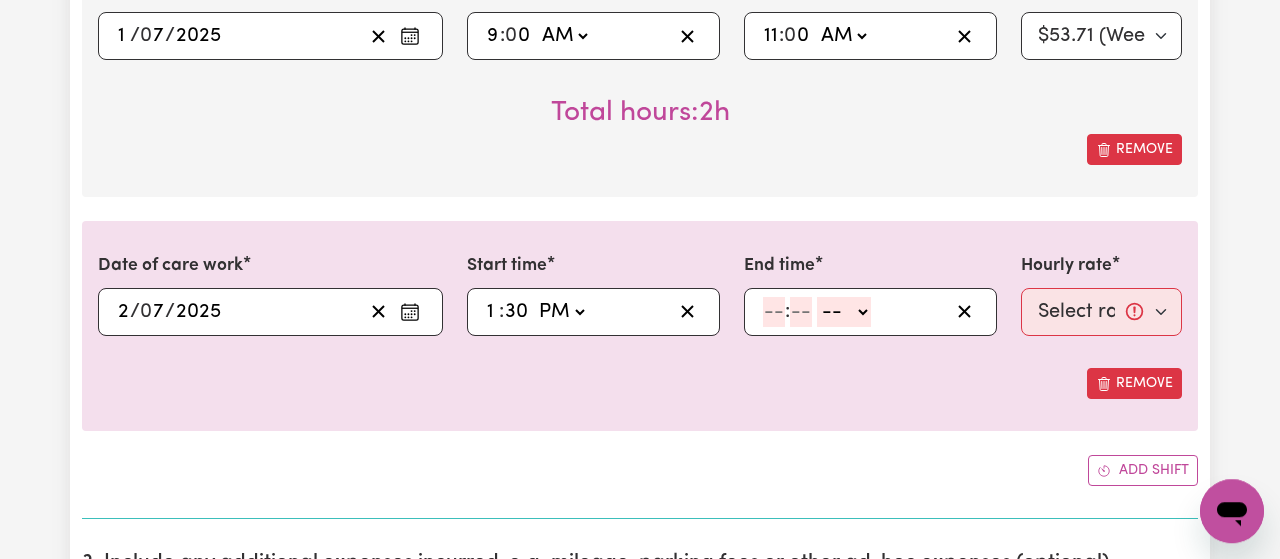 click 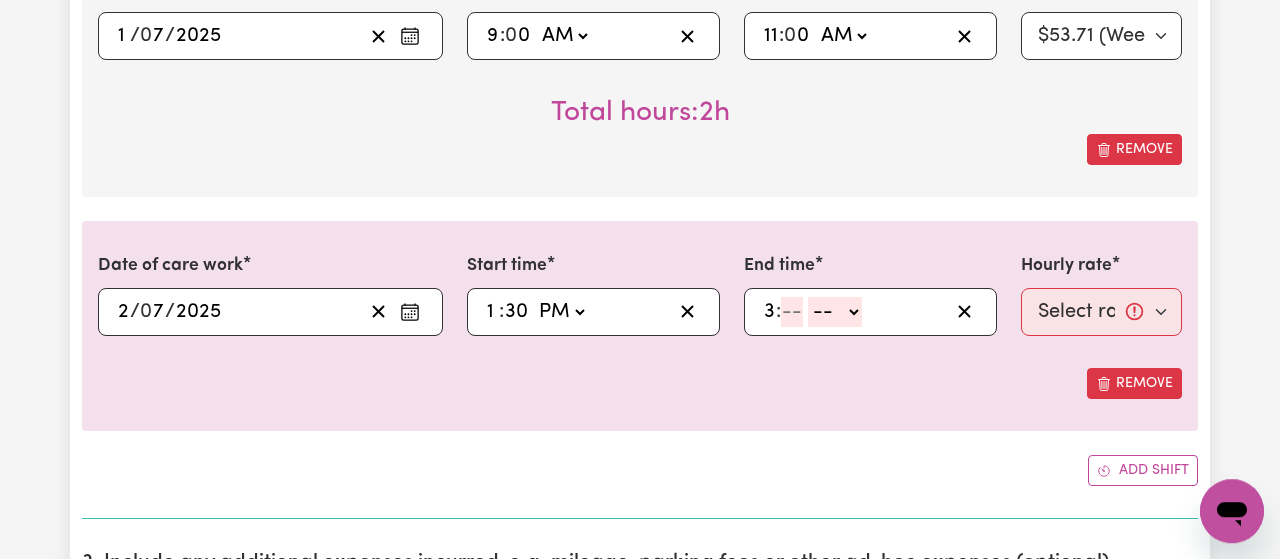 type on "3" 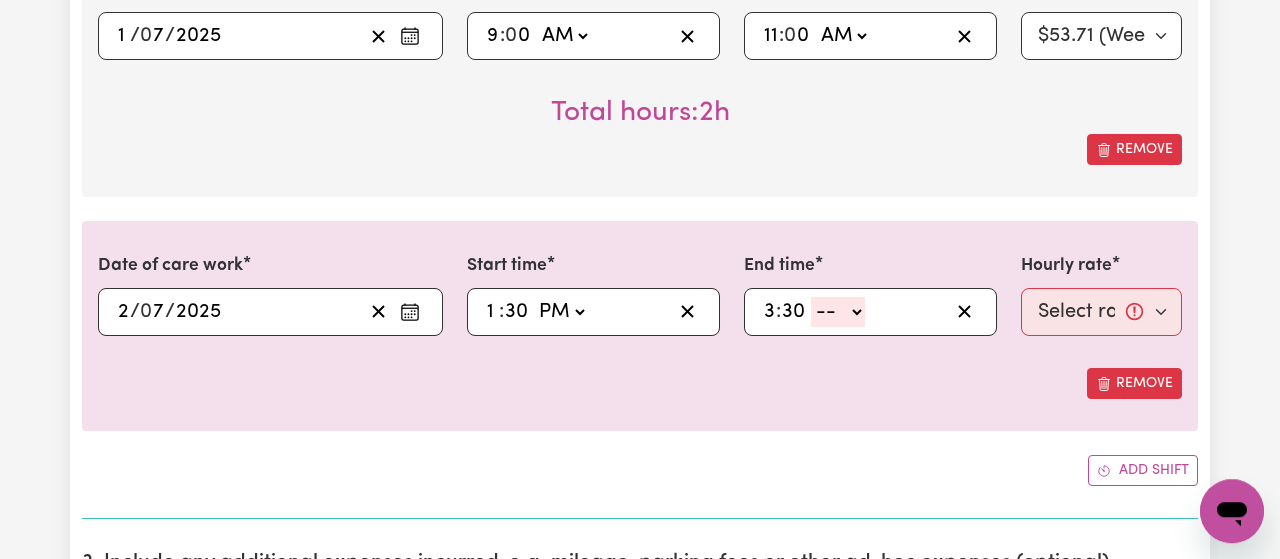 type on "30" 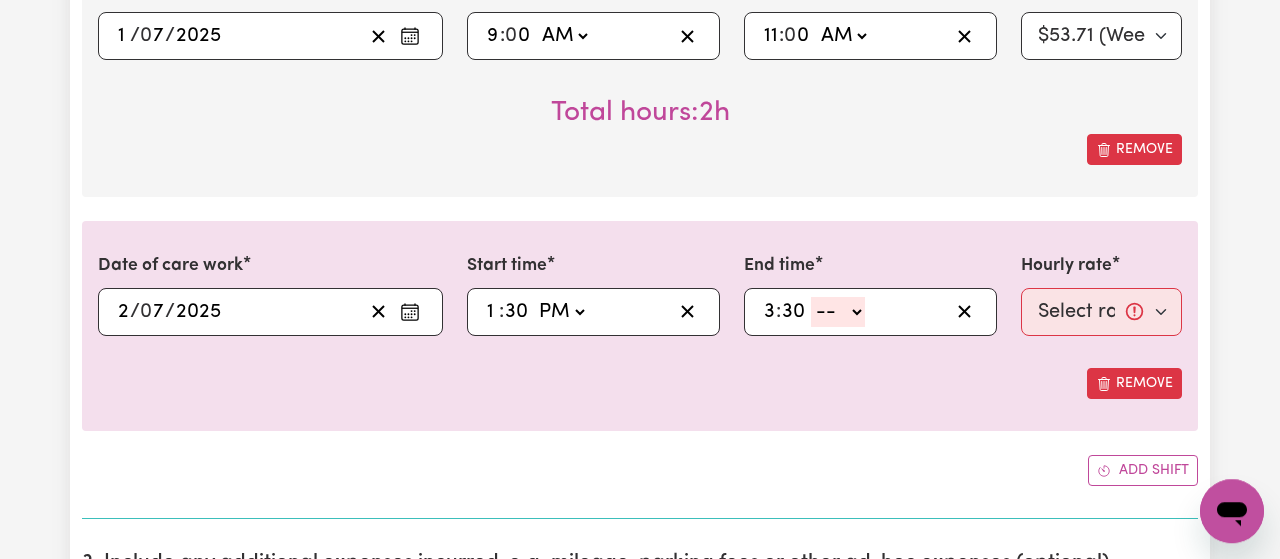 click on "-- AM PM" 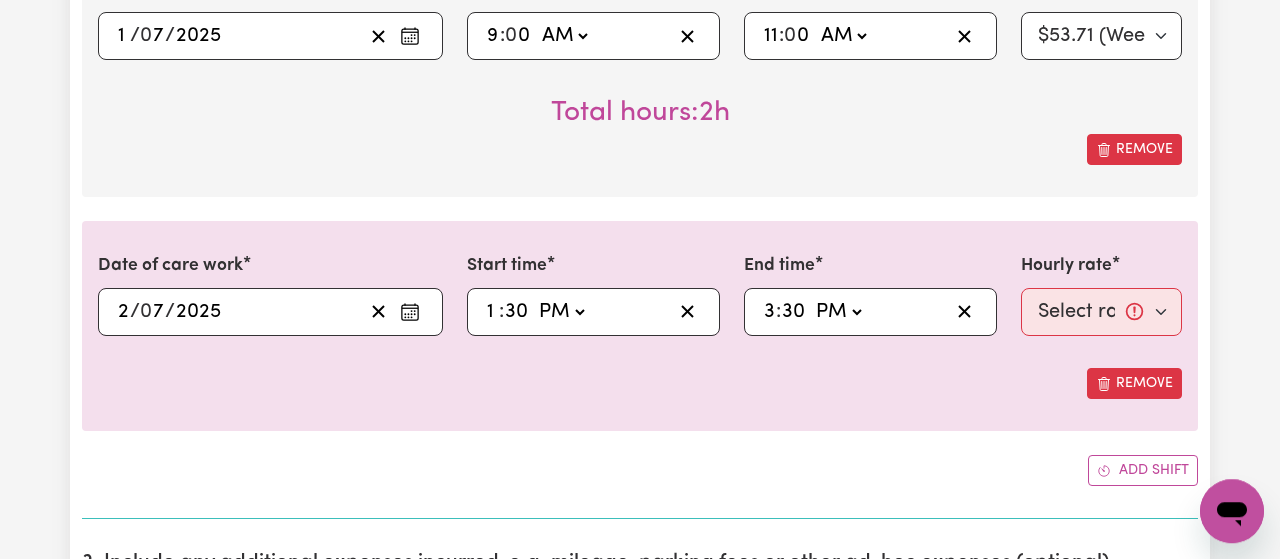 click on "PM" at bounding box center [0, 0] 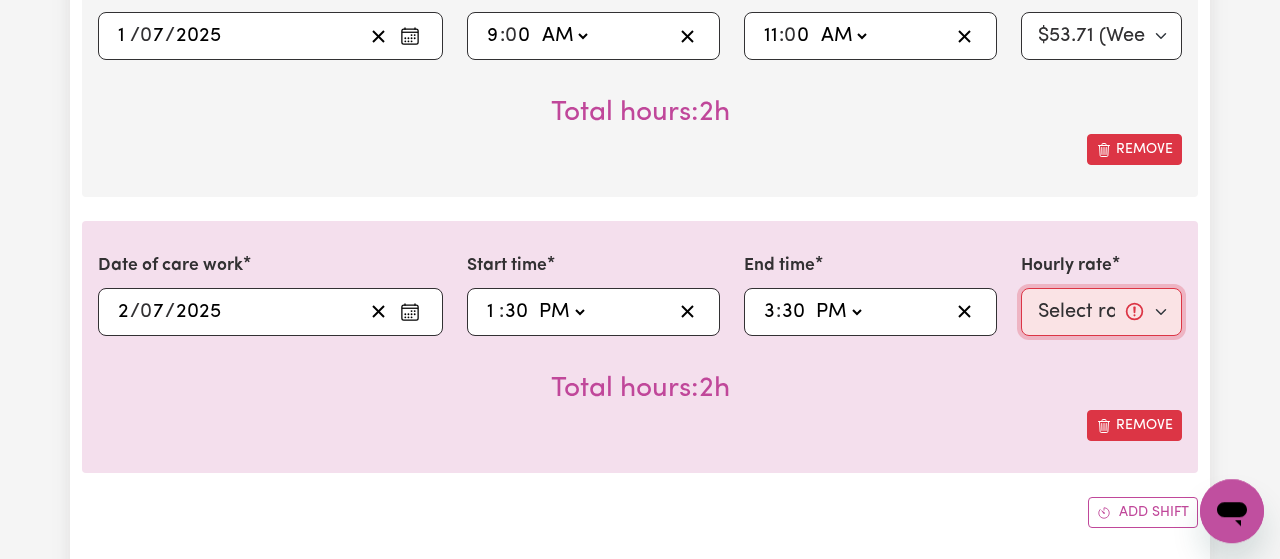 click on "Select rate... $53.71 (Weekday)" at bounding box center [1101, 312] 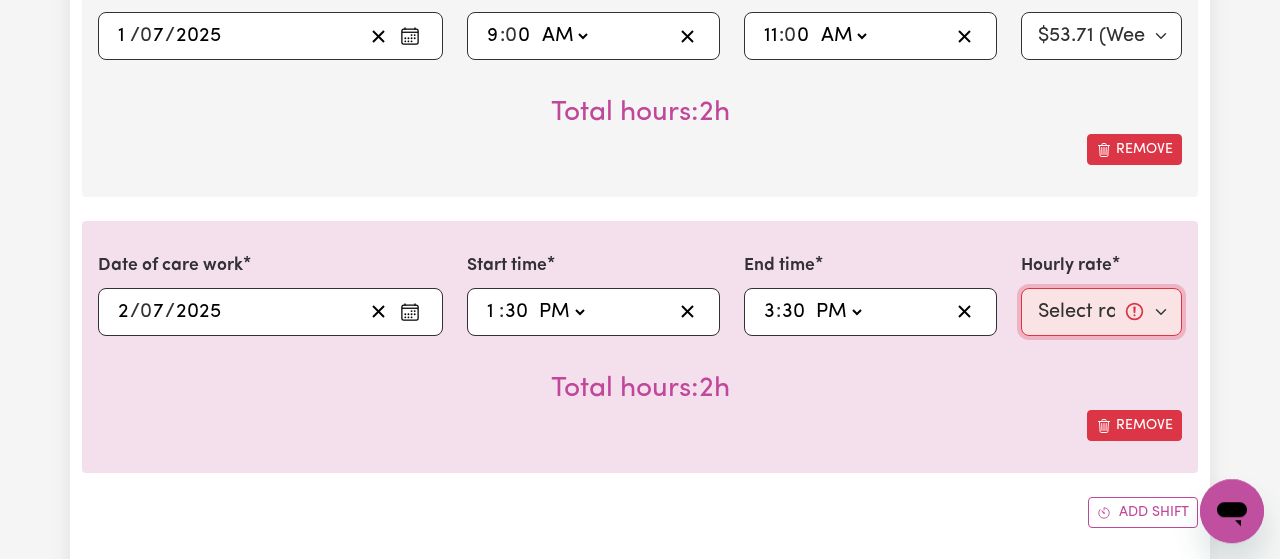 select on "53.71-Weekday" 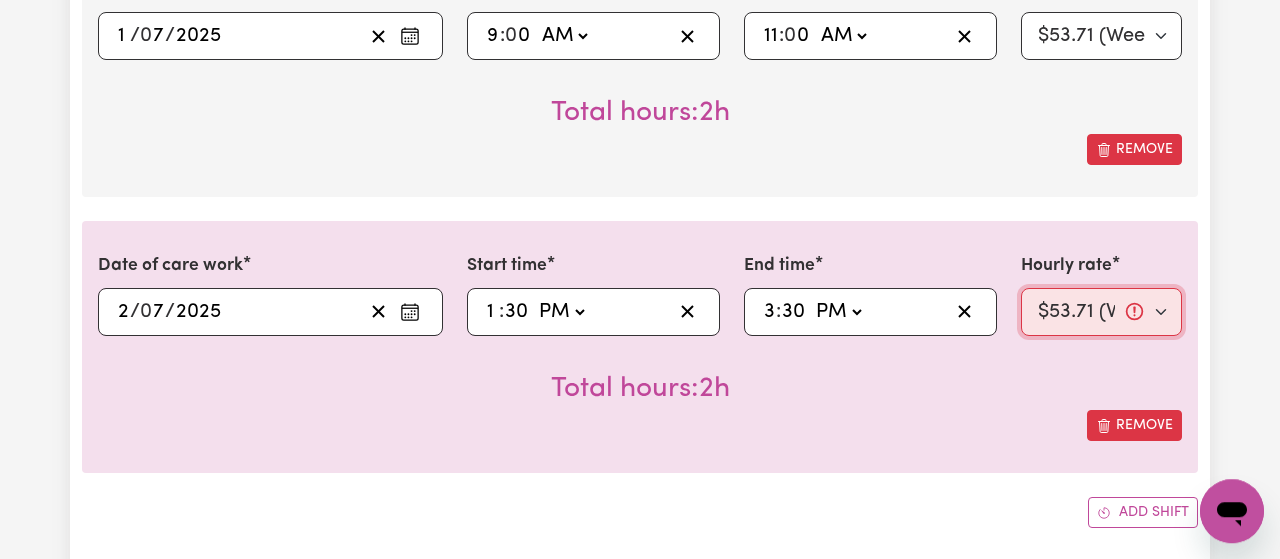 click on "$53.71 (Weekday)" at bounding box center (0, 0) 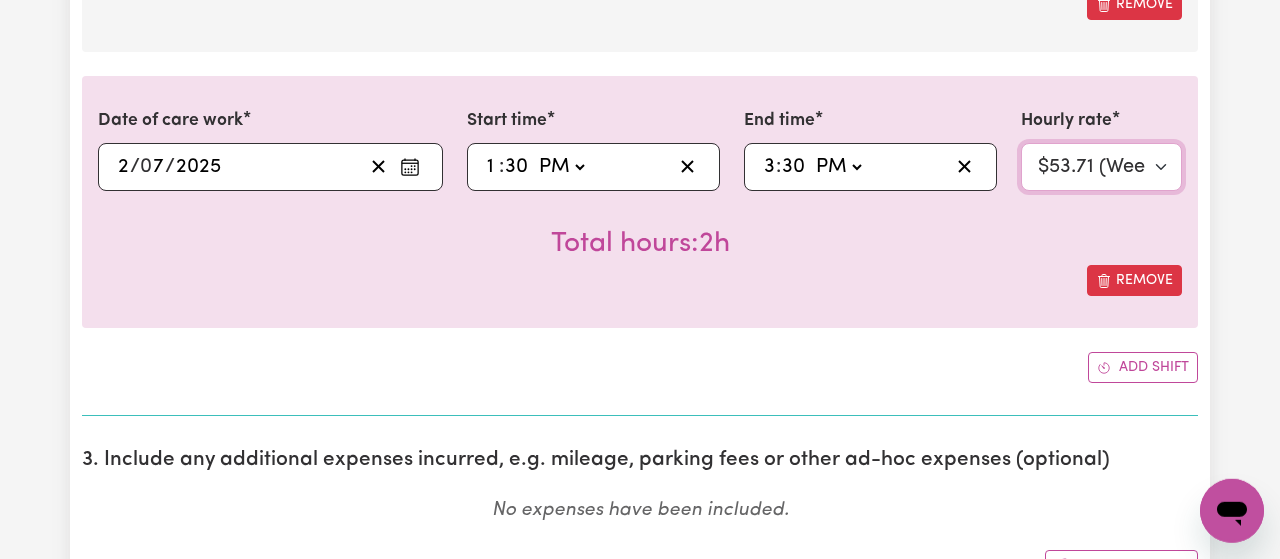 scroll, scrollTop: 1142, scrollLeft: 0, axis: vertical 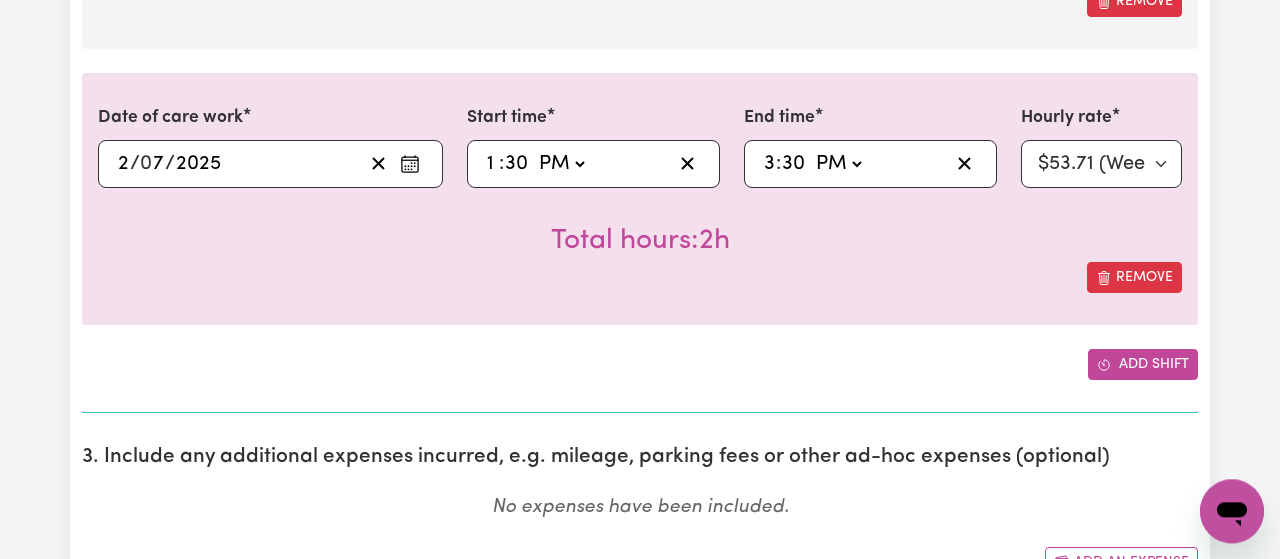 click on "Add shift" at bounding box center (1143, 364) 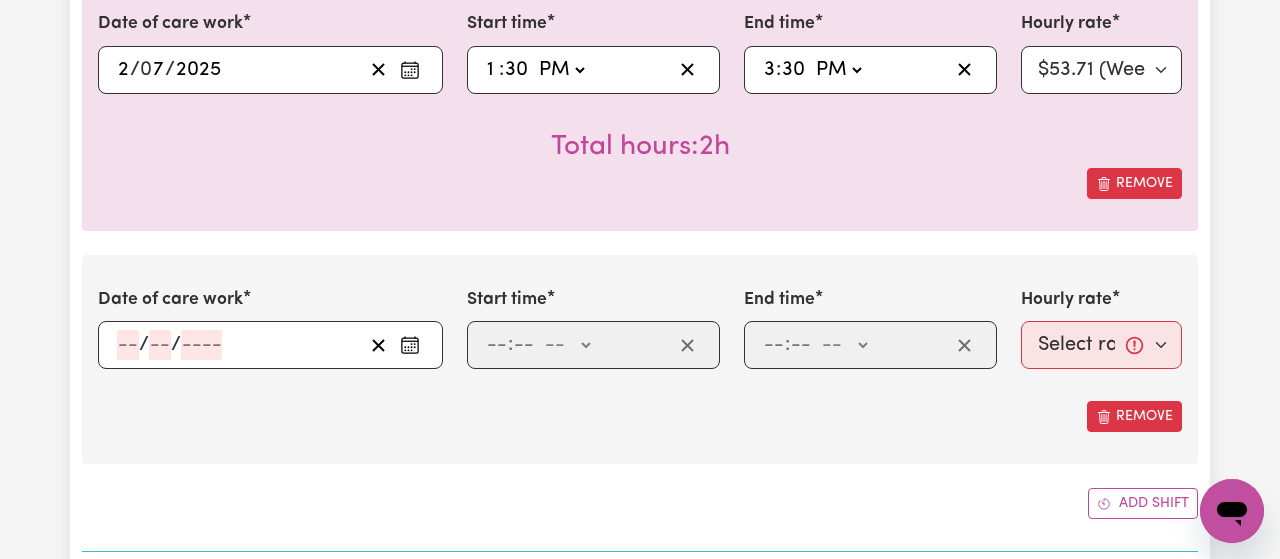 scroll, scrollTop: 1247, scrollLeft: 0, axis: vertical 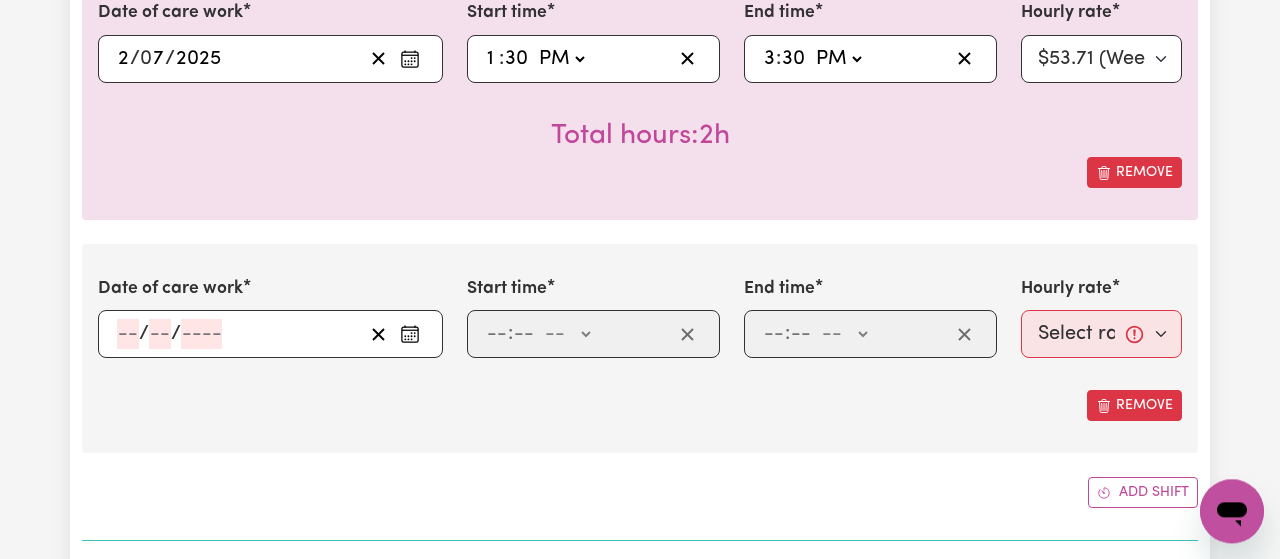 click 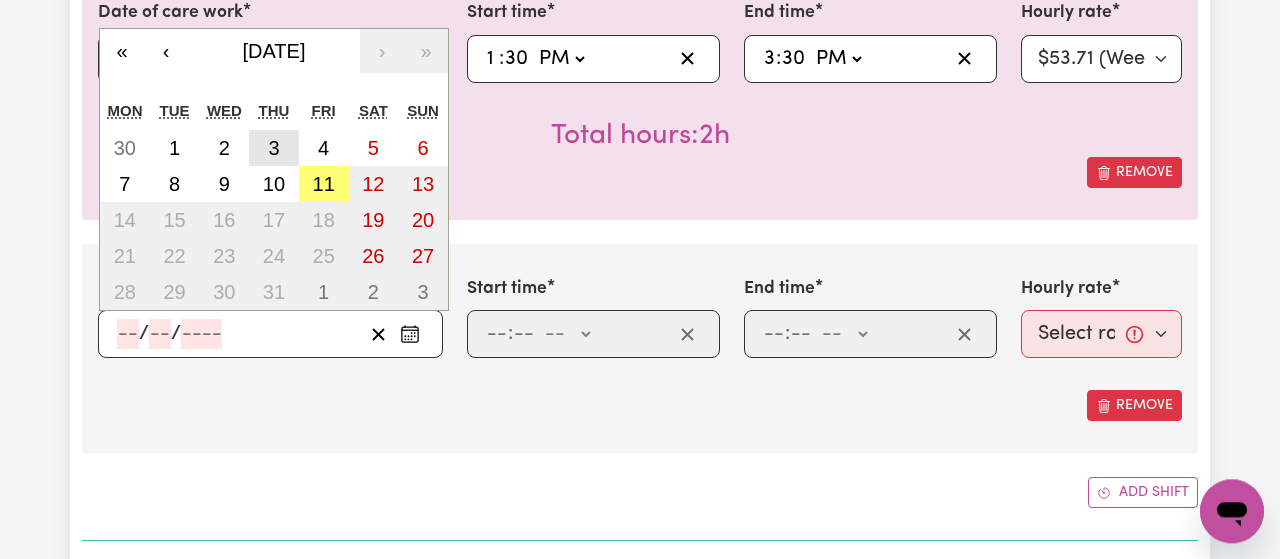 click on "3" at bounding box center [274, 148] 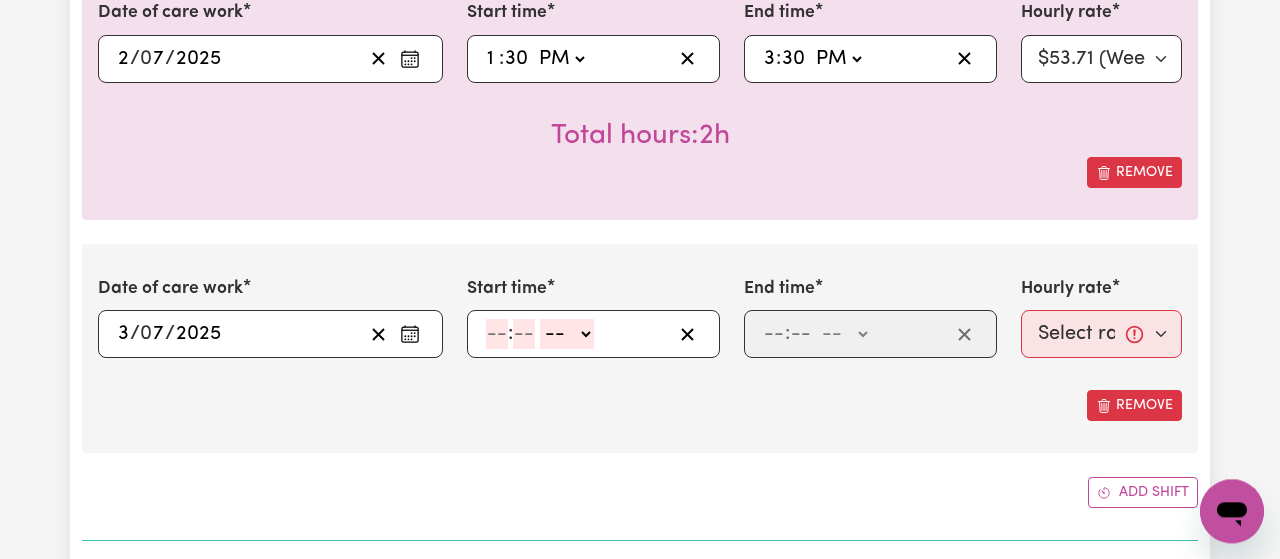 type on "[DATE]" 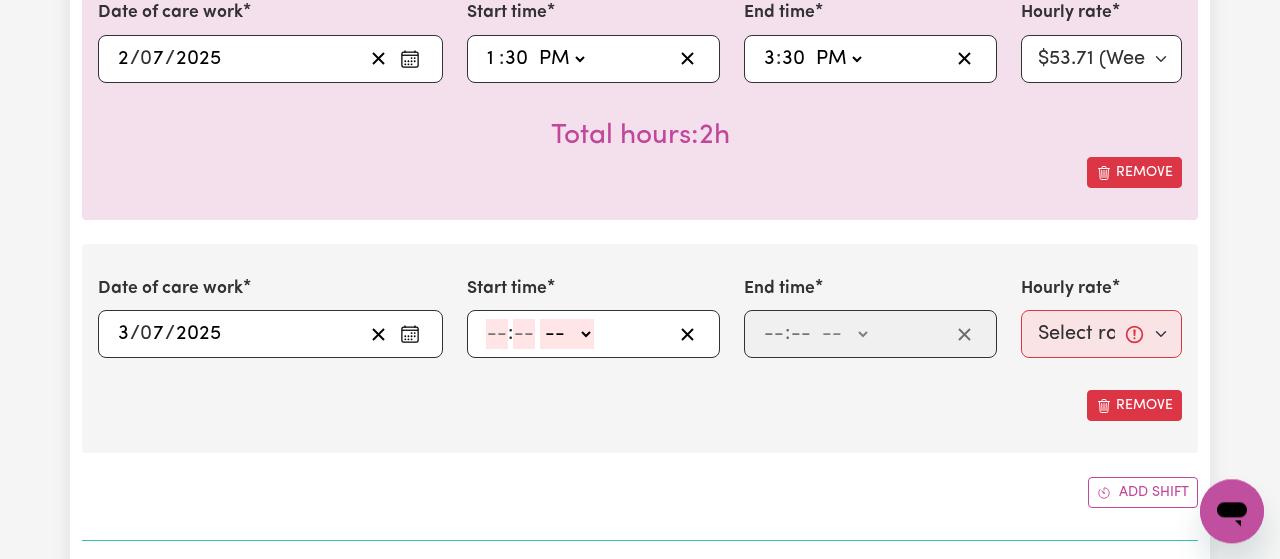 type on "3" 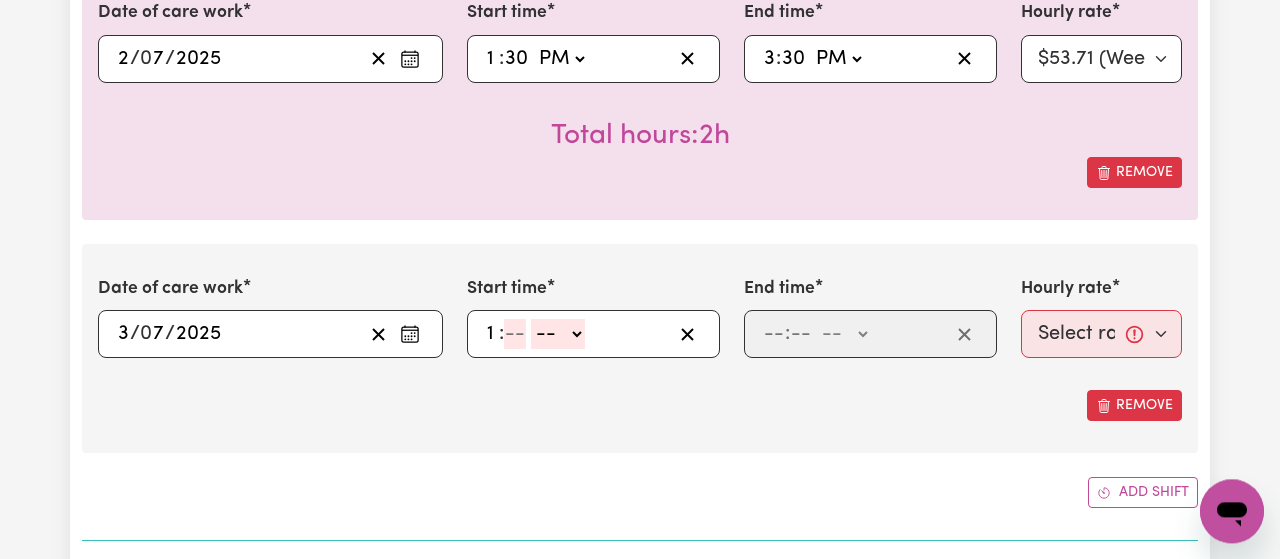 type on "1" 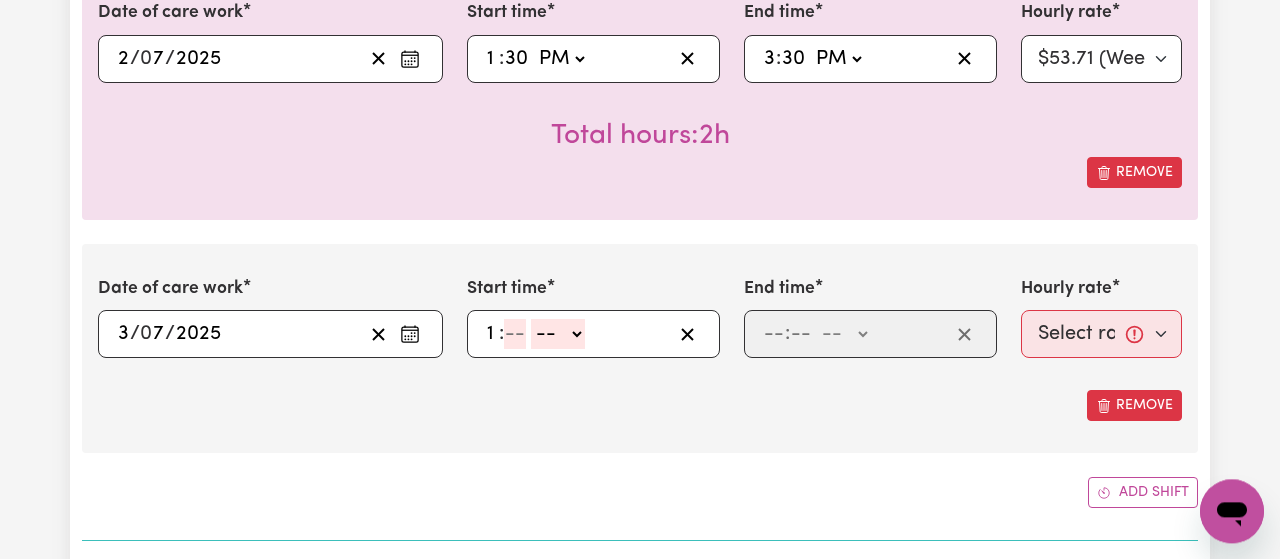 click 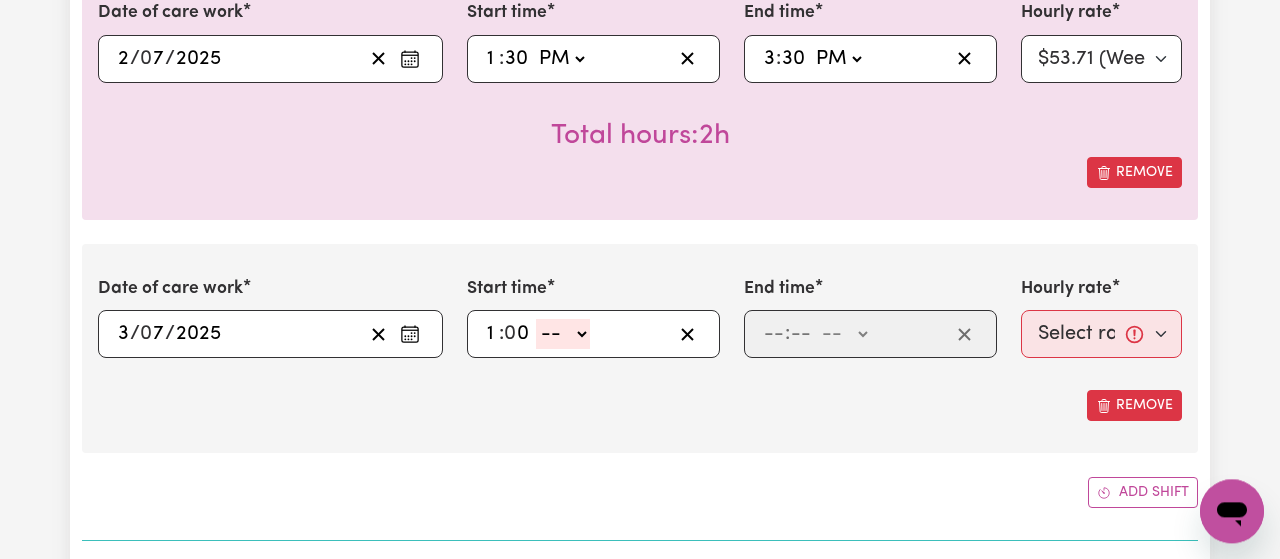 type on "0" 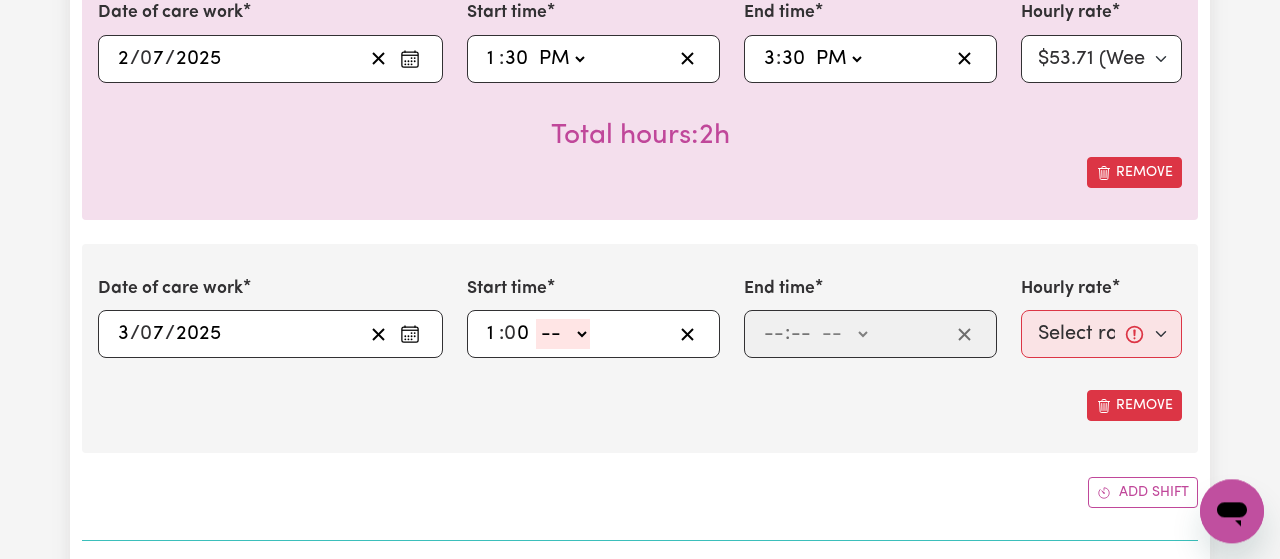 click on "-- AM PM" 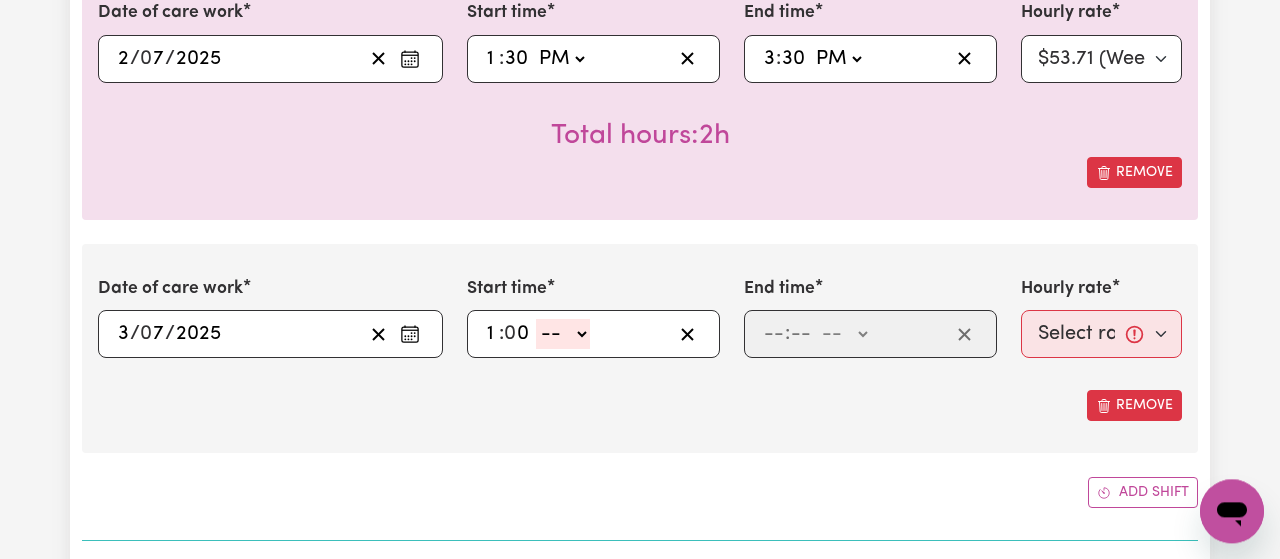 select on "pm" 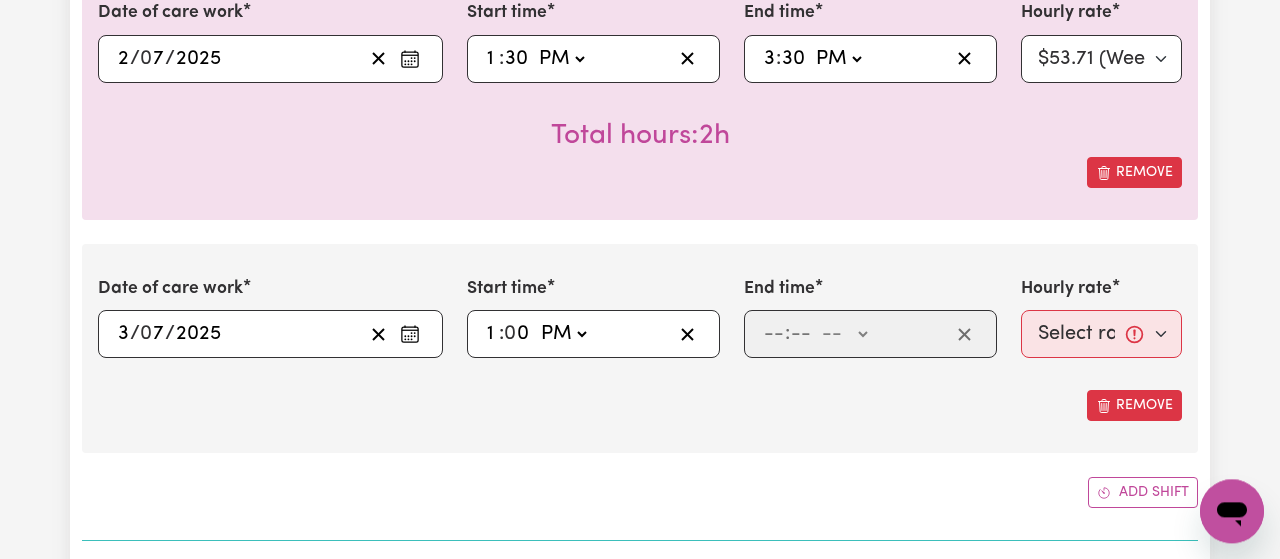 click on "PM" at bounding box center (0, 0) 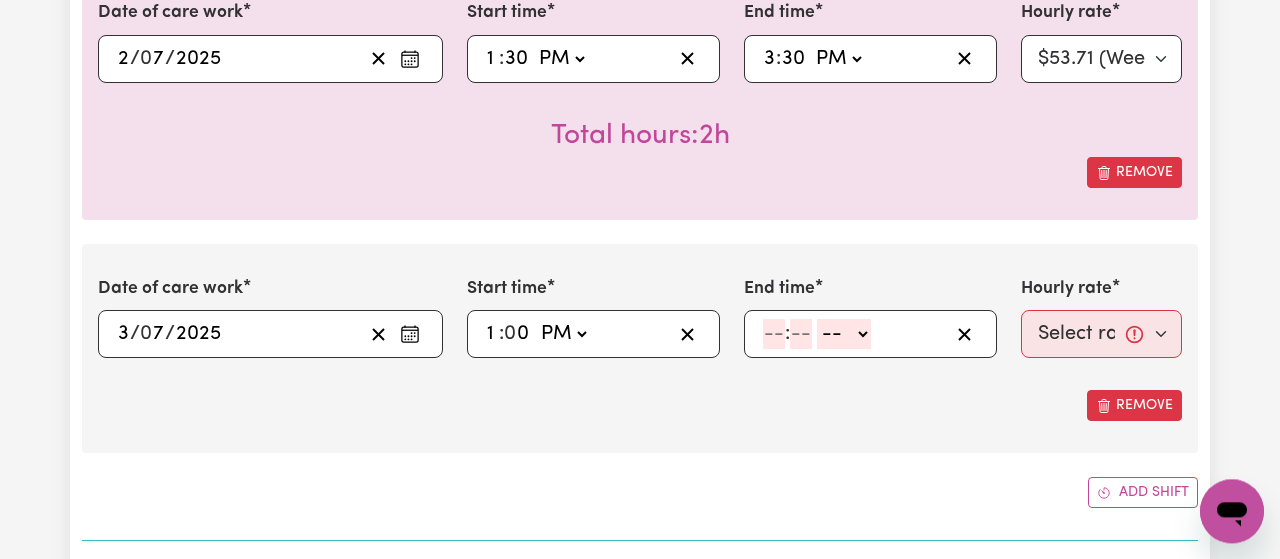 click 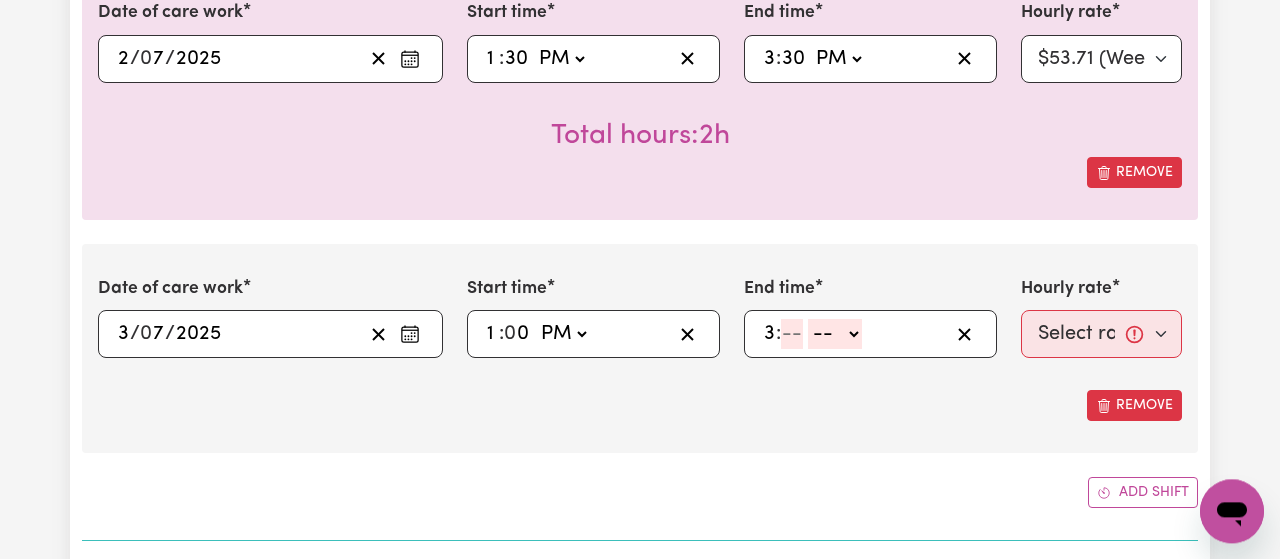 type on "3" 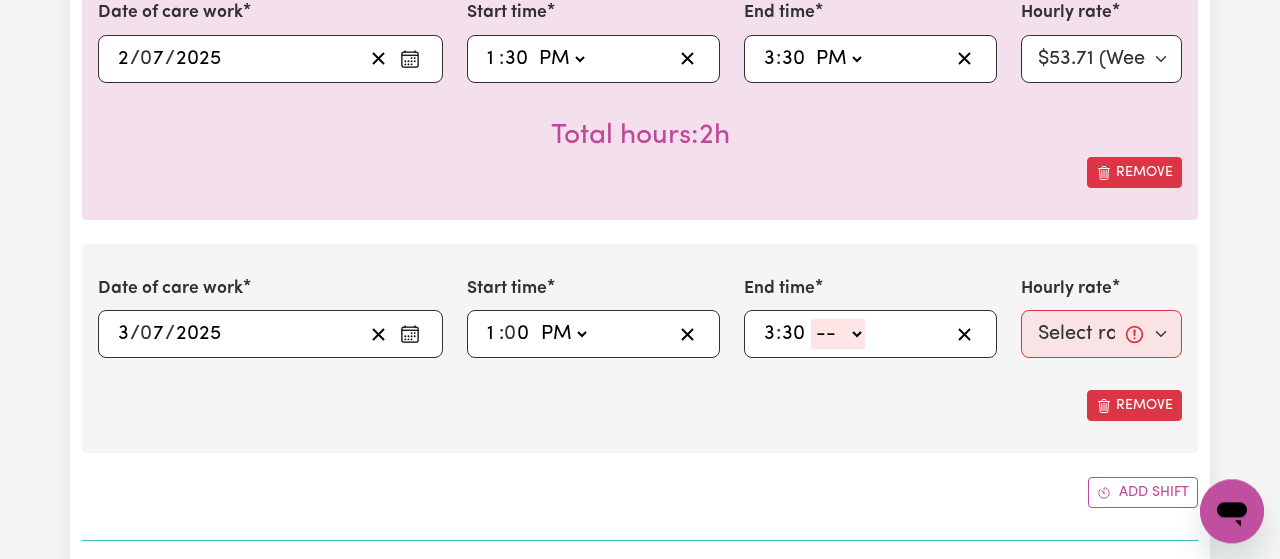type on "30" 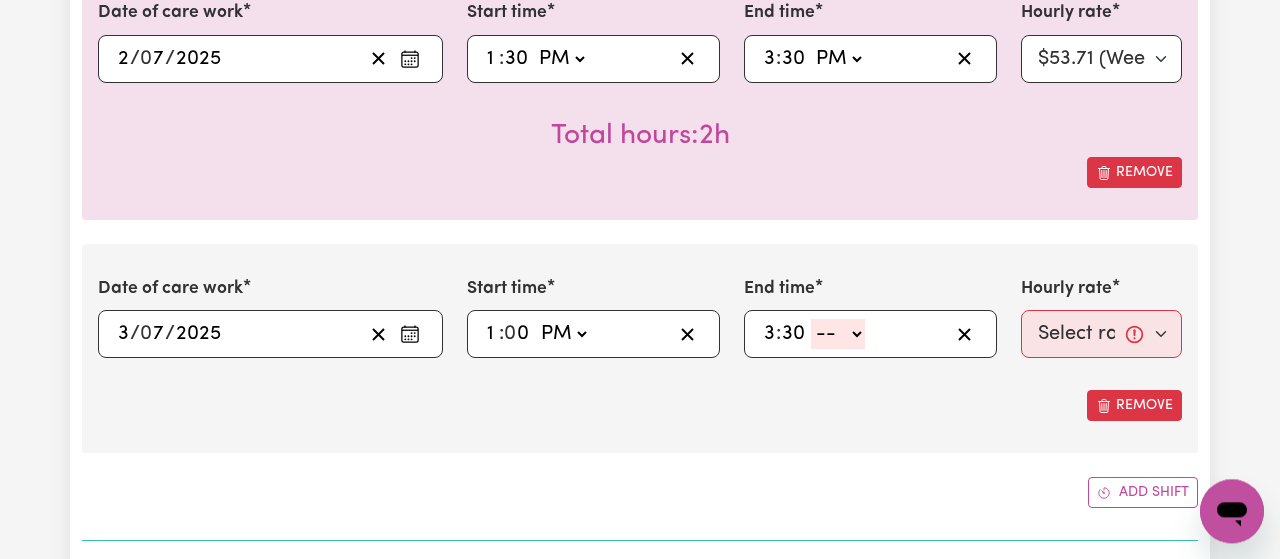 click on "-- AM PM" 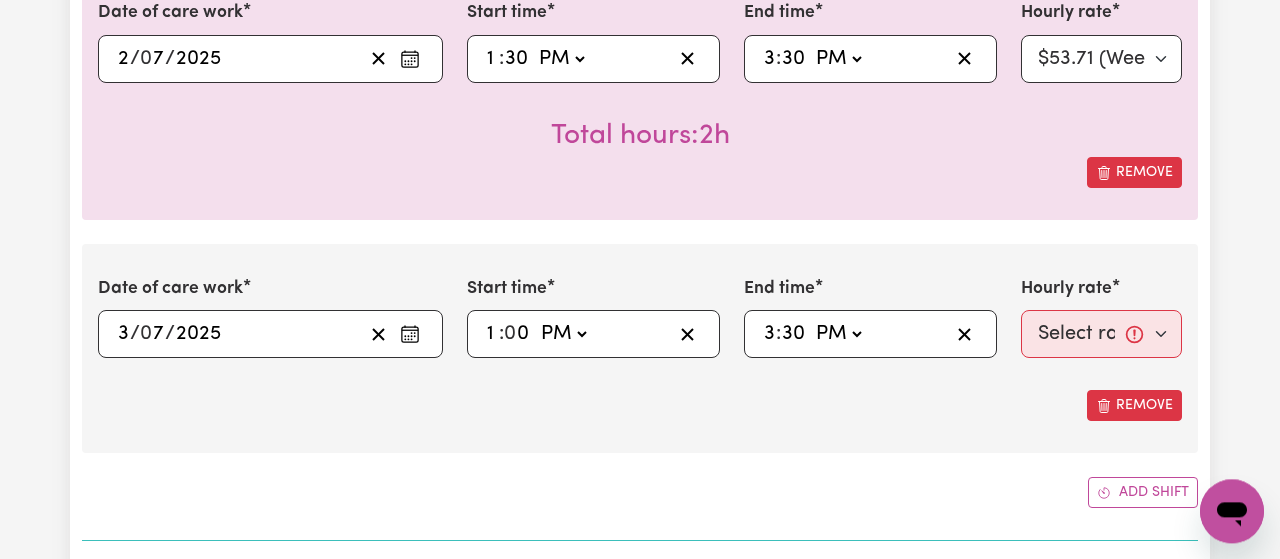click on "PM" at bounding box center (0, 0) 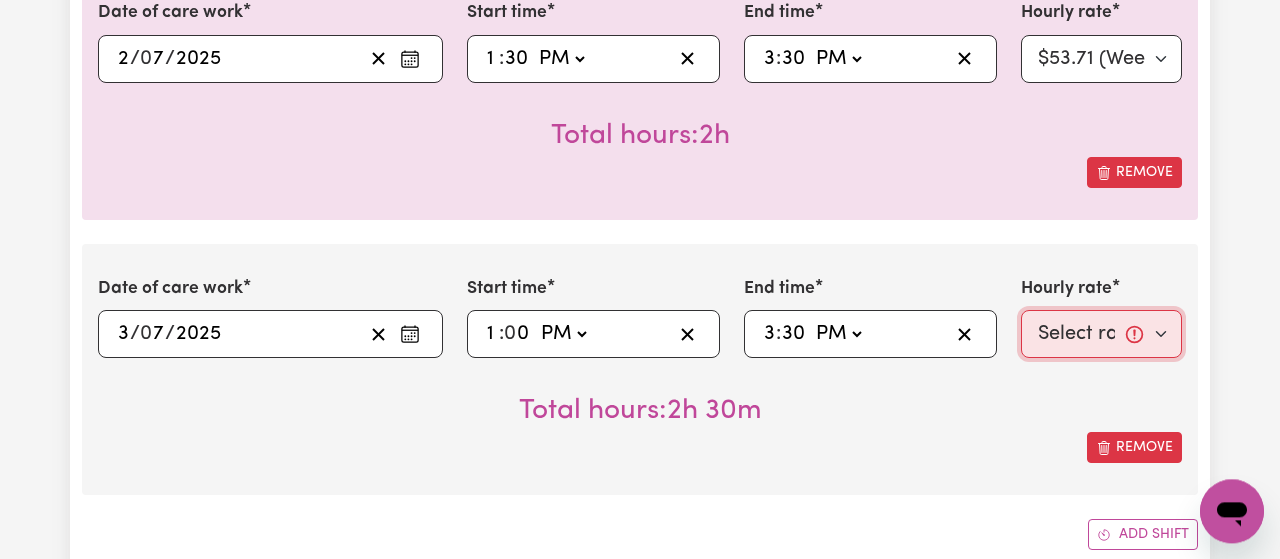 select on "53.71-Weekday" 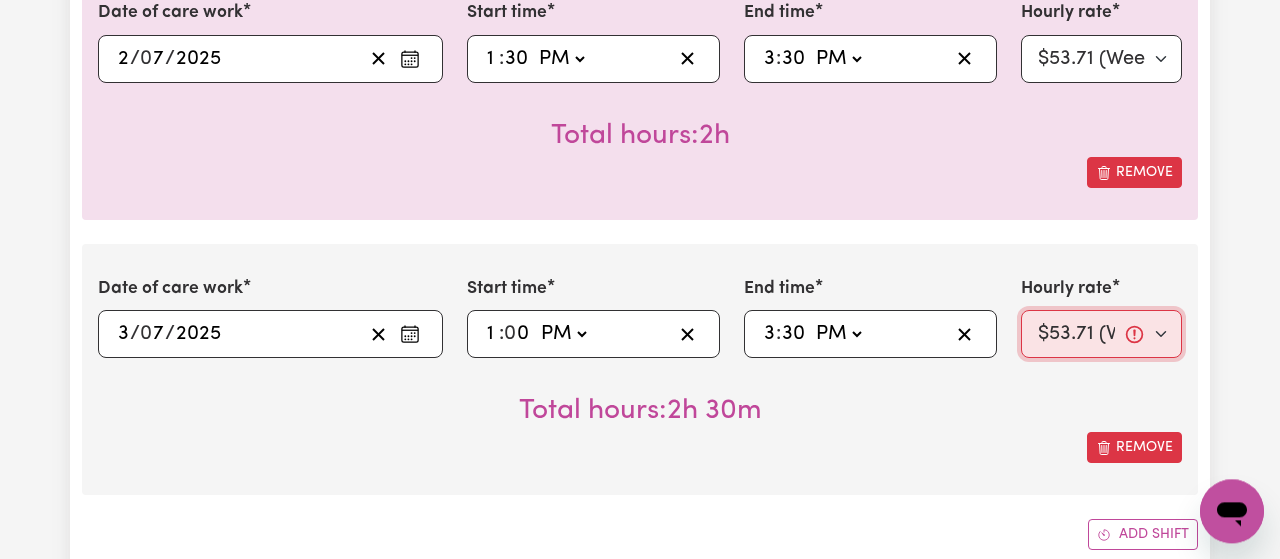 click on "$53.71 (Weekday)" at bounding box center (0, 0) 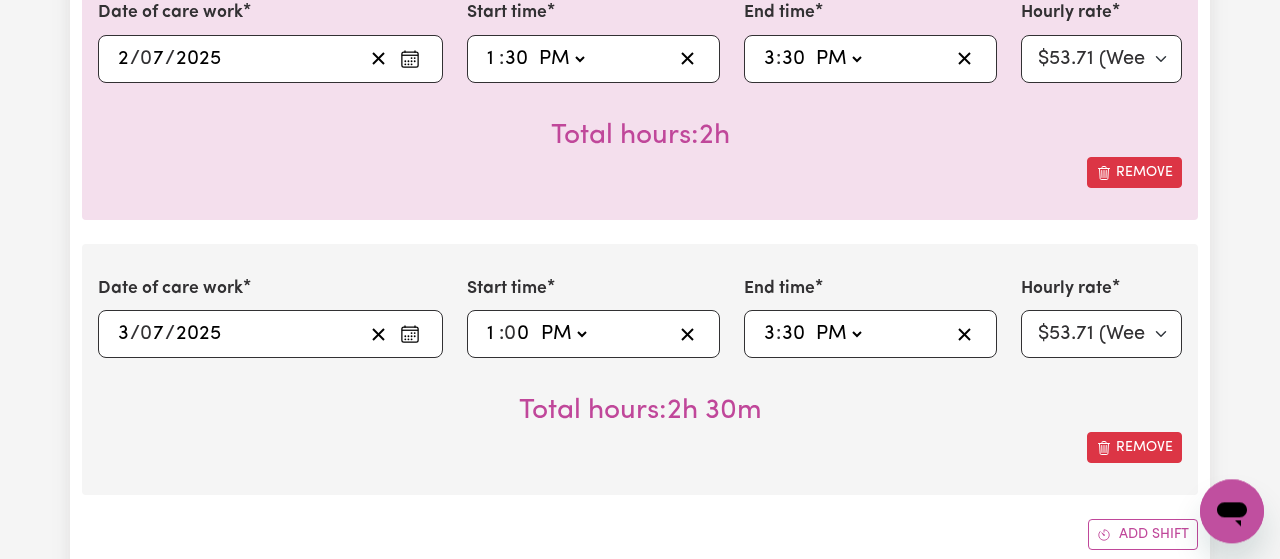 click on "Remove" at bounding box center [640, 447] 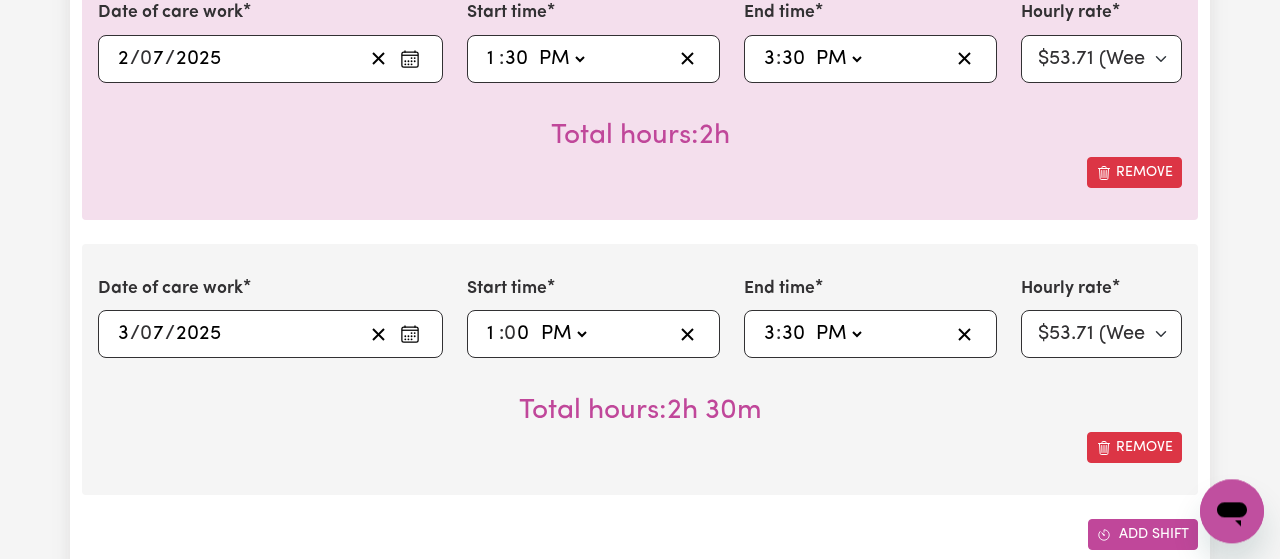 click on "Add shift" at bounding box center (1143, 534) 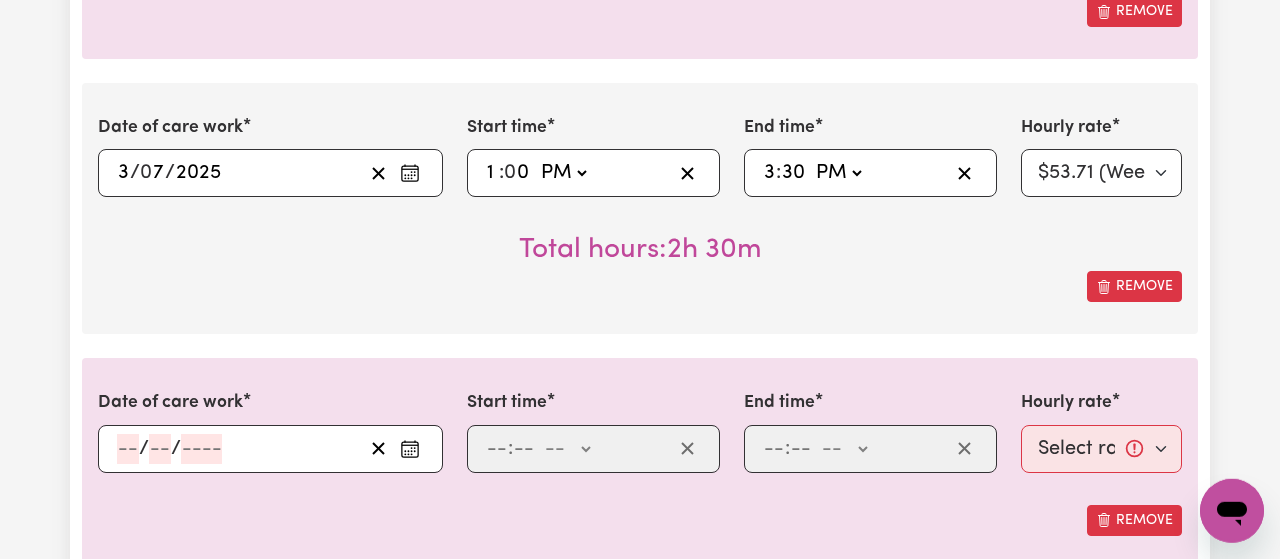 scroll, scrollTop: 1412, scrollLeft: 0, axis: vertical 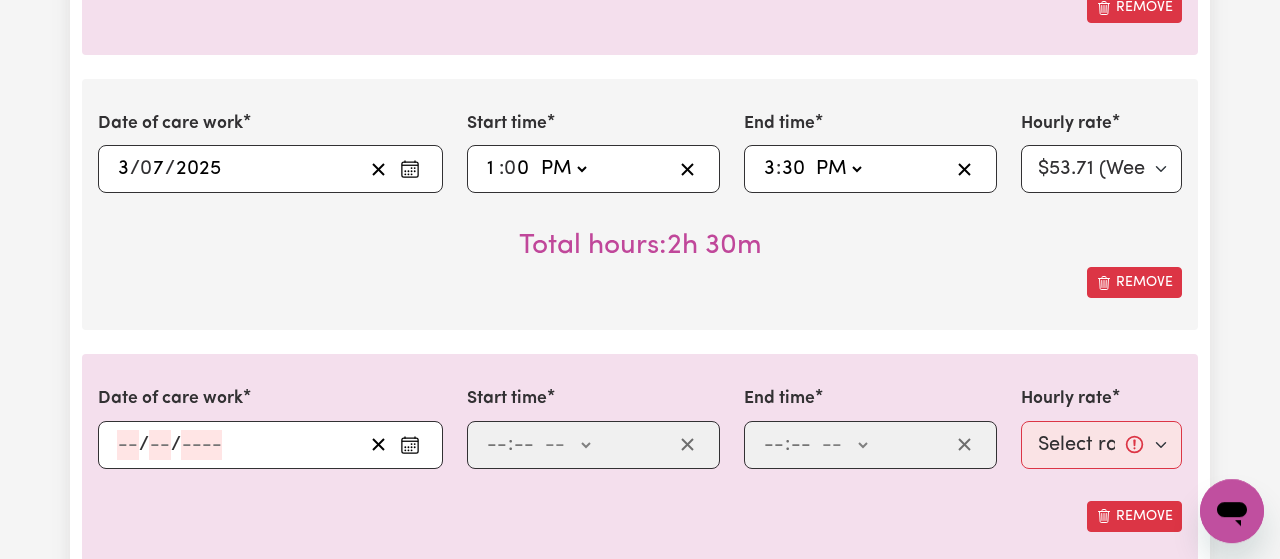 click 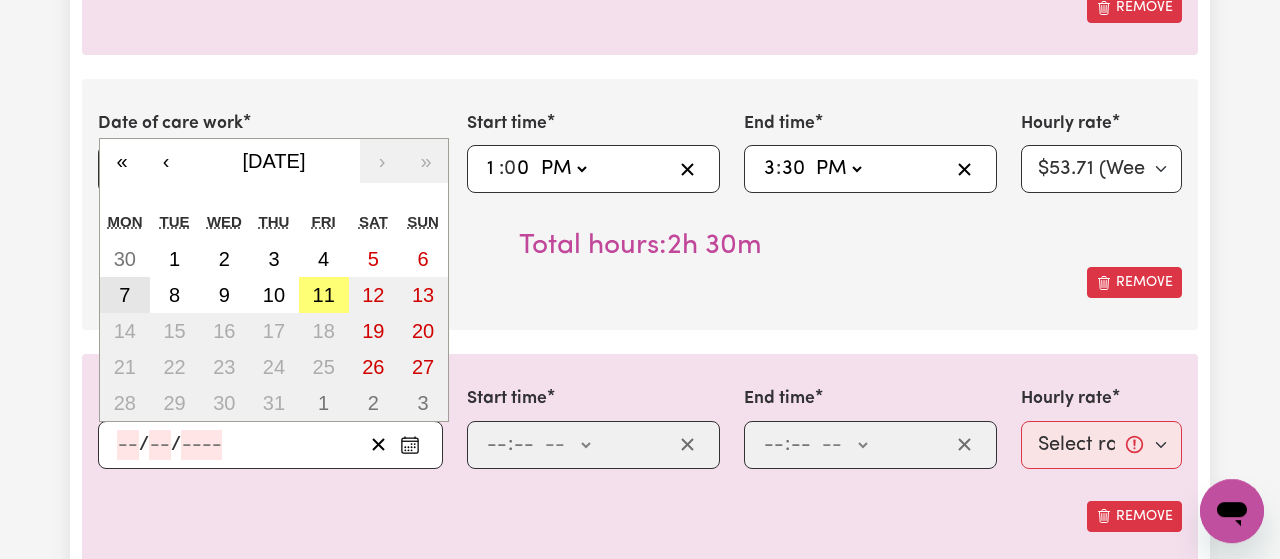 click on "7" at bounding box center [124, 295] 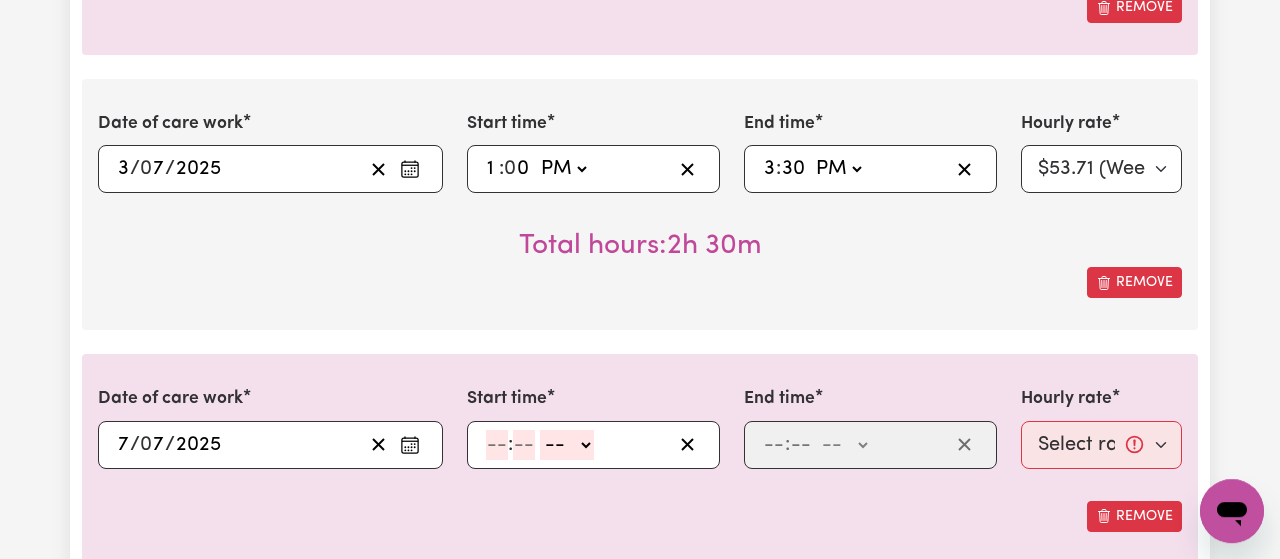 click 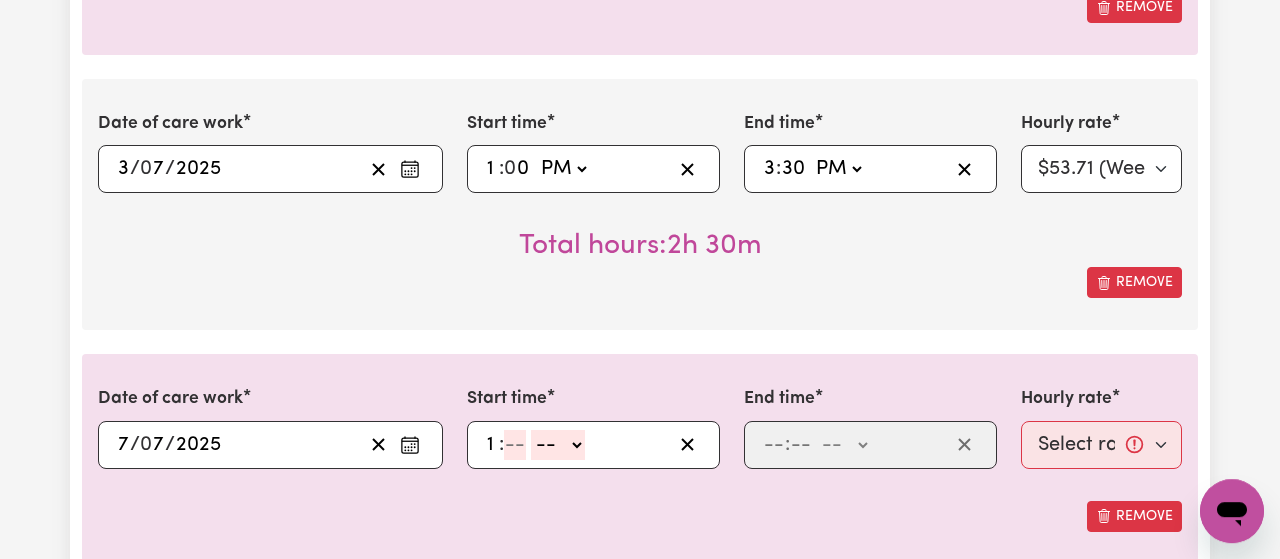 type on "1" 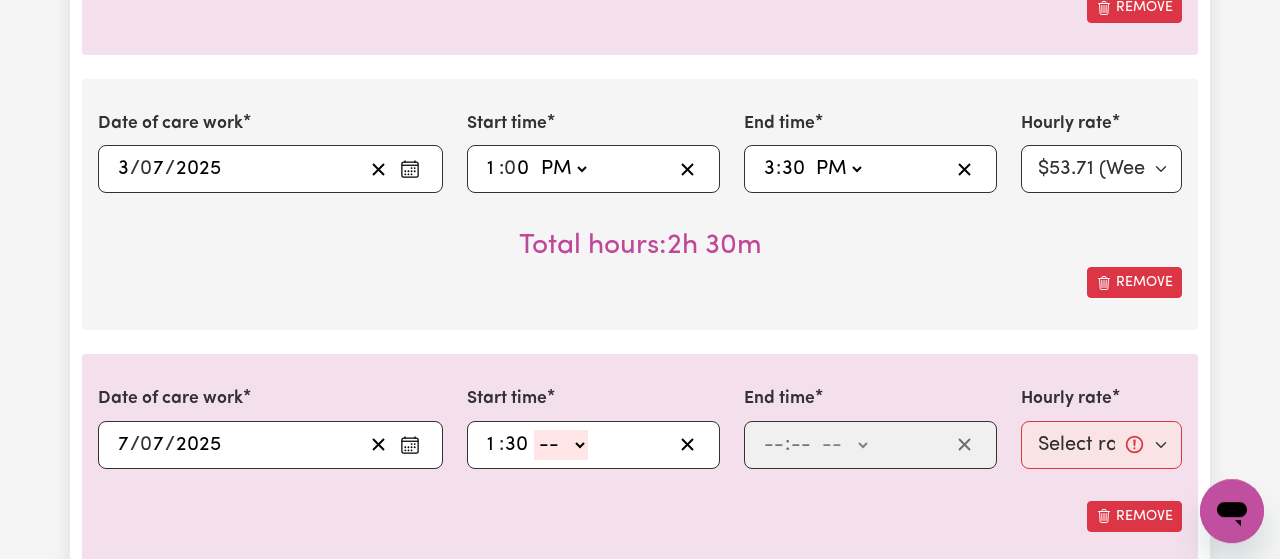 type on "30" 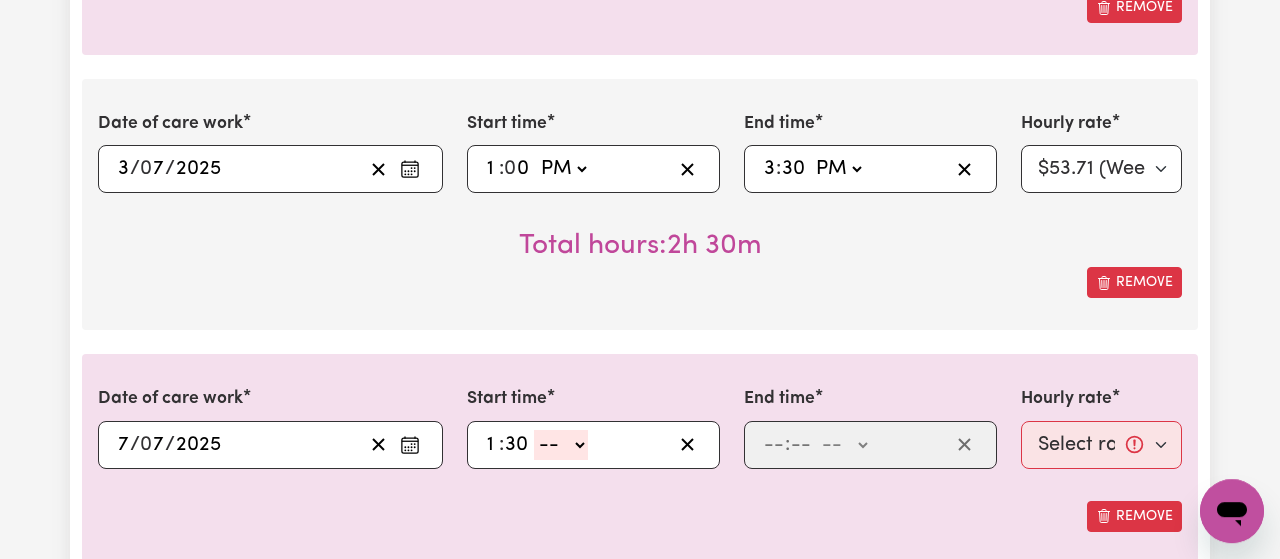 click on "-- AM PM" 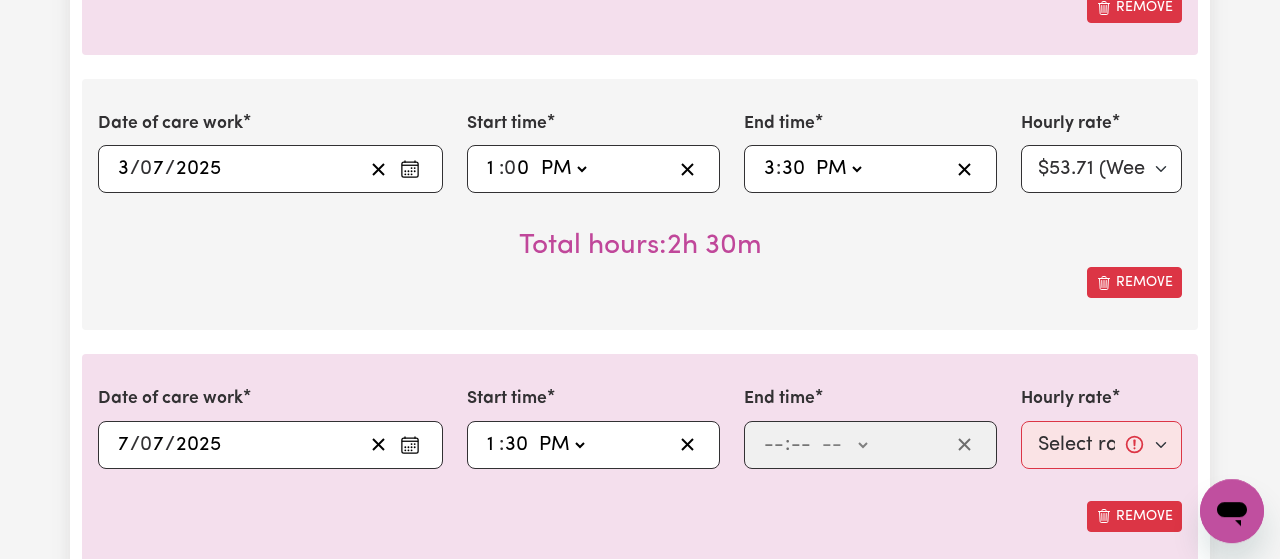 click on "PM" at bounding box center (0, 0) 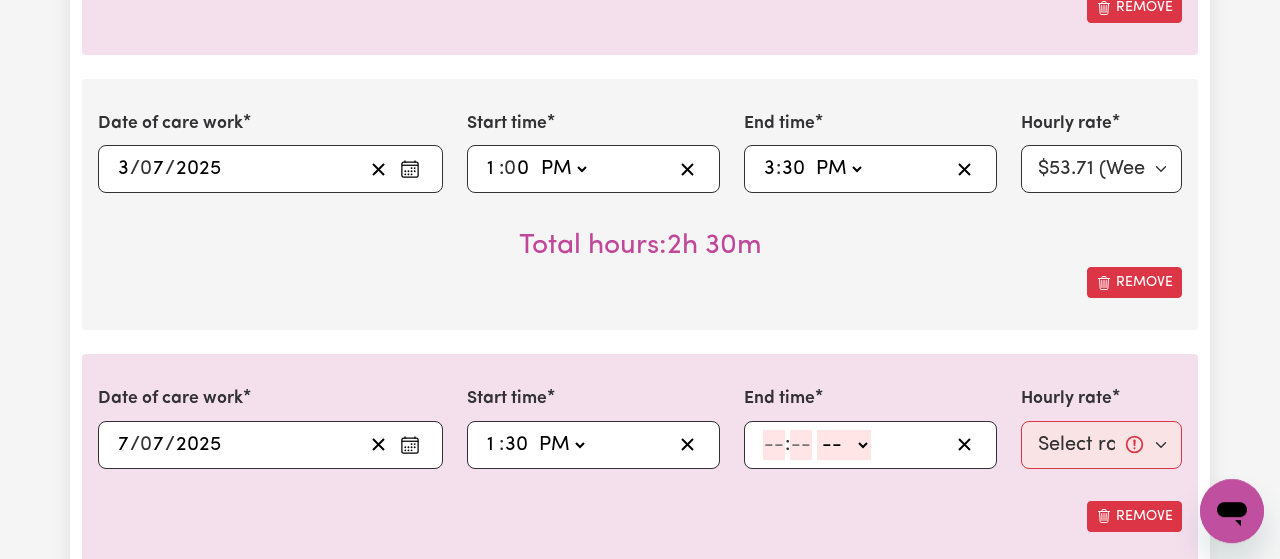 click 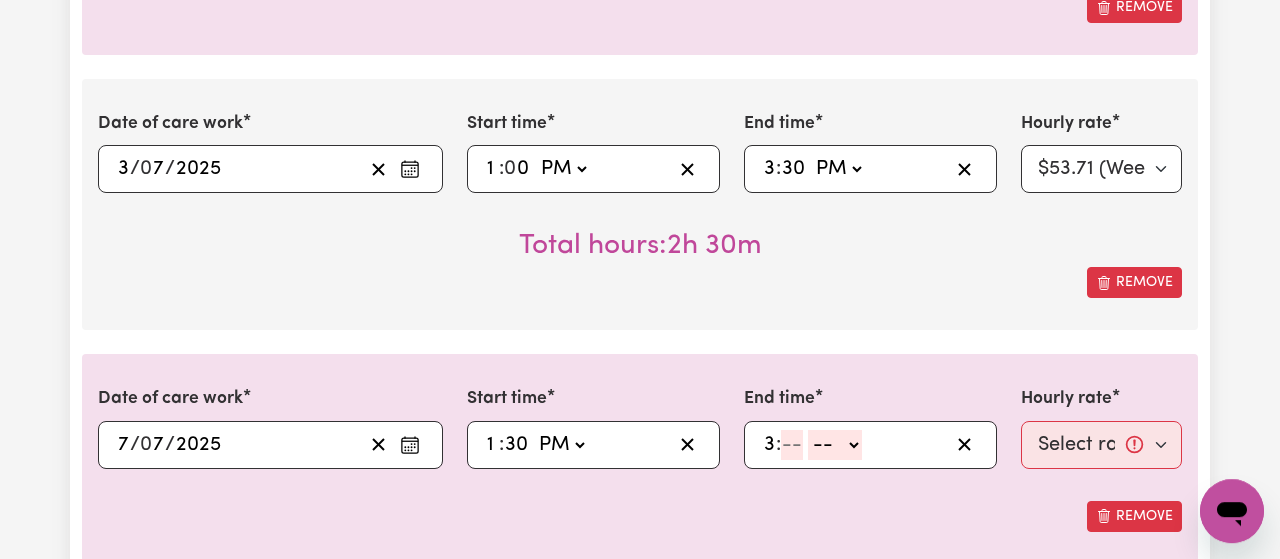 type on "3" 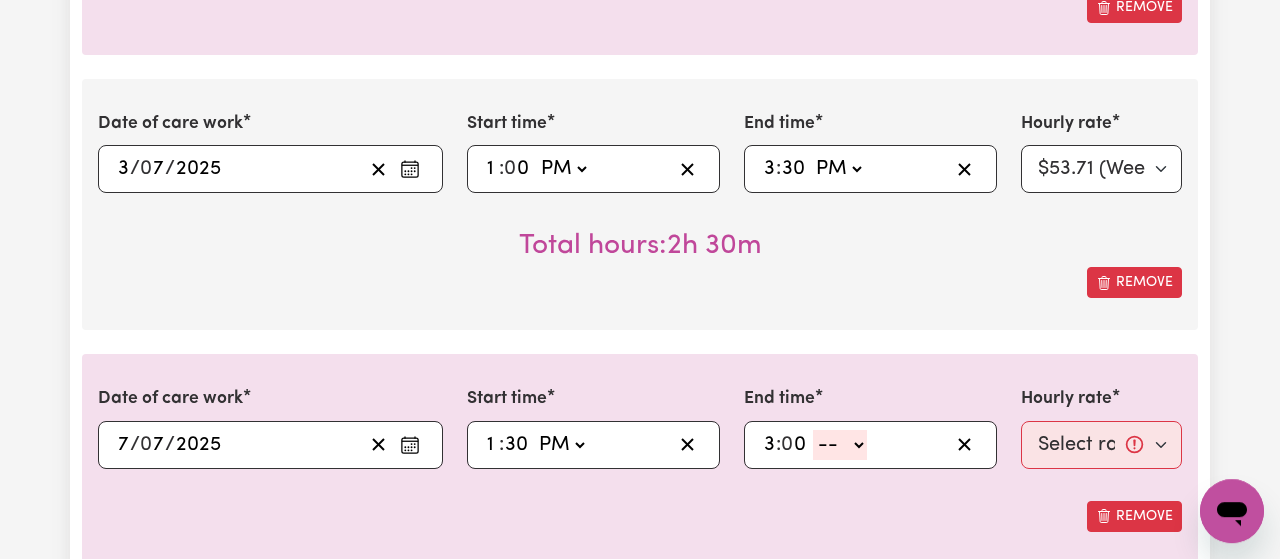 type on "0" 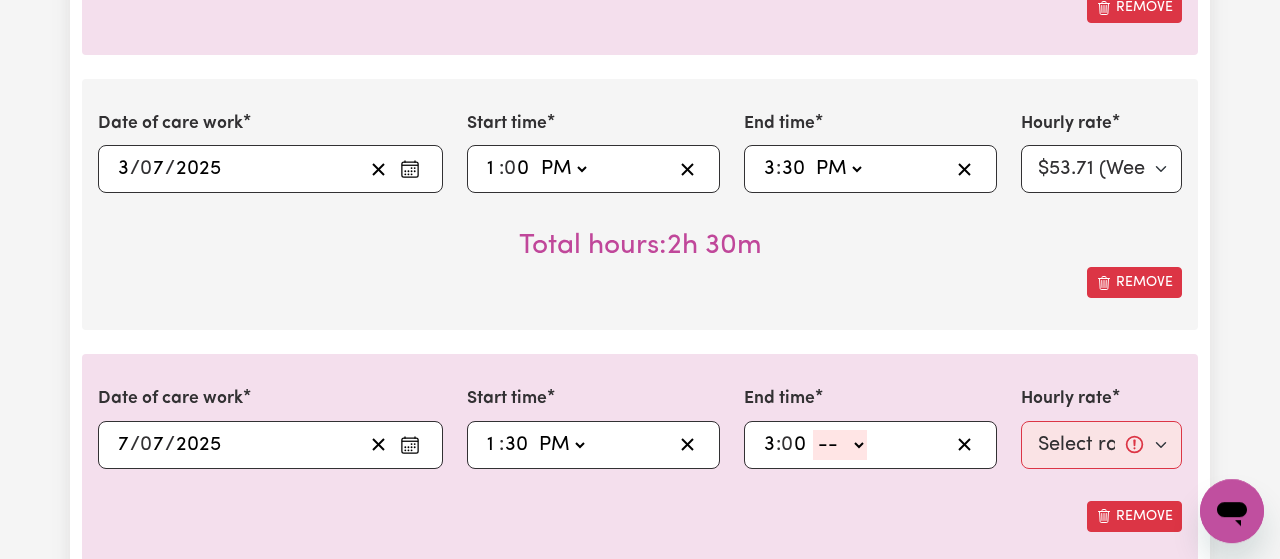 click on "-- AM PM" 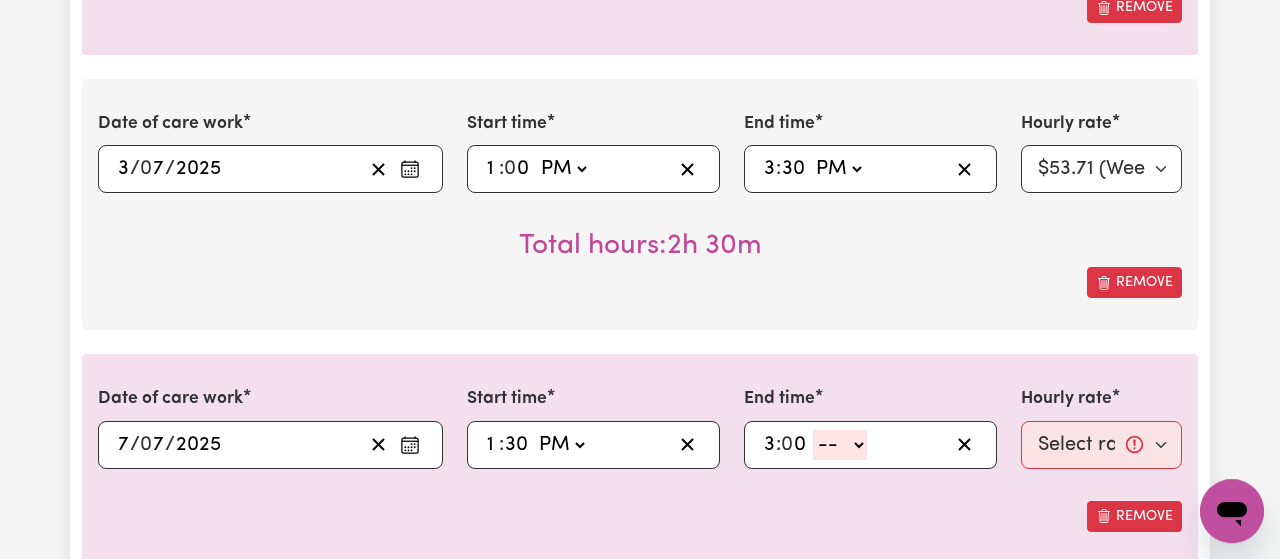 select on "pm" 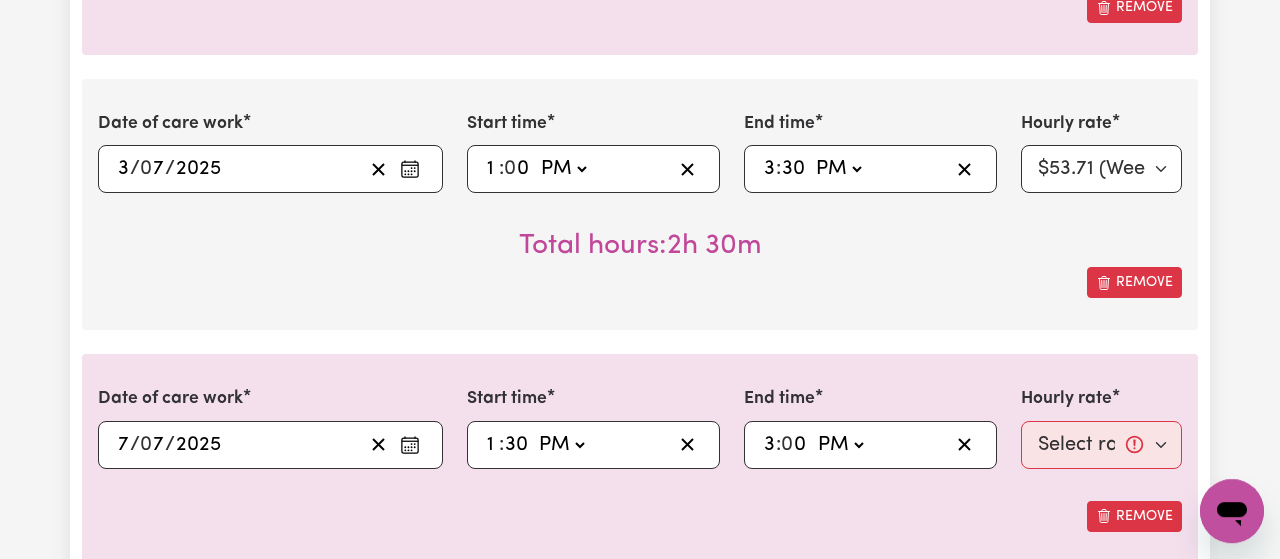 click on "PM" at bounding box center (0, 0) 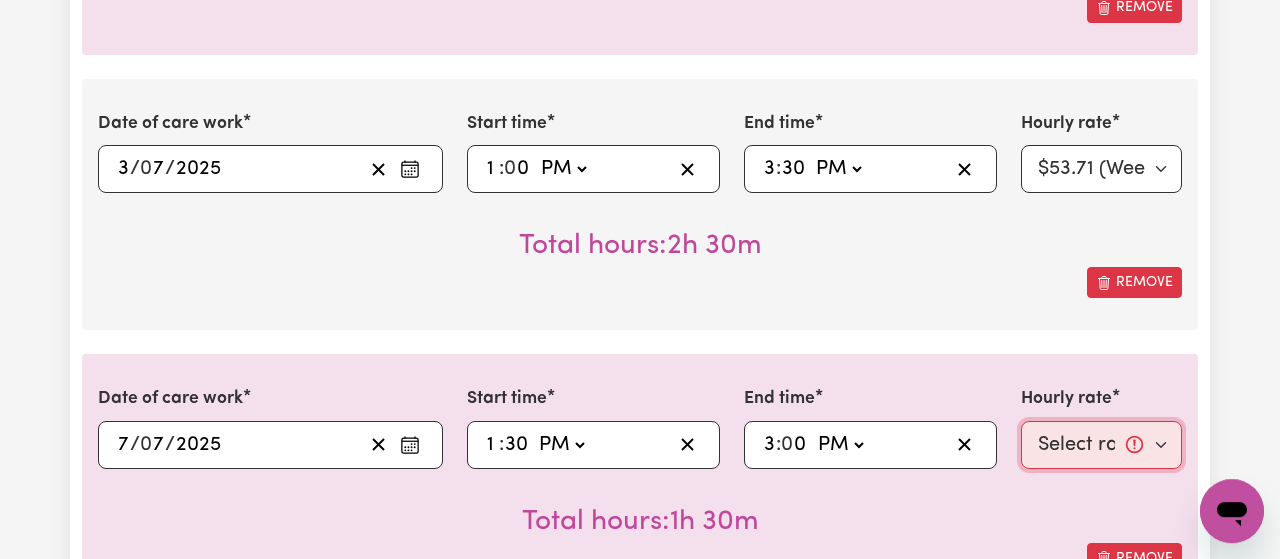 click on "Select rate... $53.71 (Weekday)" at bounding box center [1101, 445] 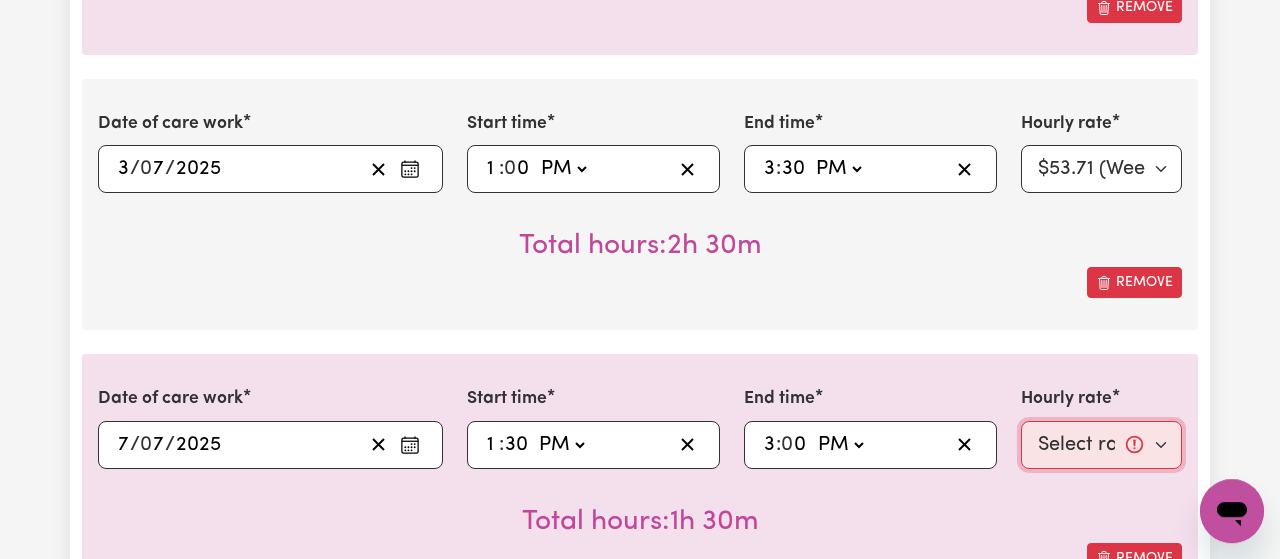 select on "53.71-Weekday" 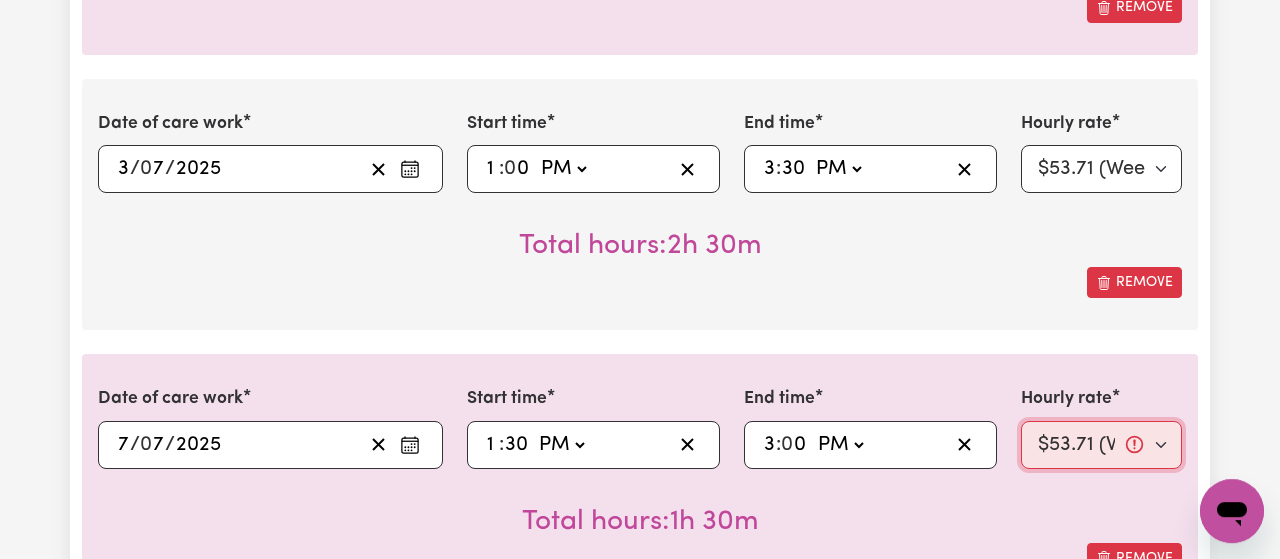 click on "$53.71 (Weekday)" at bounding box center (0, 0) 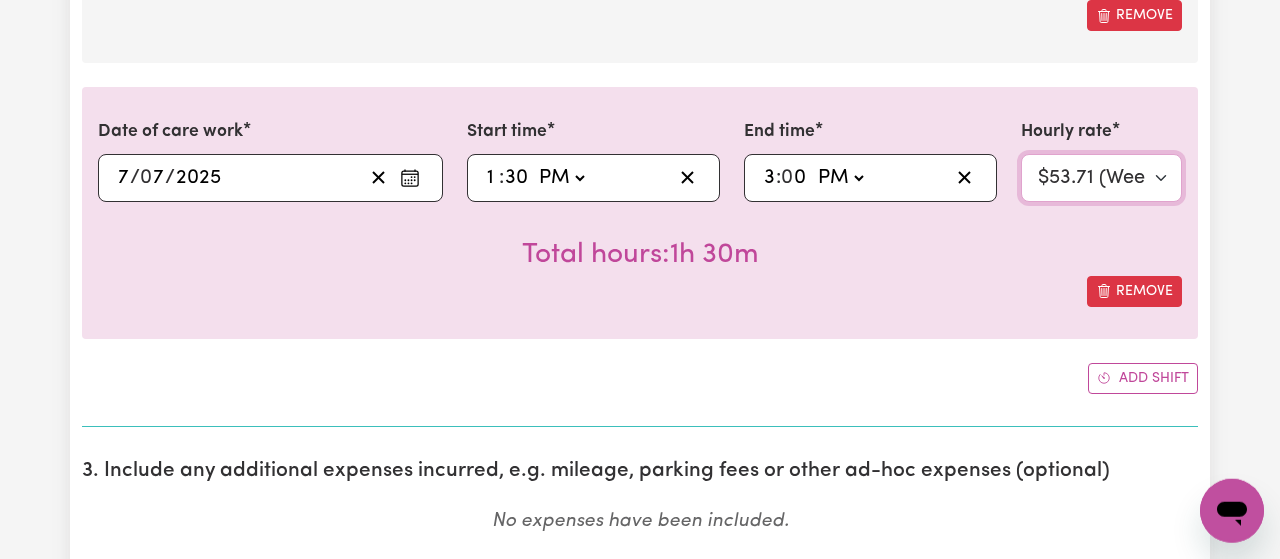 scroll, scrollTop: 1688, scrollLeft: 0, axis: vertical 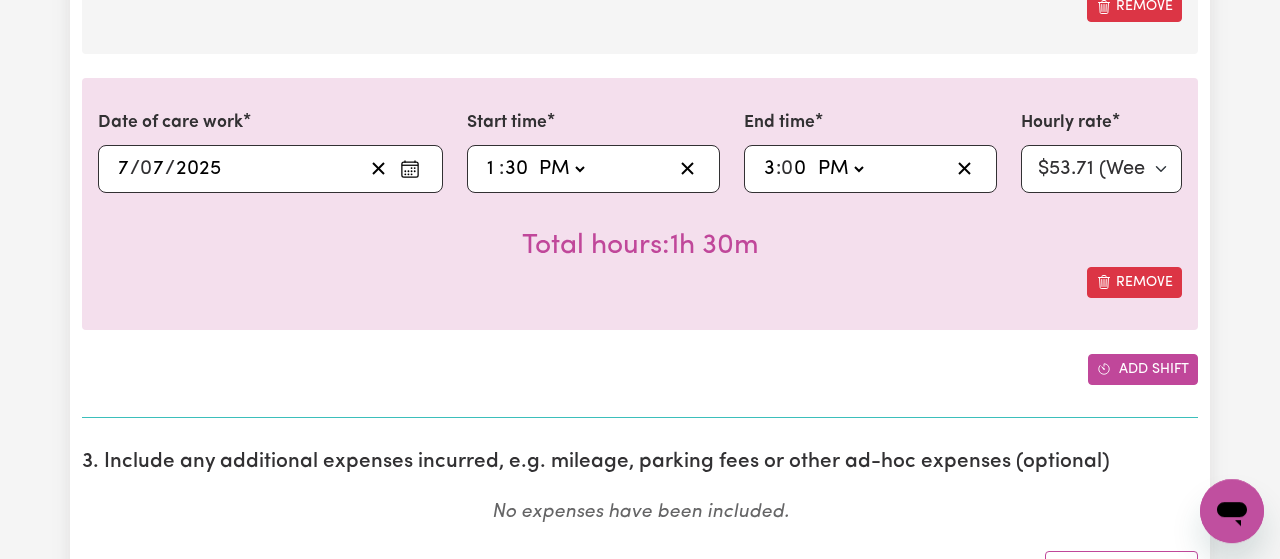 click on "Add shift" at bounding box center [1143, 369] 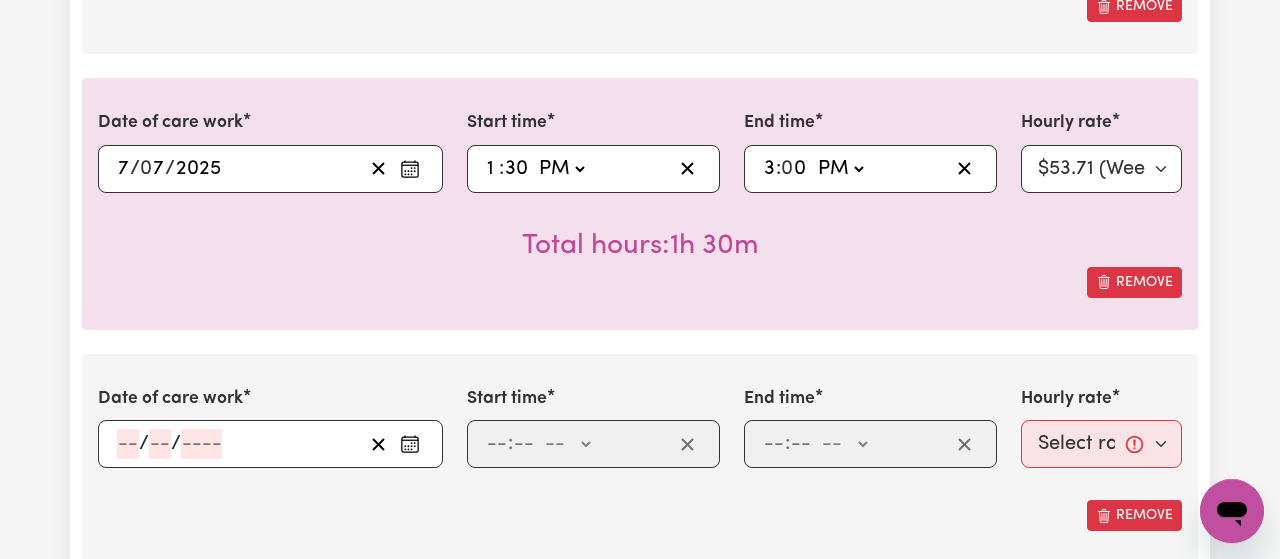 click at bounding box center [410, 444] 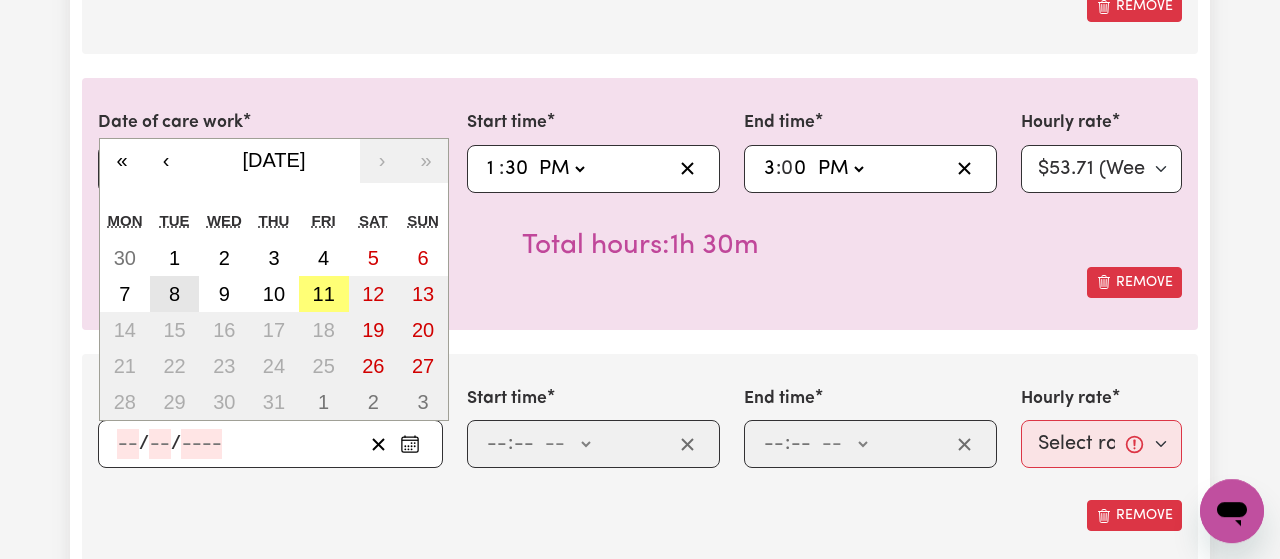 click on "8" at bounding box center [175, 294] 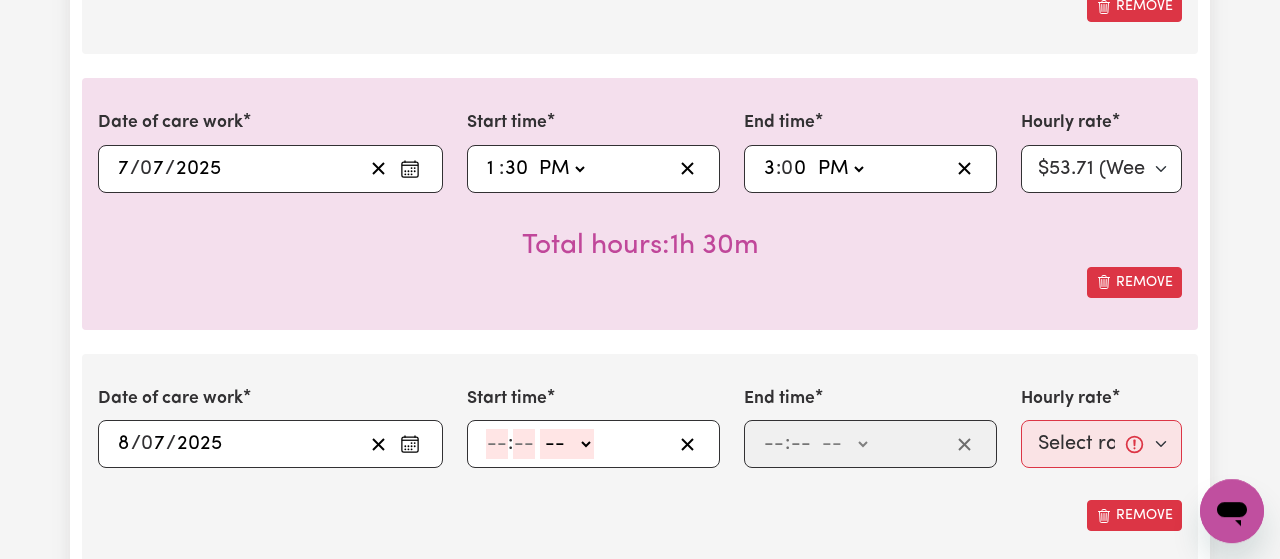 click 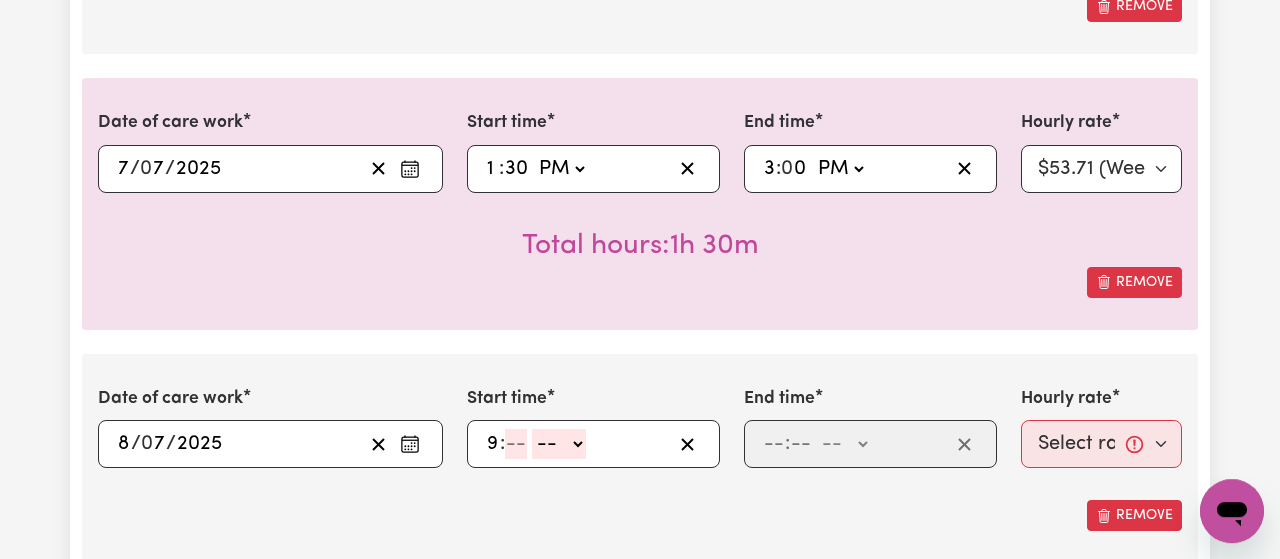 type on "9" 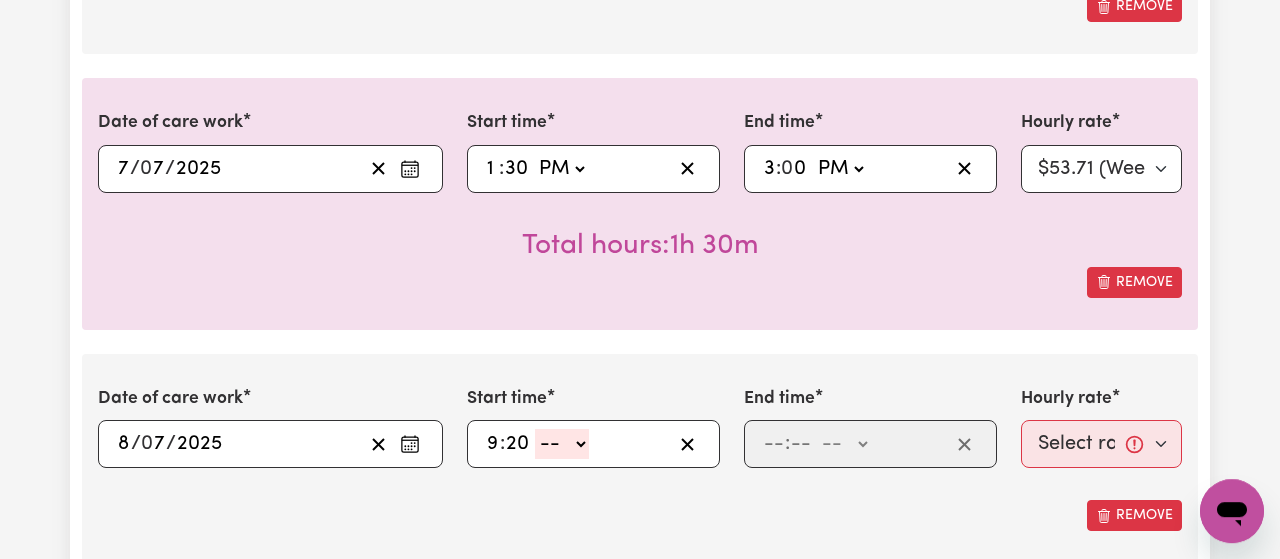 type on "20" 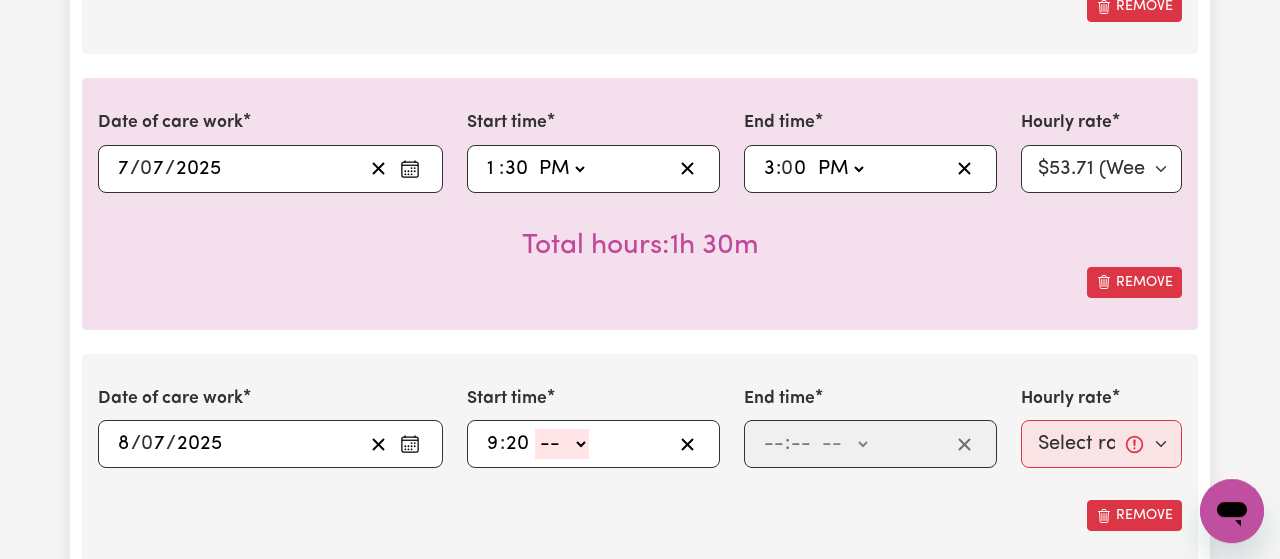click on "-- AM PM" 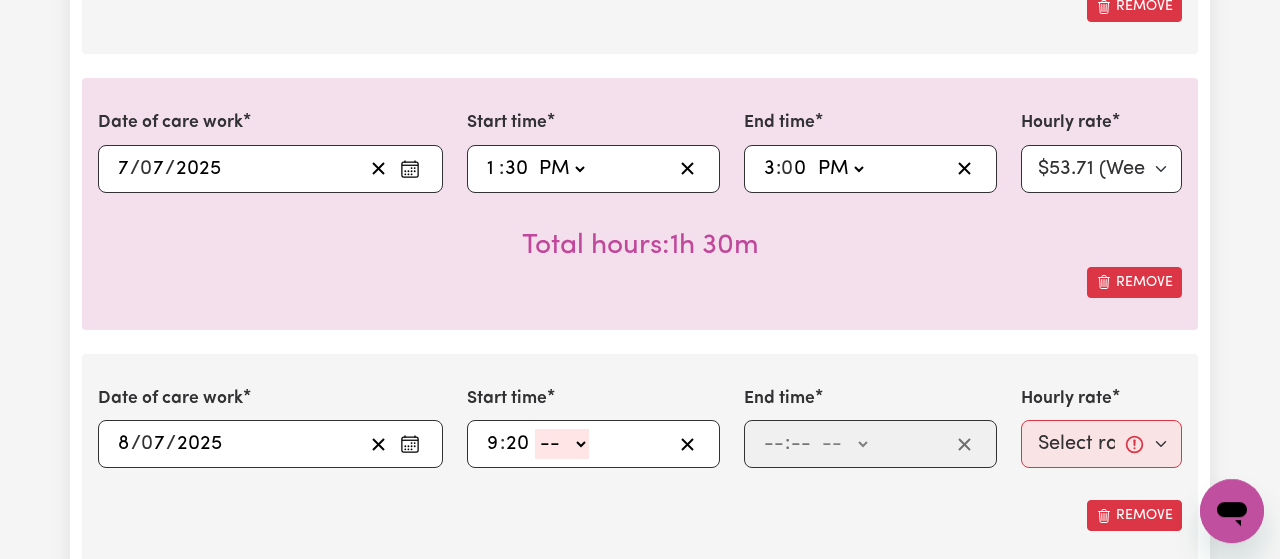select on "am" 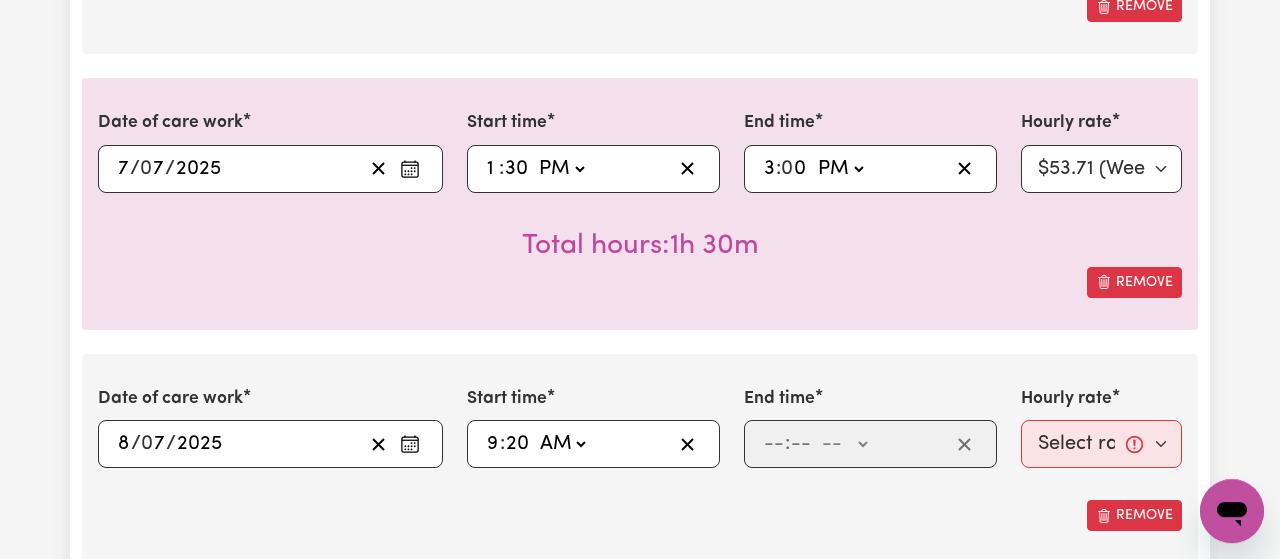 click on "AM" at bounding box center (0, 0) 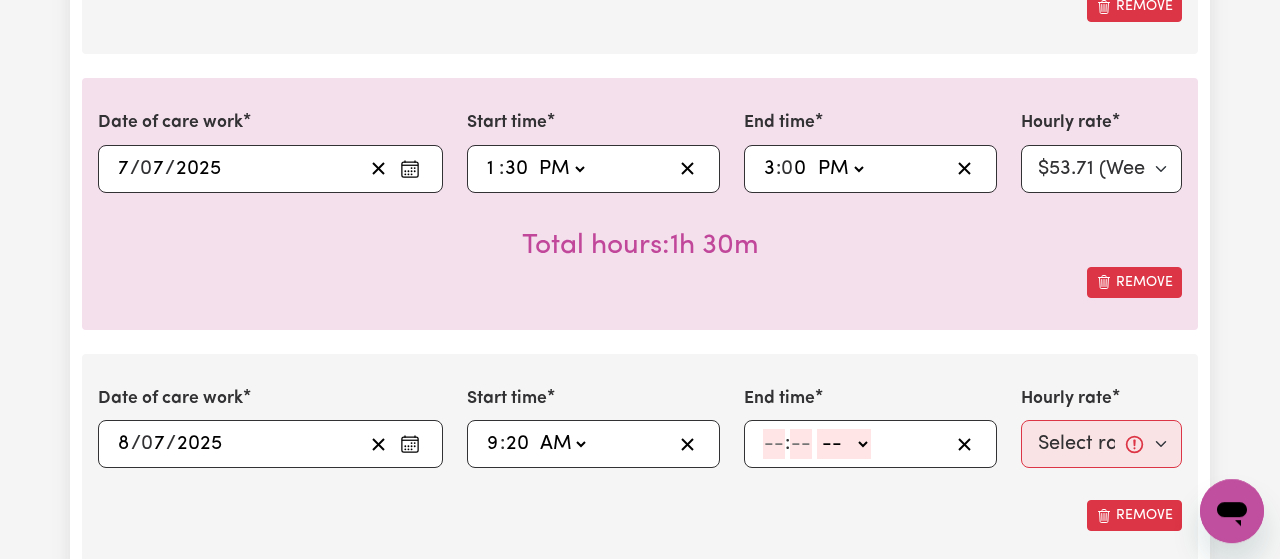 click 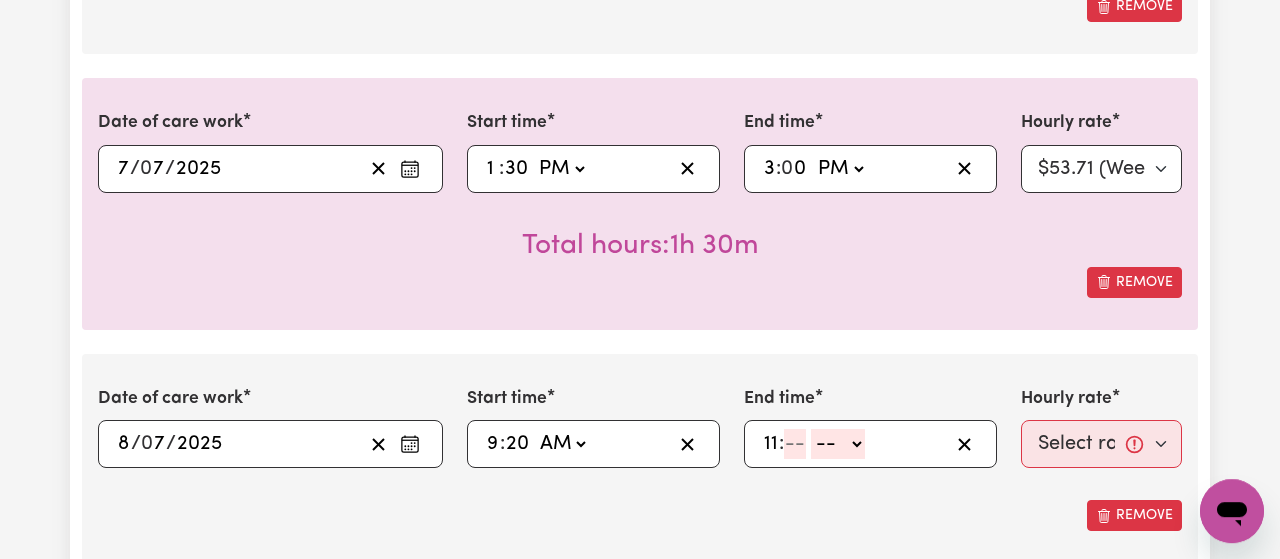 type on "11" 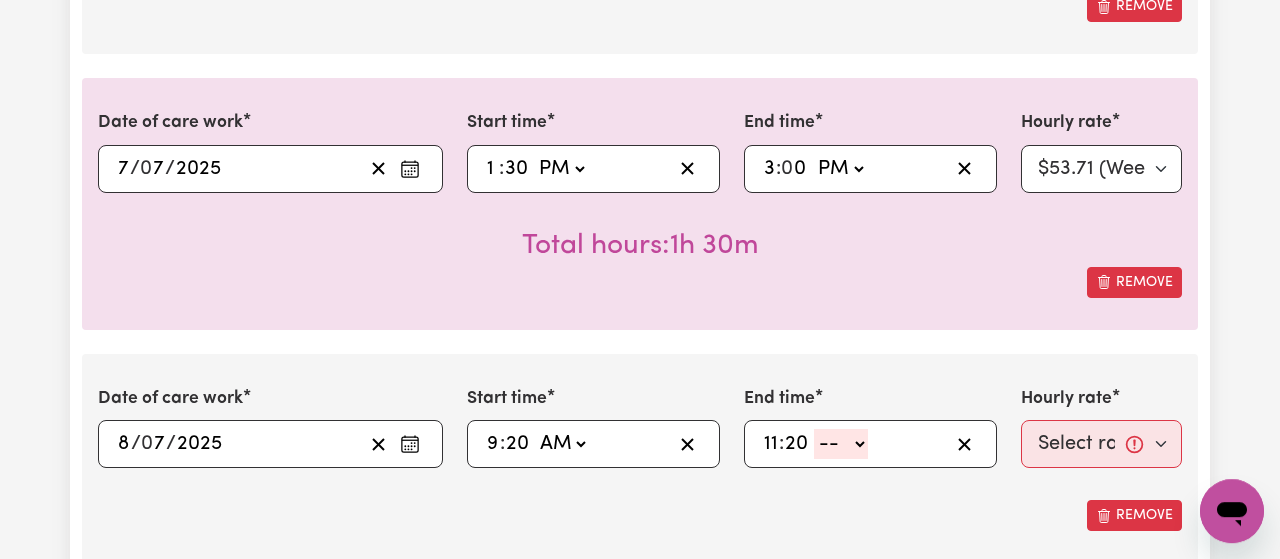 type on "20" 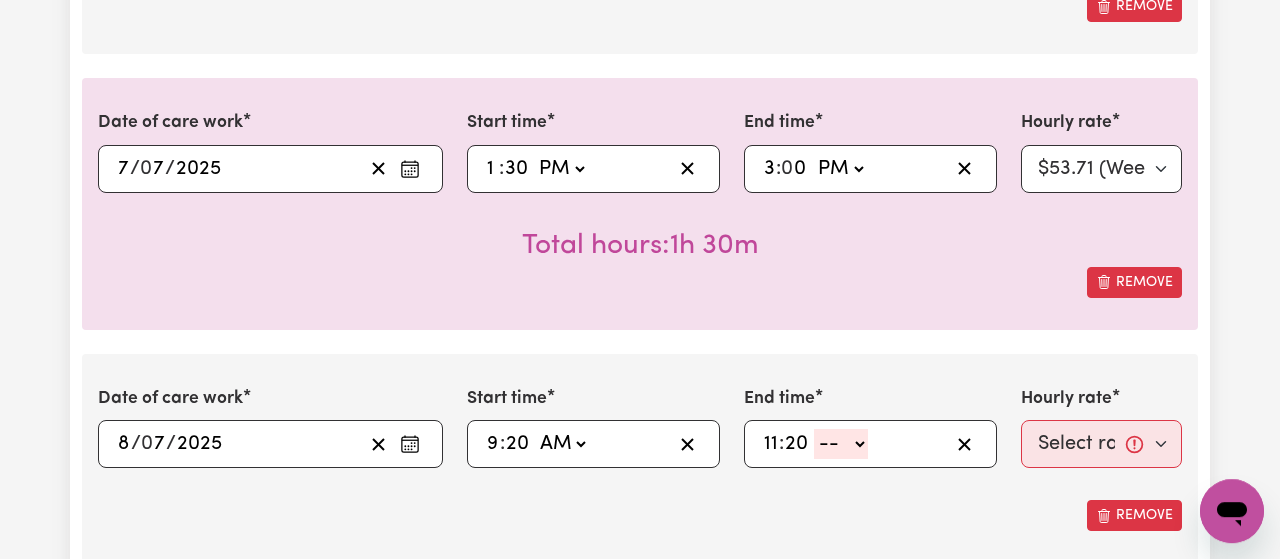 click on "-- AM PM" 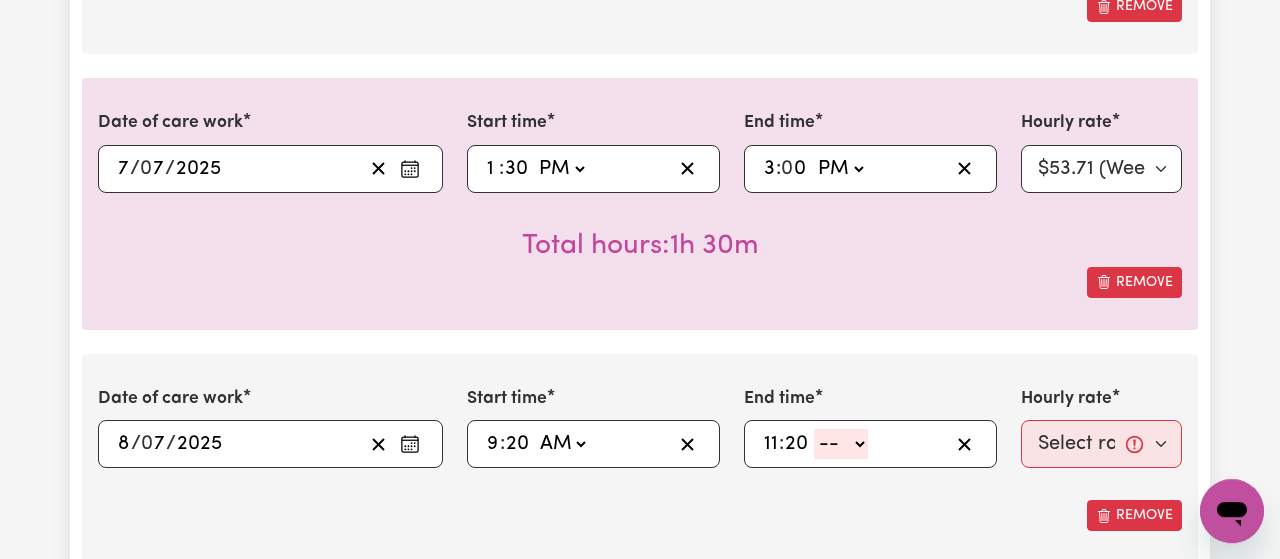select on "am" 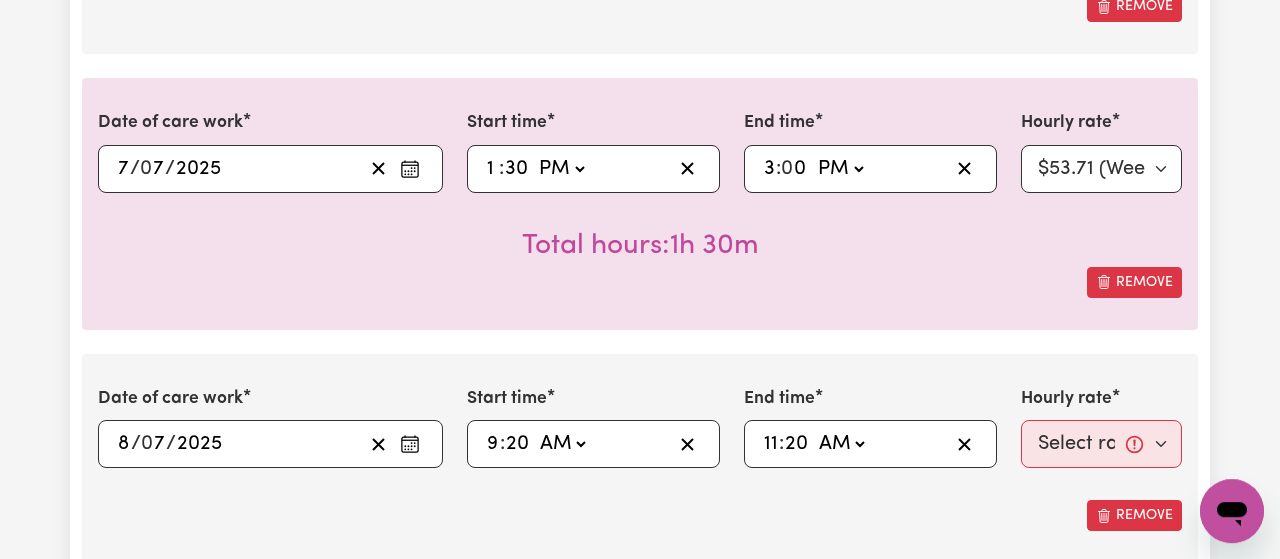 click on "AM" at bounding box center [0, 0] 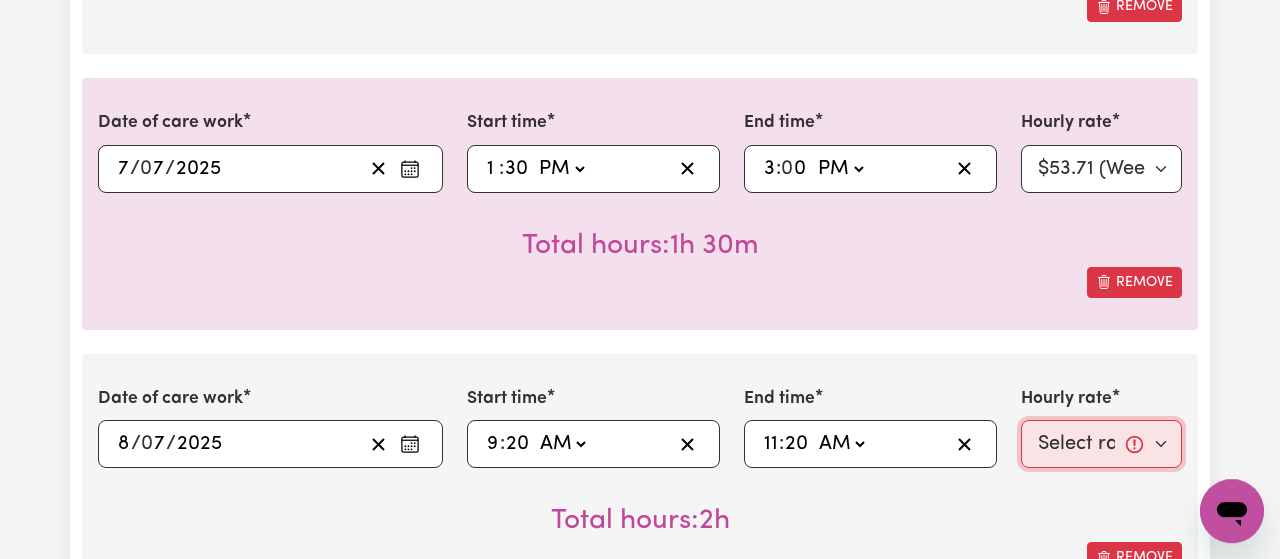 click on "Select rate... $53.71 (Weekday)" at bounding box center (1101, 444) 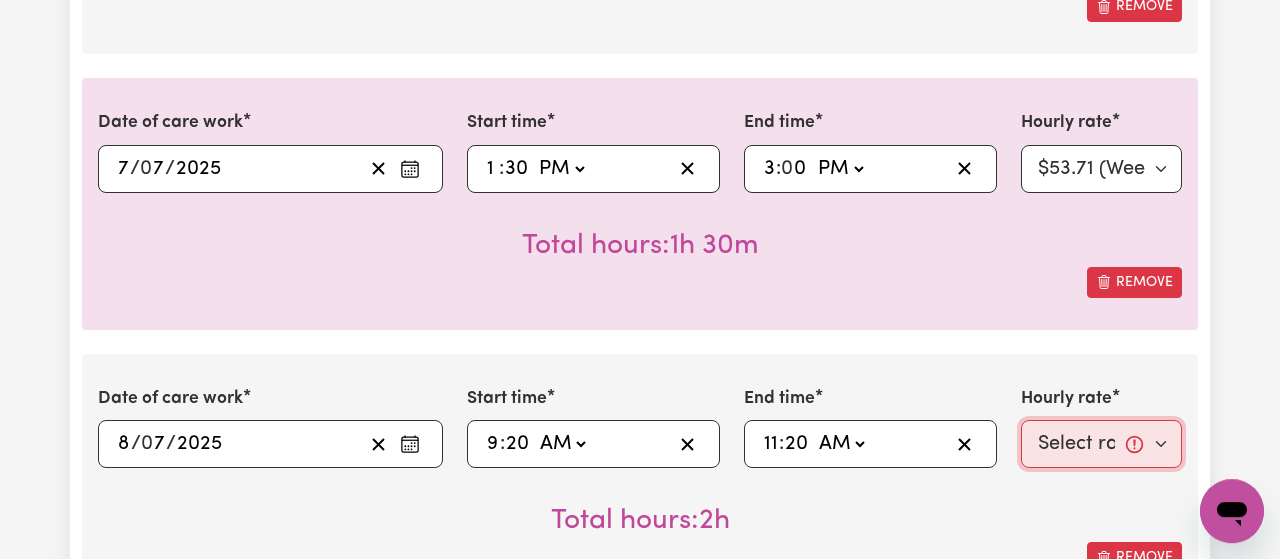 select on "53.71-Weekday" 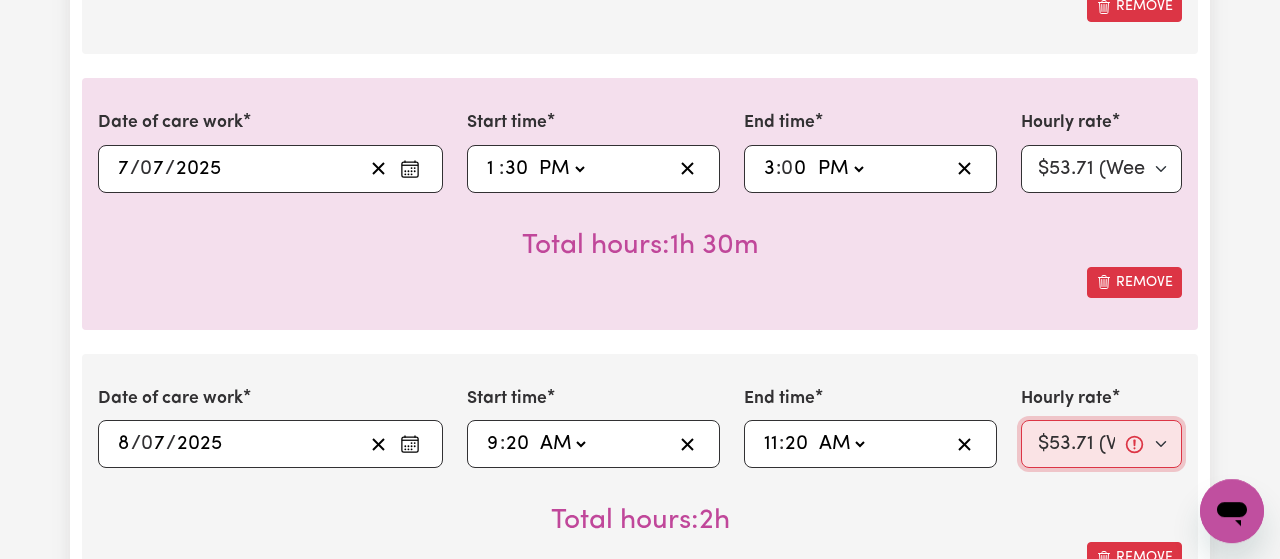 click on "$53.71 (Weekday)" at bounding box center [0, 0] 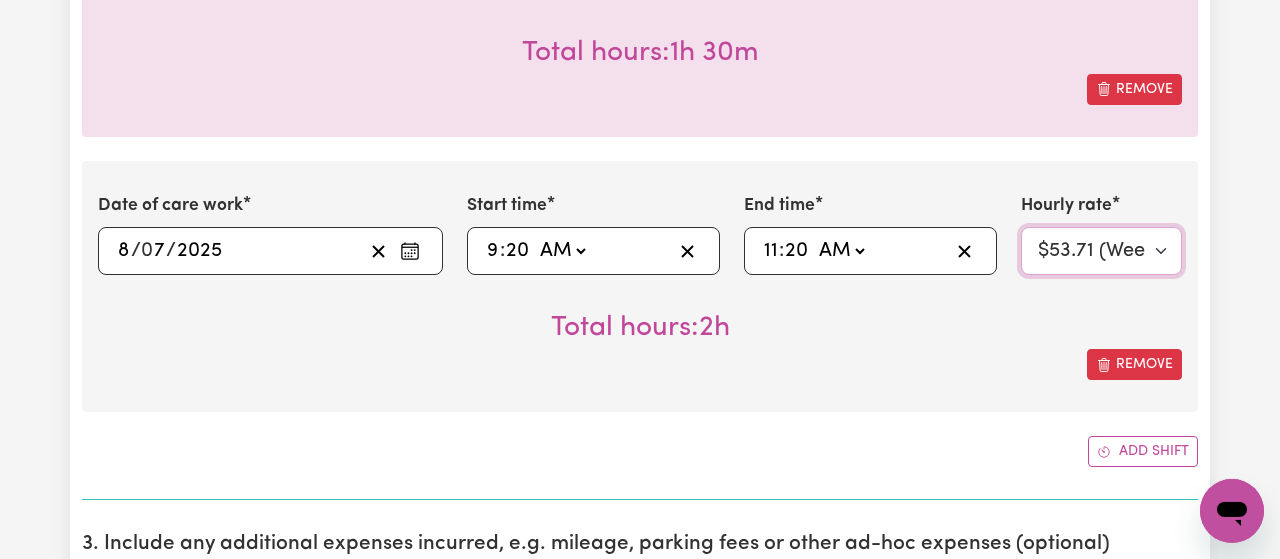 scroll, scrollTop: 1898, scrollLeft: 0, axis: vertical 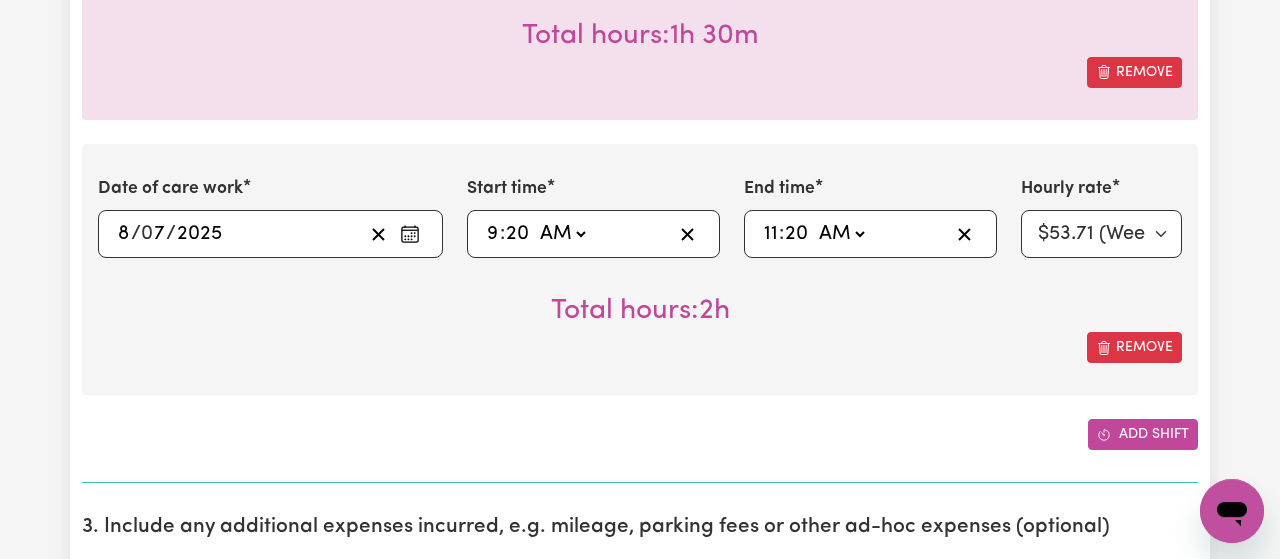 click on "Add shift" at bounding box center [1143, 434] 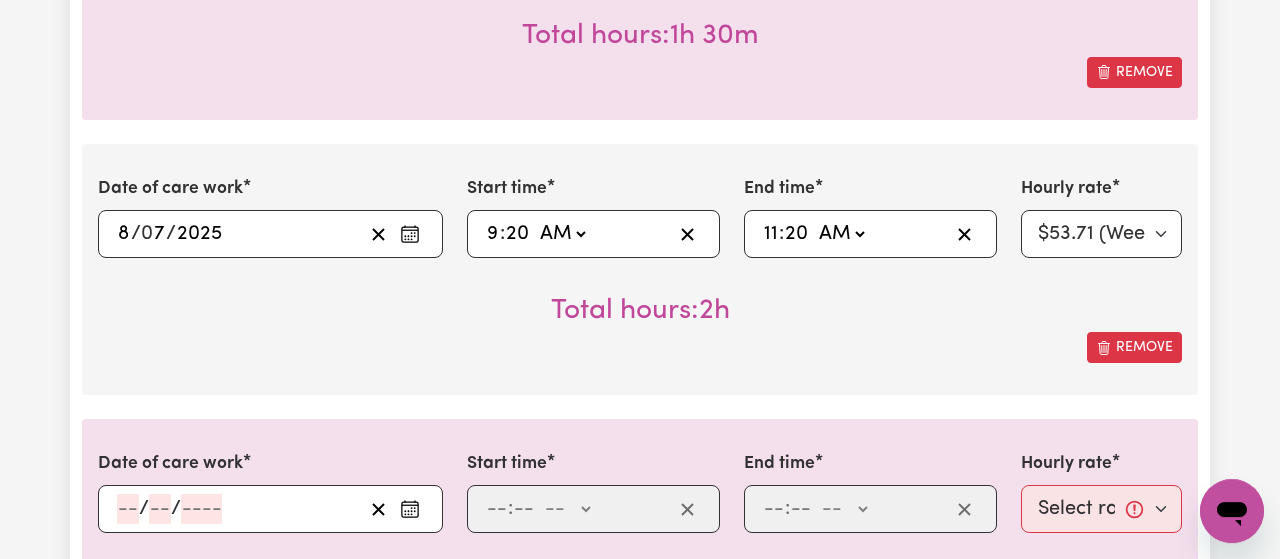 scroll, scrollTop: 2074, scrollLeft: 0, axis: vertical 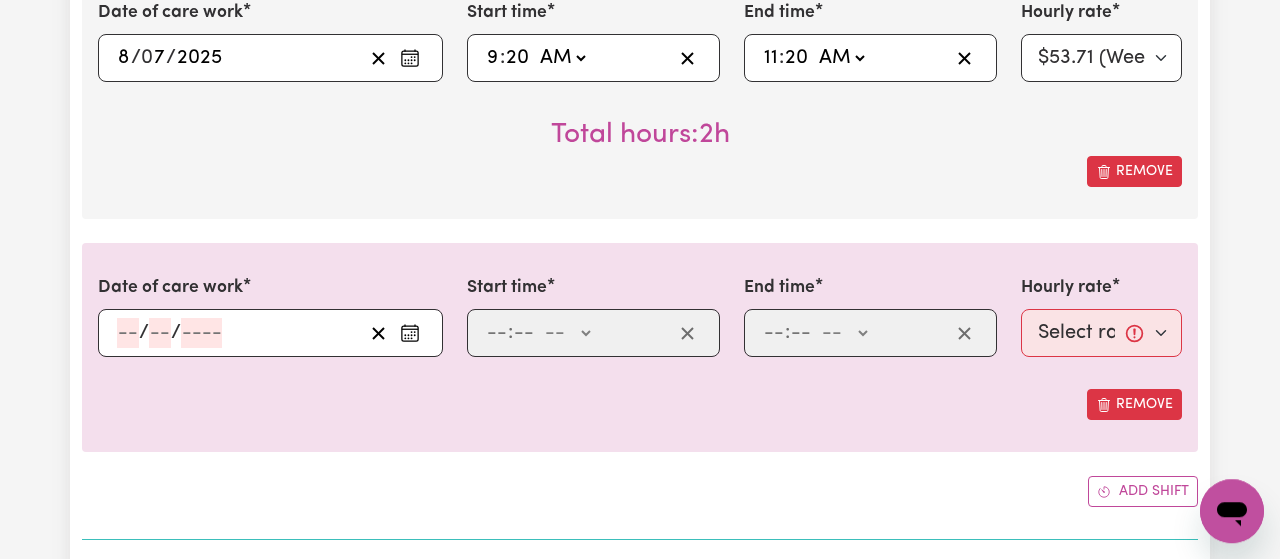 click 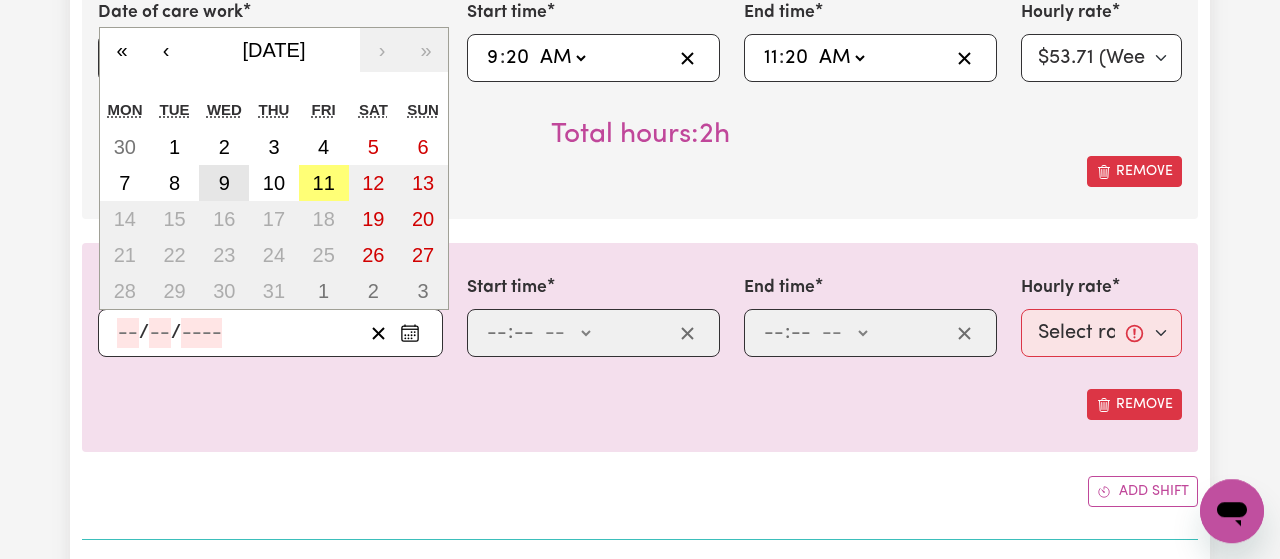 click on "9" at bounding box center [224, 183] 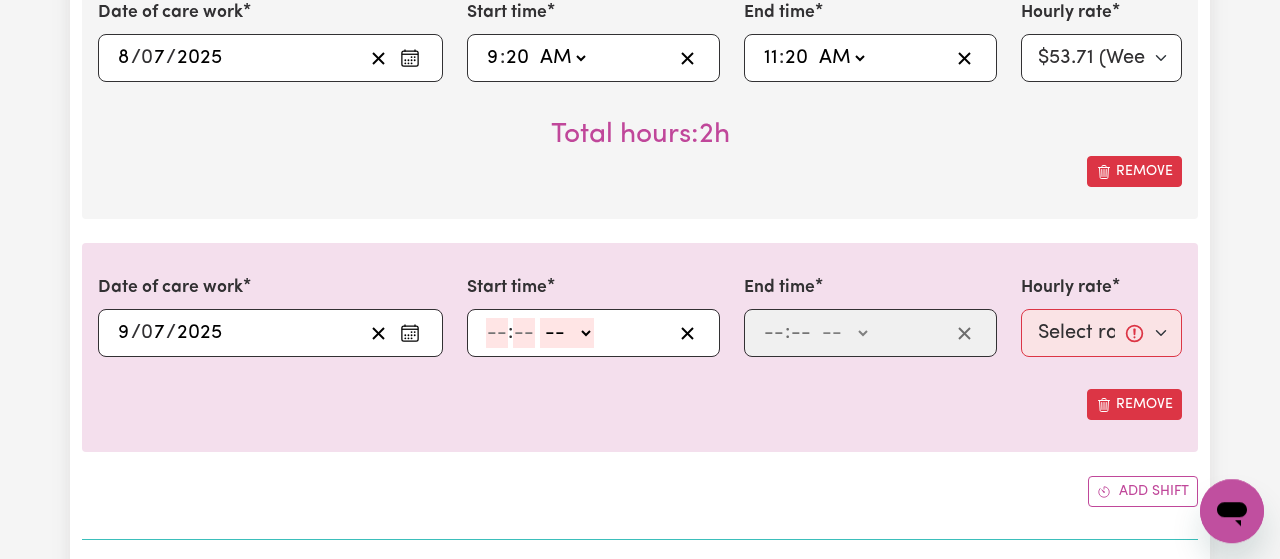 click 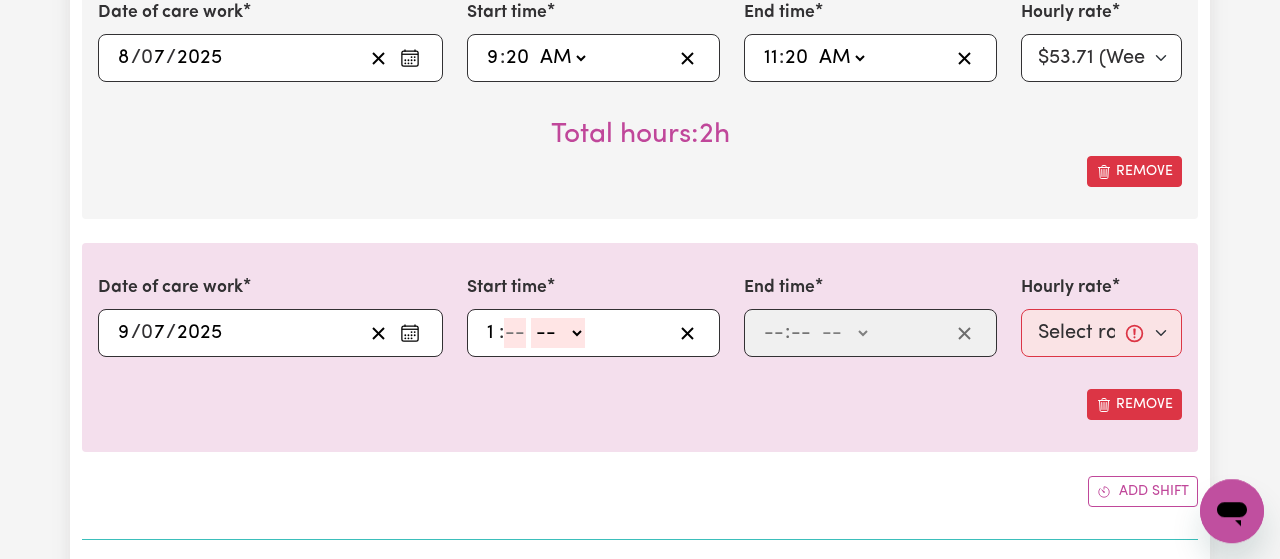 type on "1" 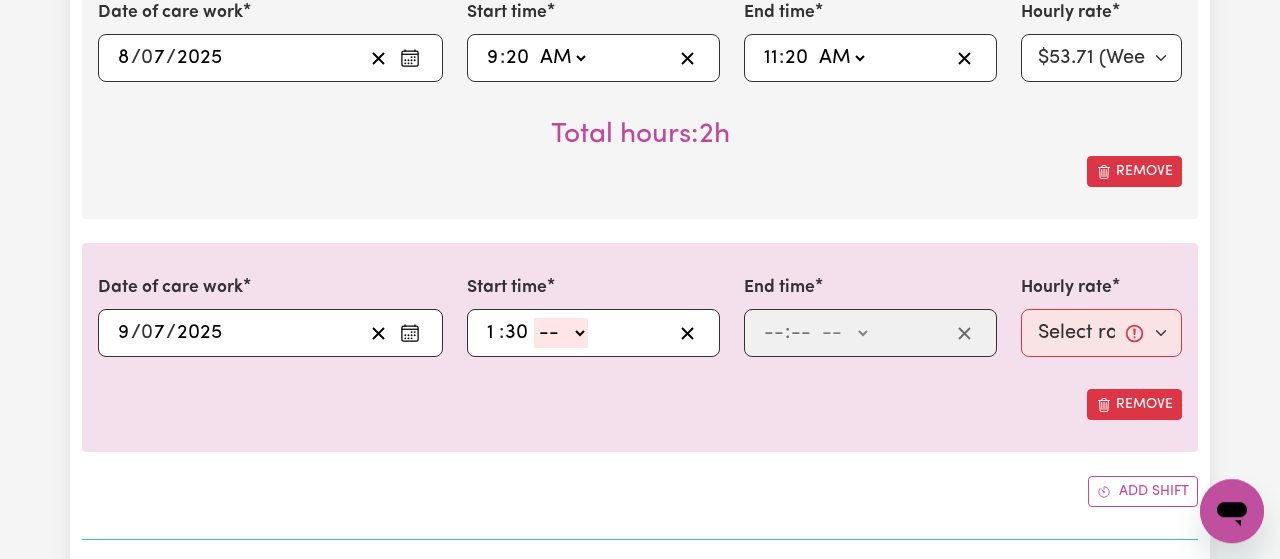 type on "30" 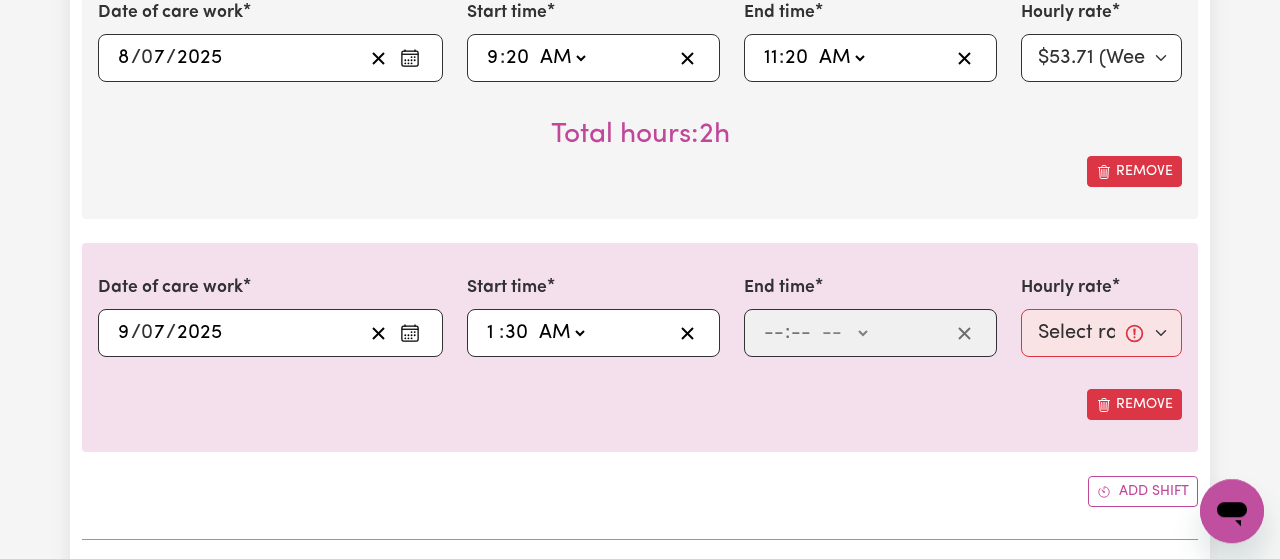 click on "AM" at bounding box center [0, 0] 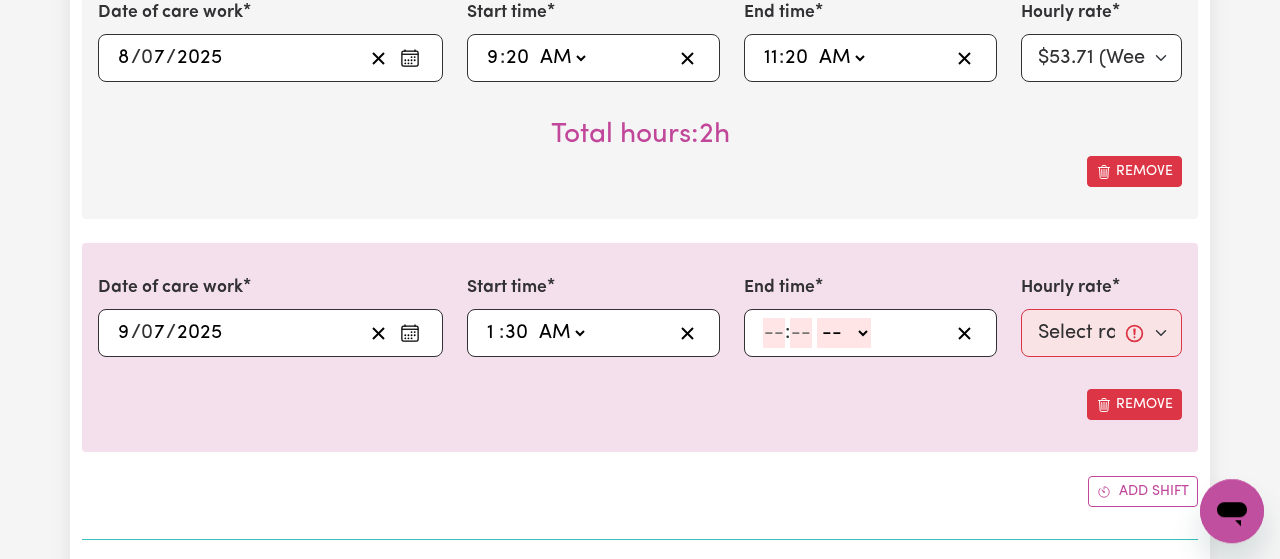 click 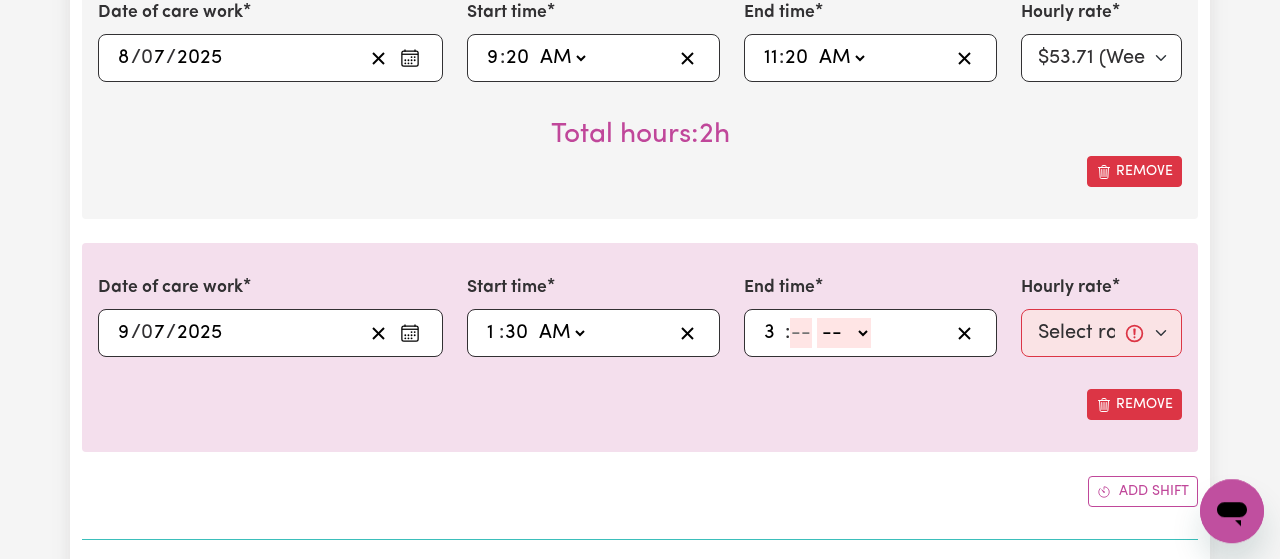 type on "3" 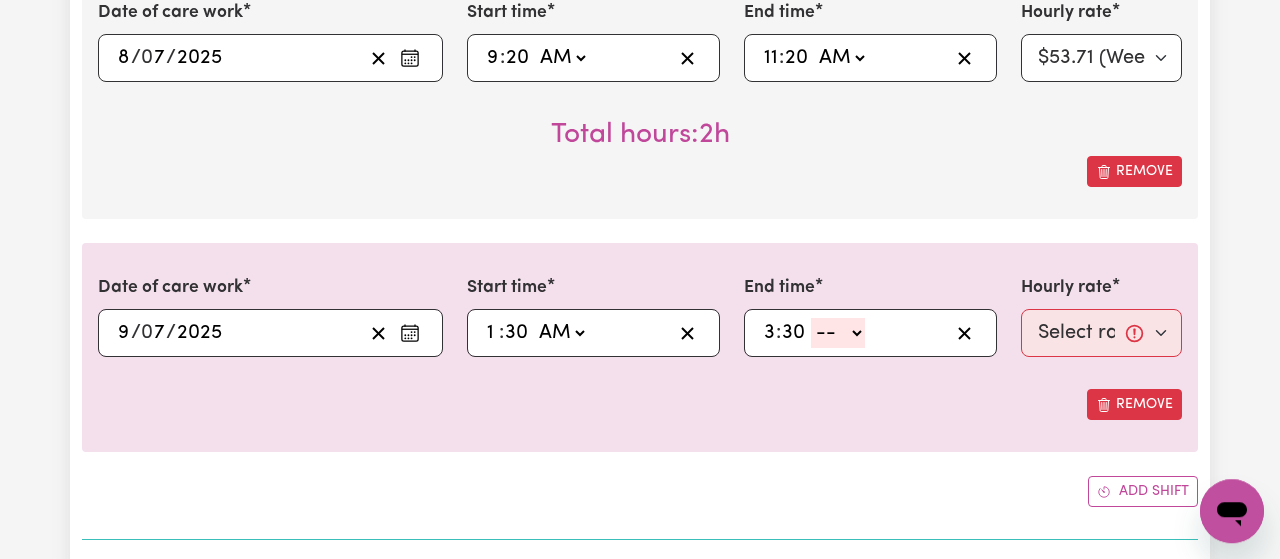 type on "30" 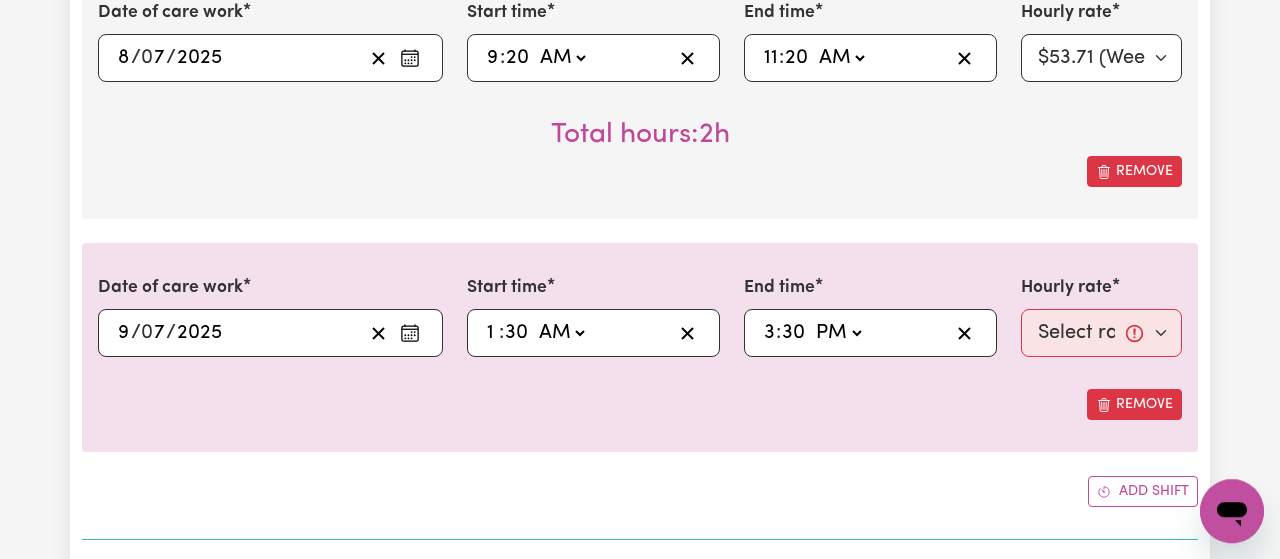 click on "PM" at bounding box center (0, 0) 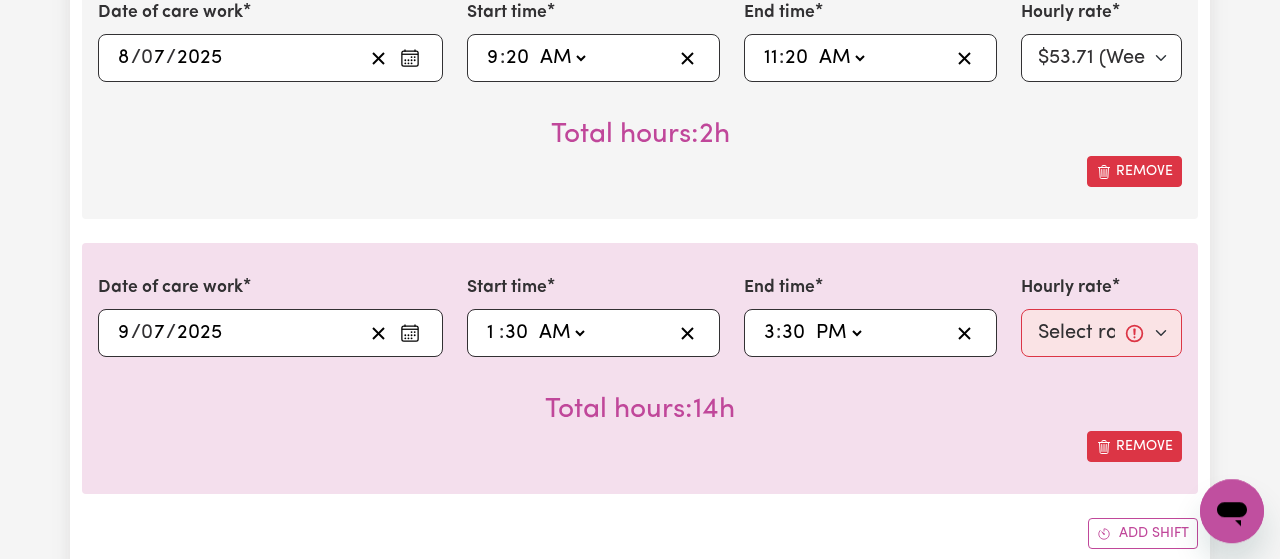click on "AM PM" 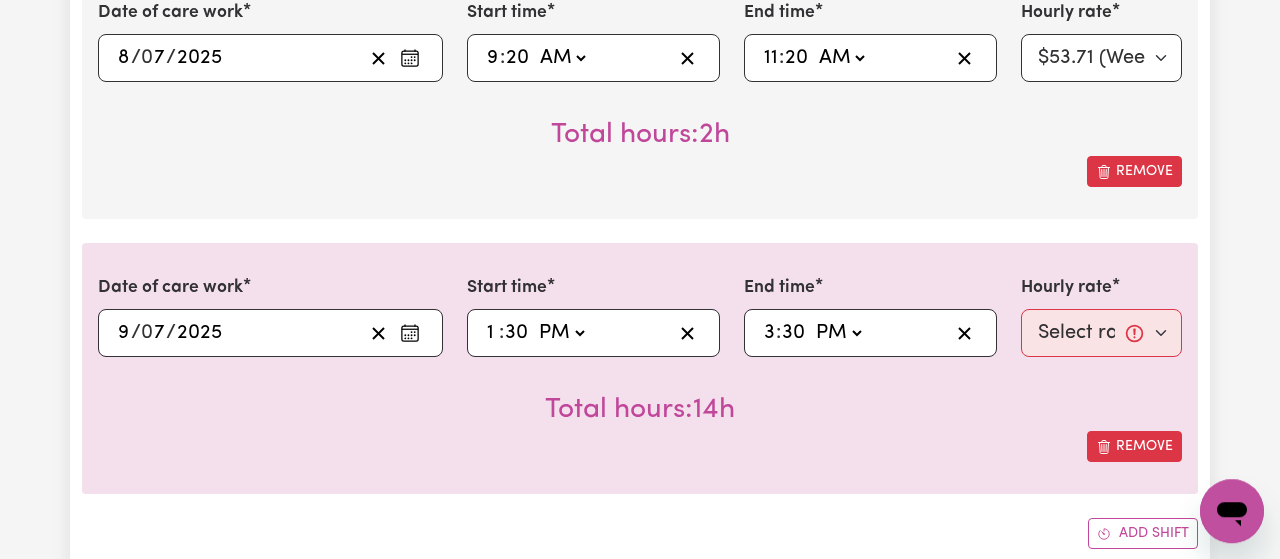 click on "PM" at bounding box center (0, 0) 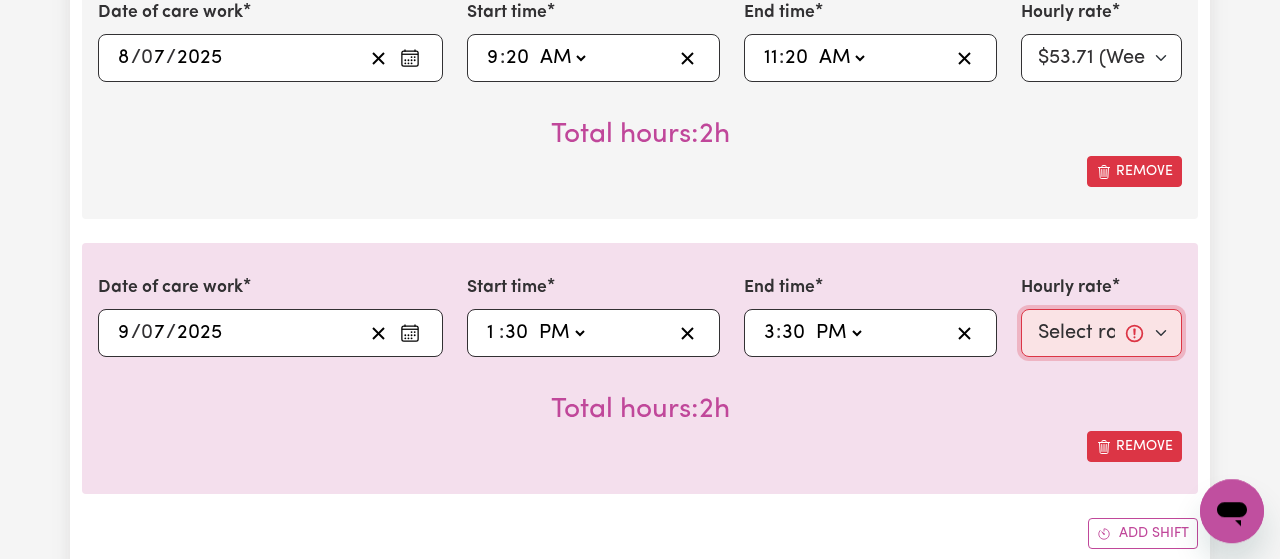 click on "Select rate... $53.71 (Weekday)" at bounding box center [1101, 333] 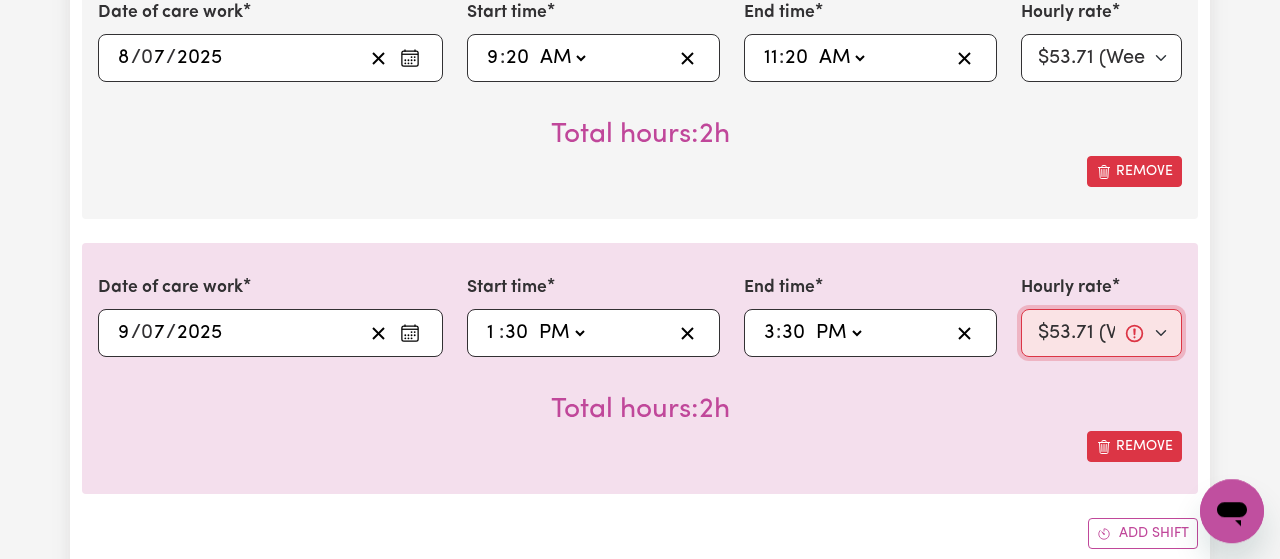 click on "$53.71 (Weekday)" at bounding box center (0, 0) 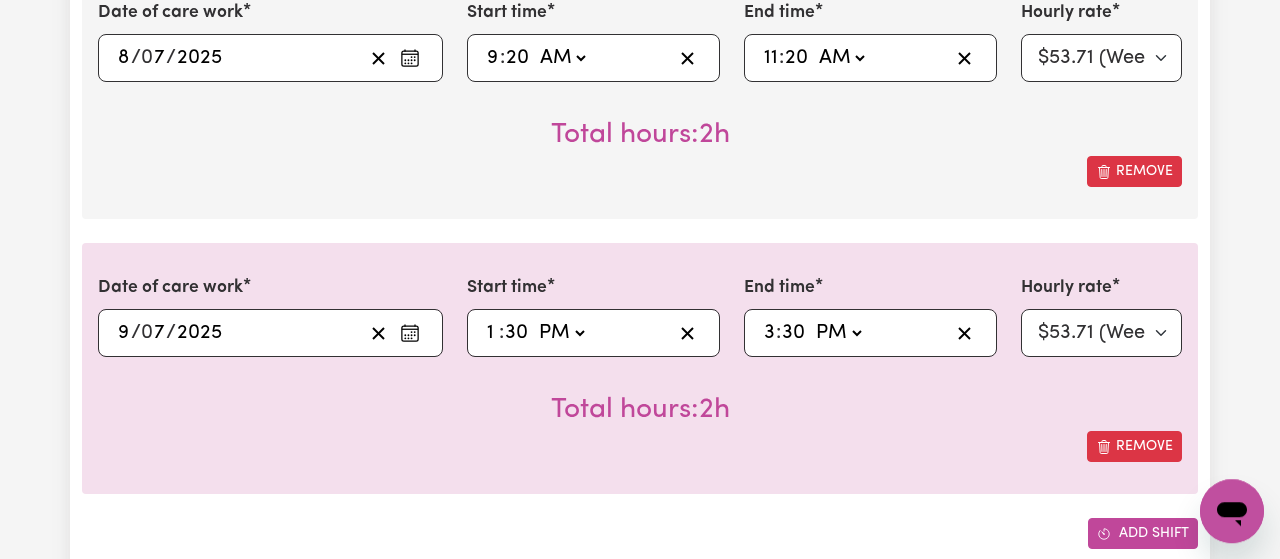 click 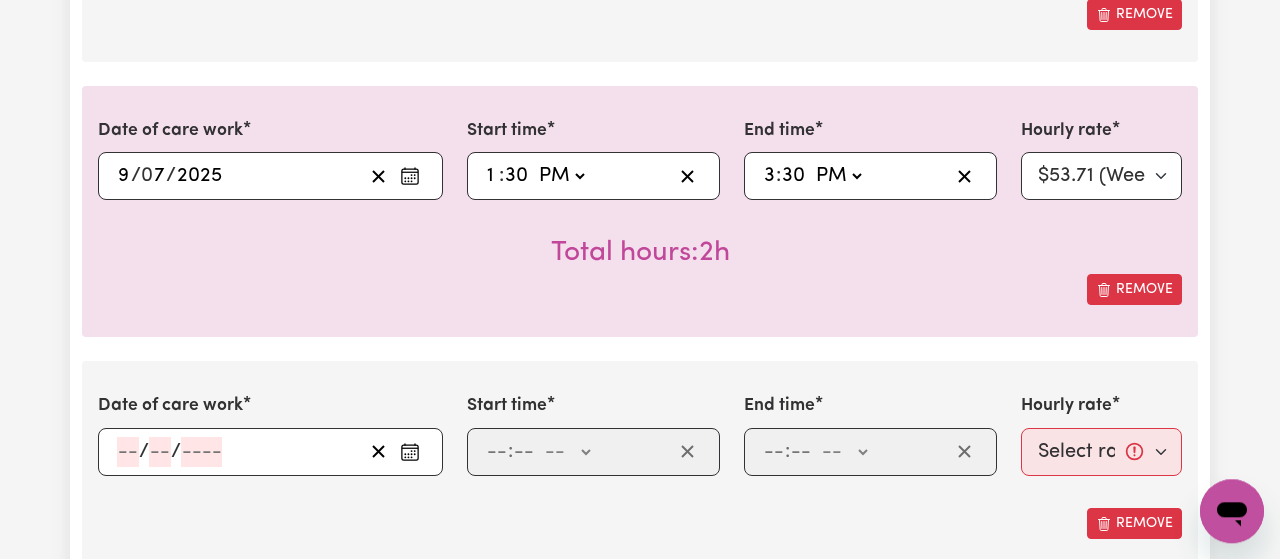scroll, scrollTop: 2232, scrollLeft: 0, axis: vertical 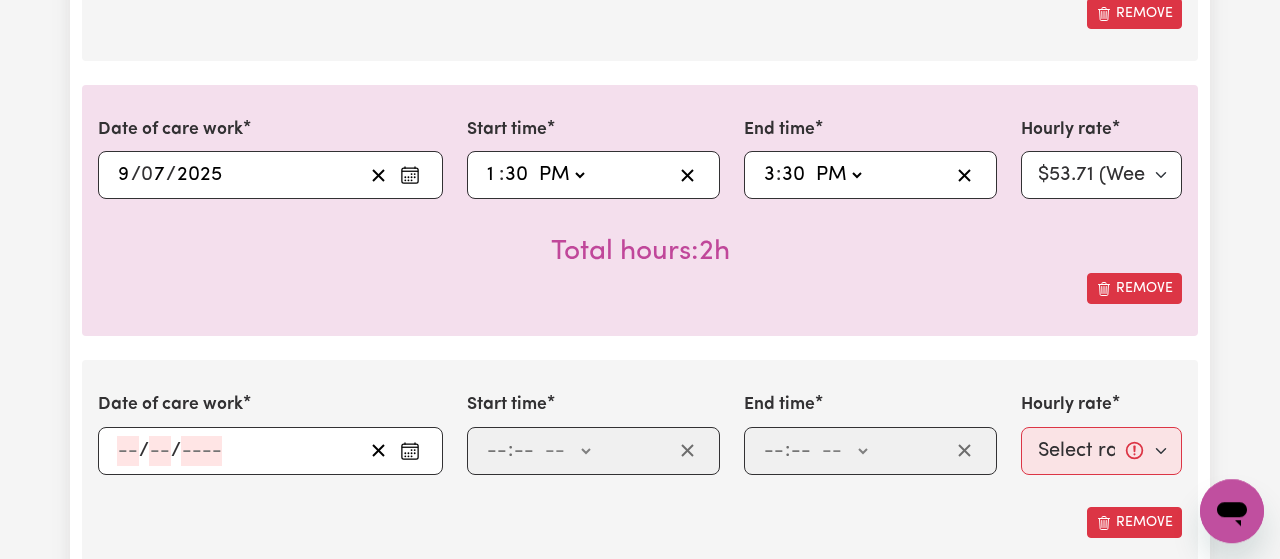 click 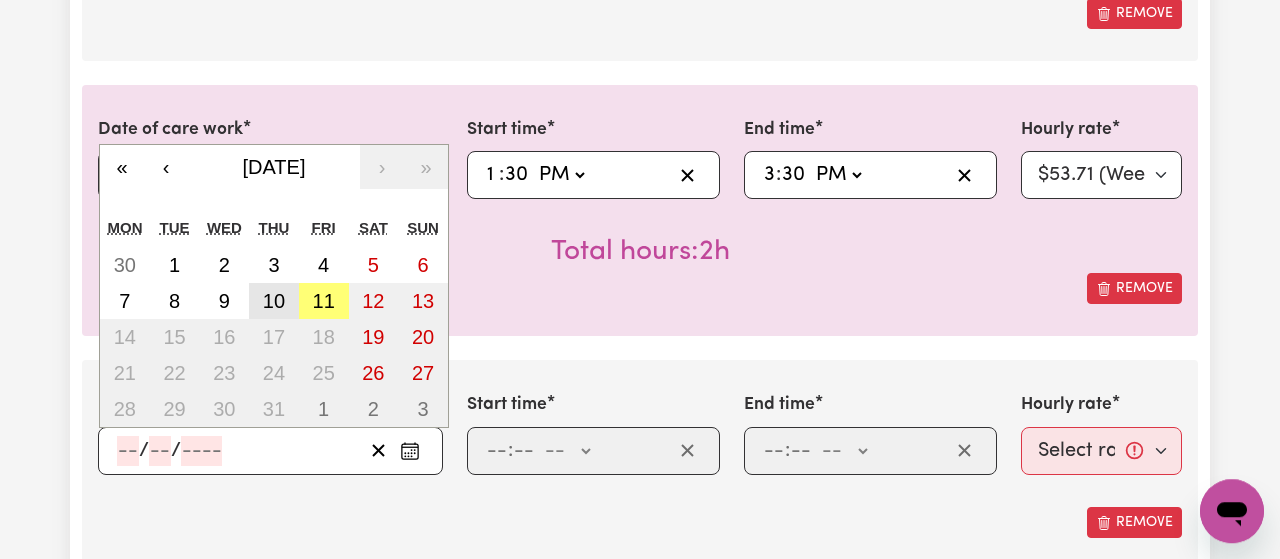 click on "10" at bounding box center [274, 301] 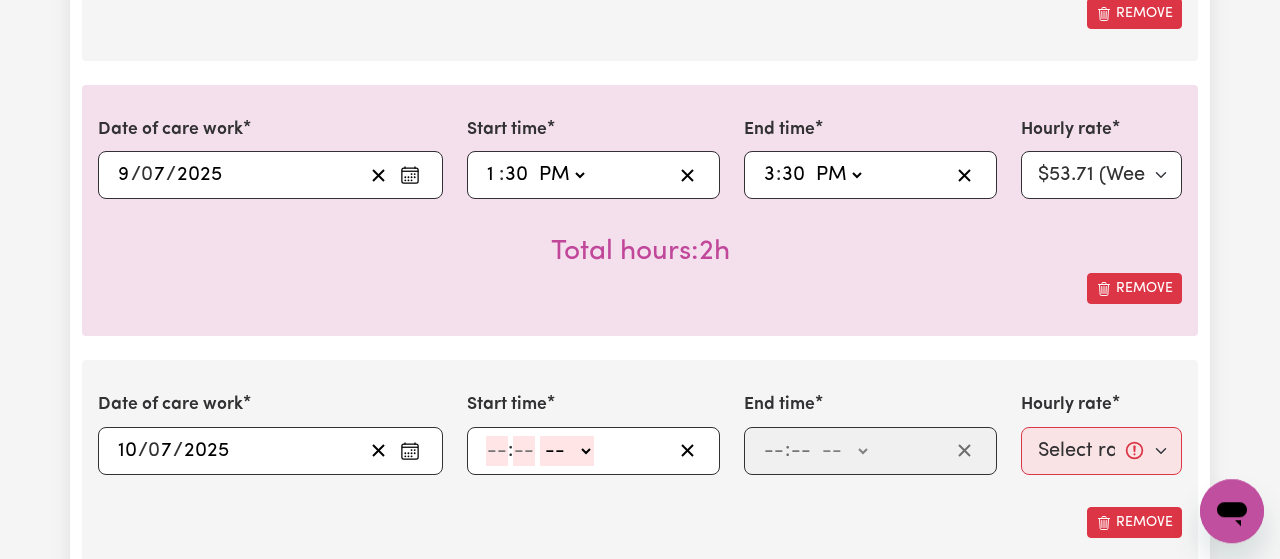 click 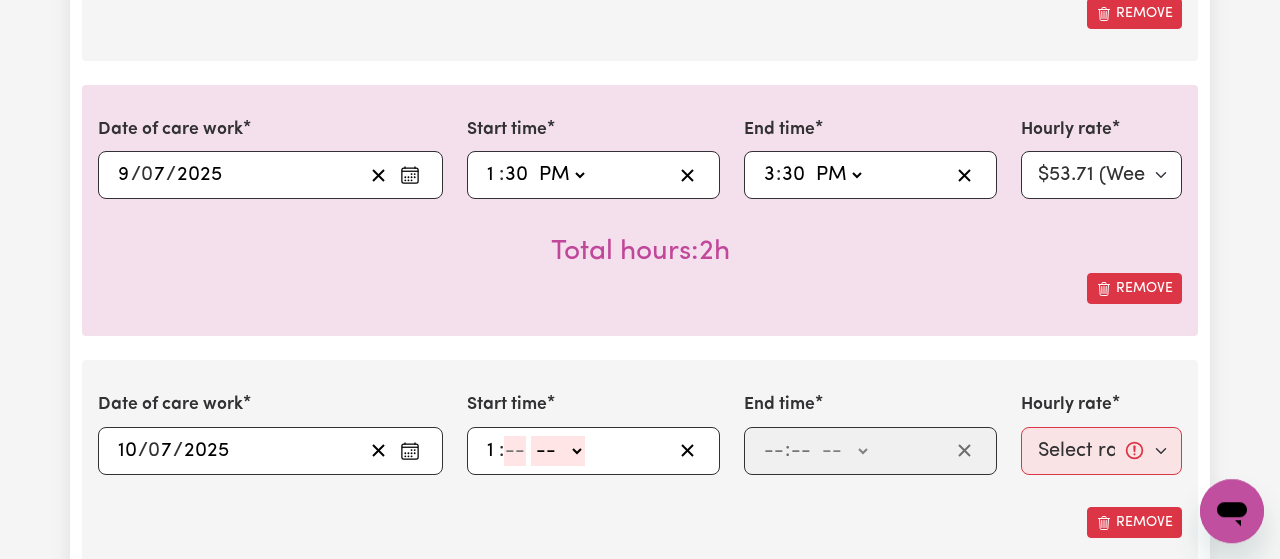 type on "1" 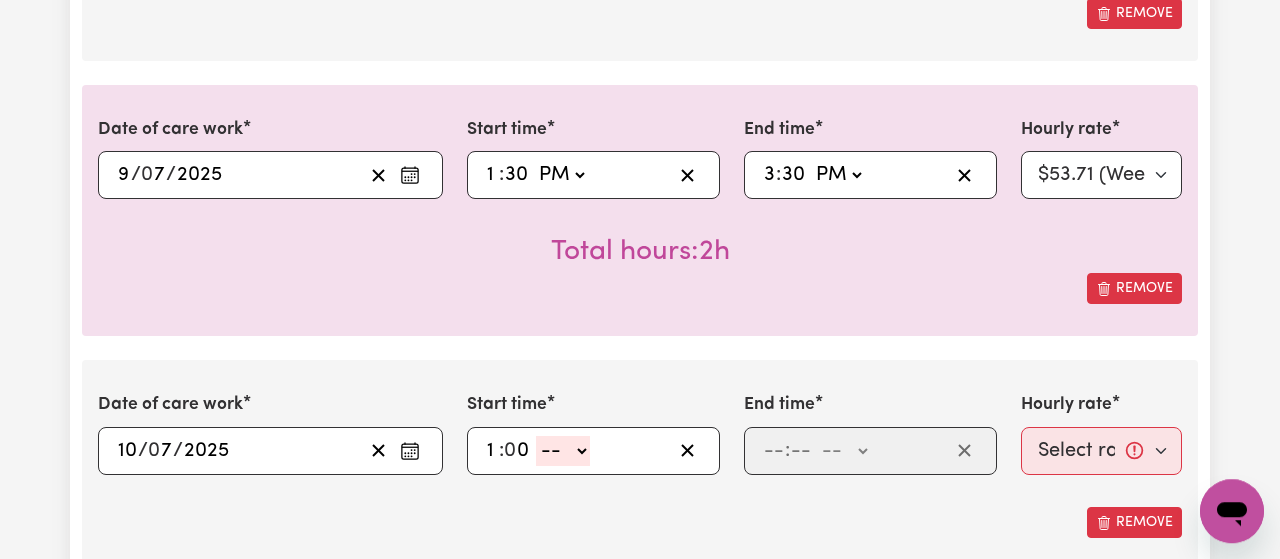 type on "0" 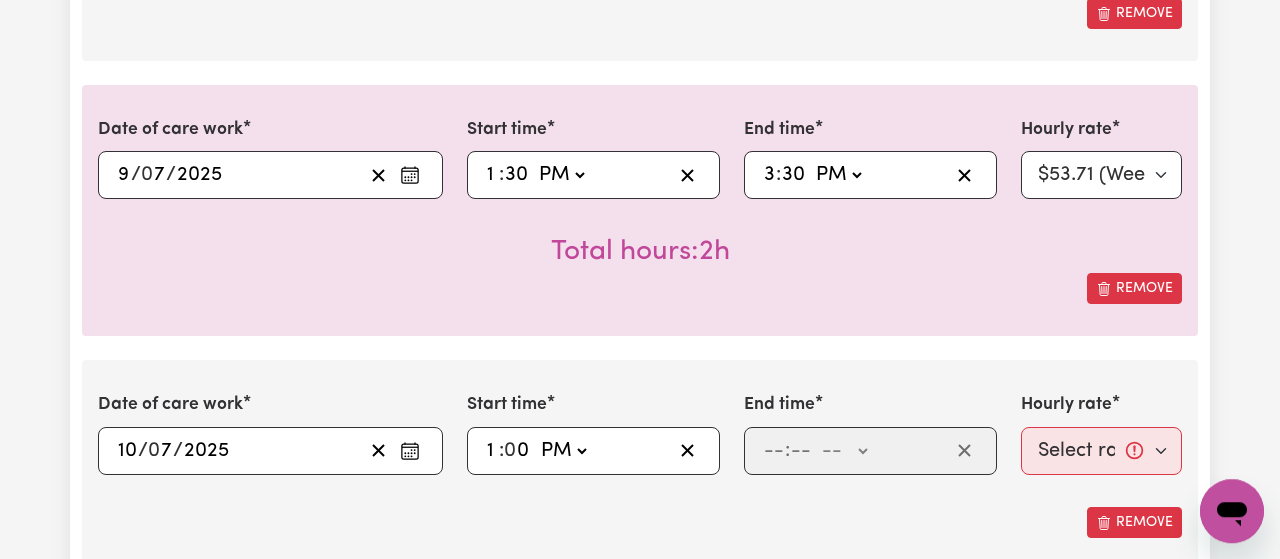 click on "PM" at bounding box center (0, 0) 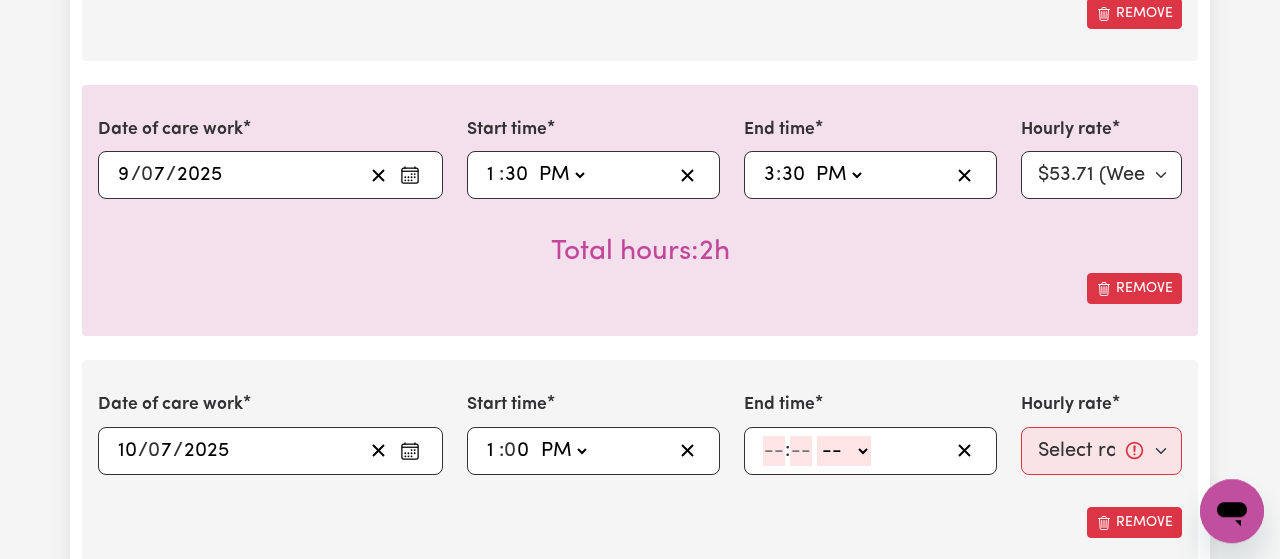 click 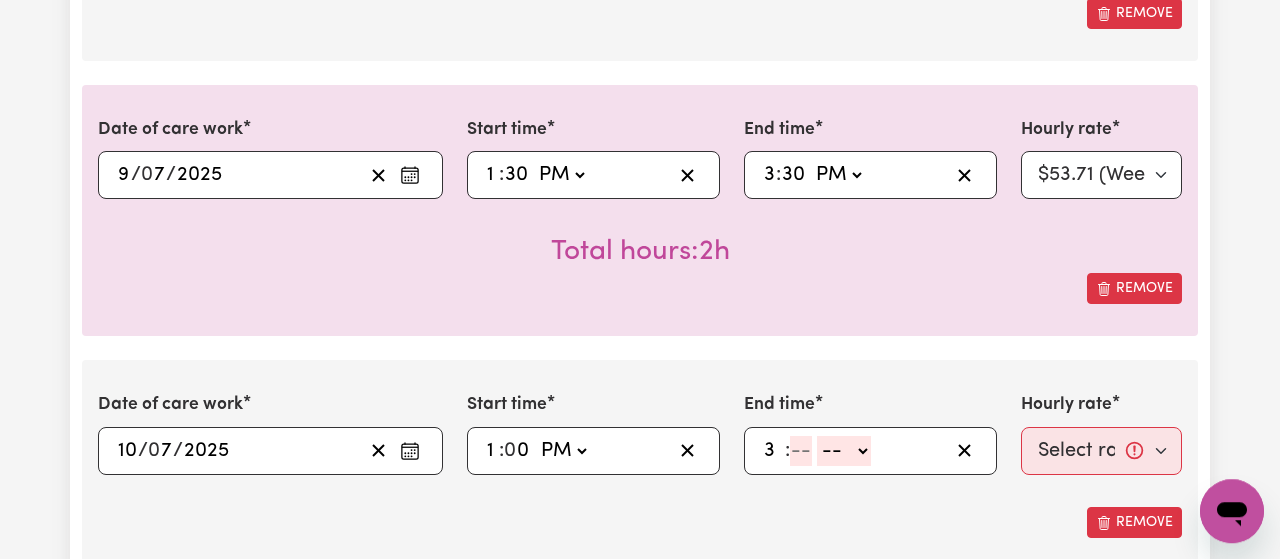 type on "3" 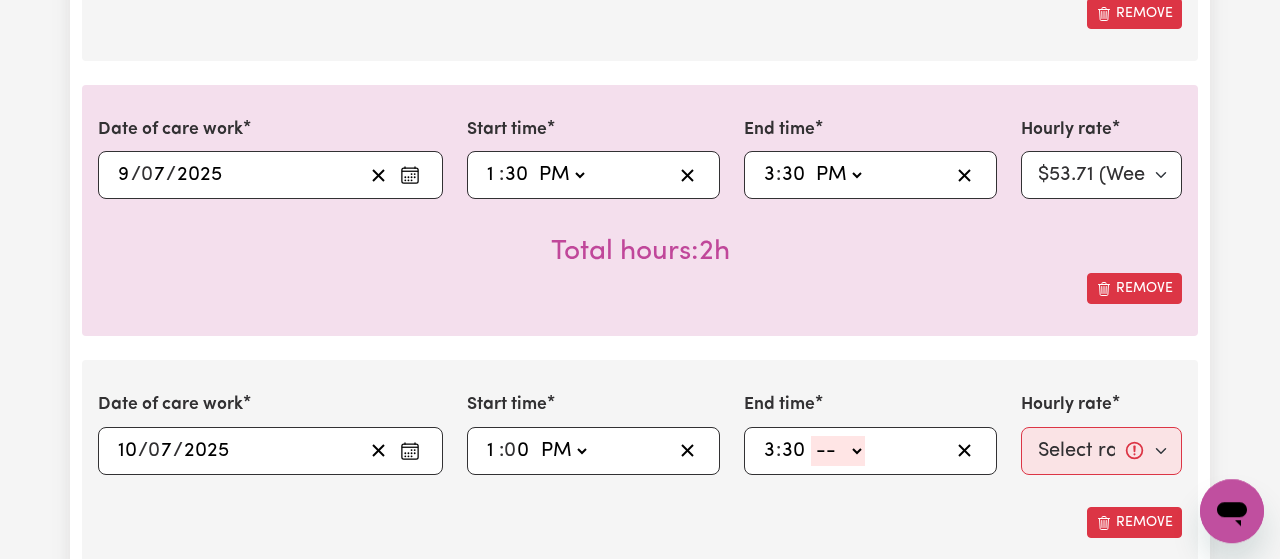 type on "30" 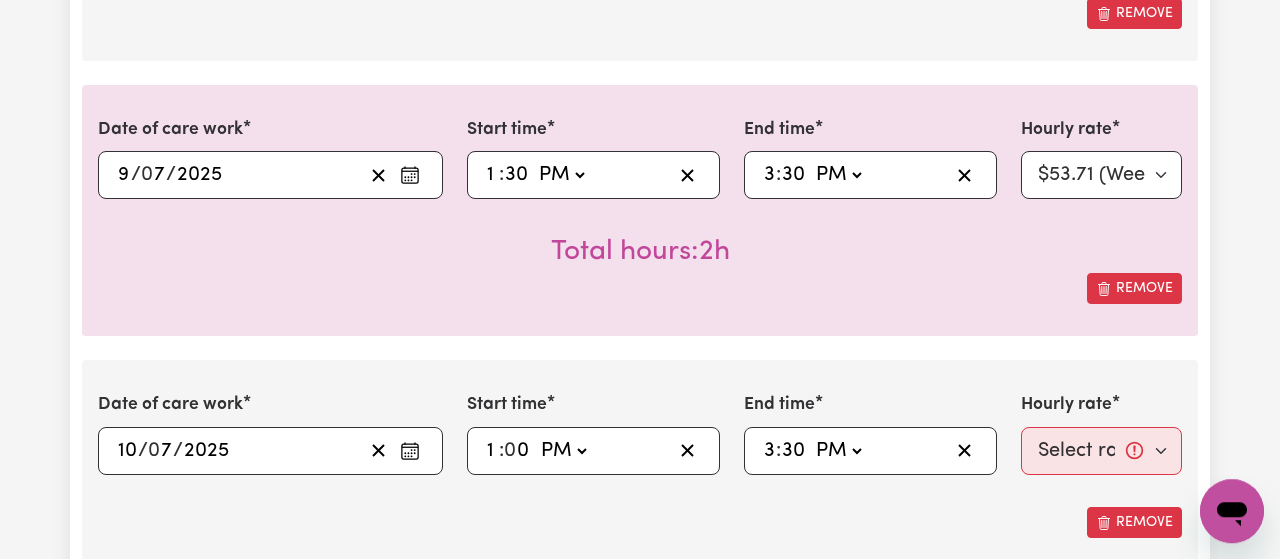 click on "PM" at bounding box center [0, 0] 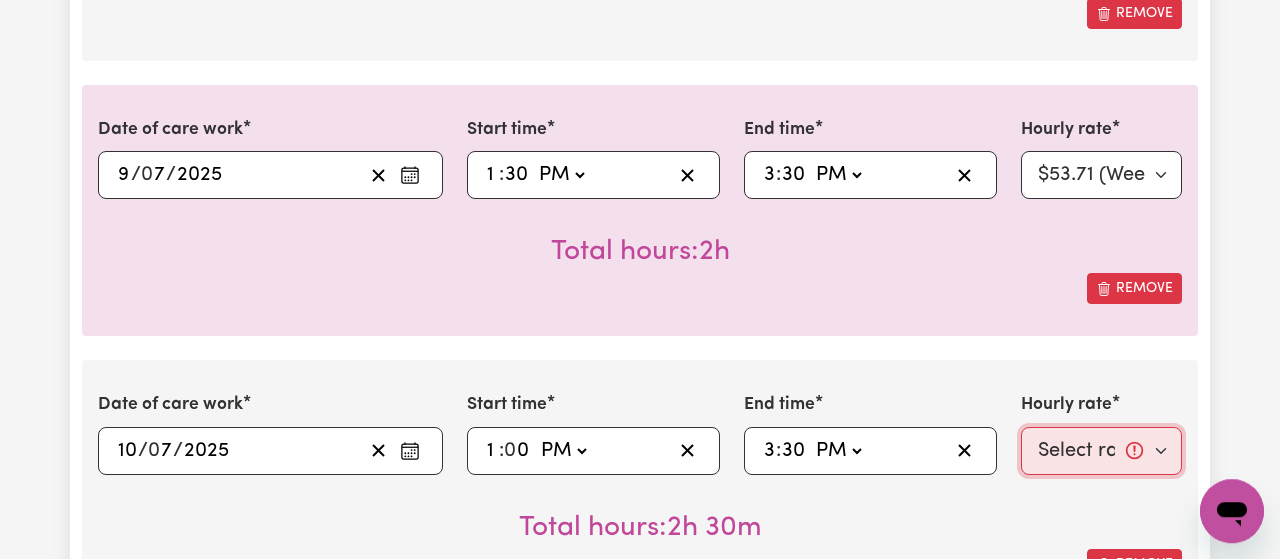 click on "Select rate... $53.71 (Weekday)" at bounding box center [1101, 451] 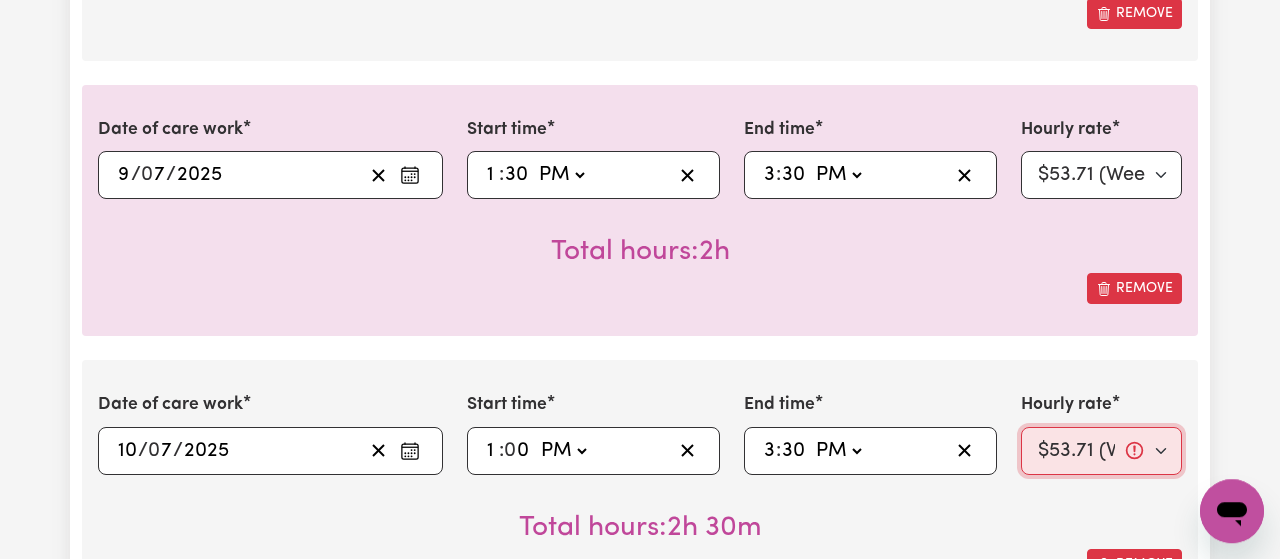 click on "$53.71 (Weekday)" at bounding box center (0, 0) 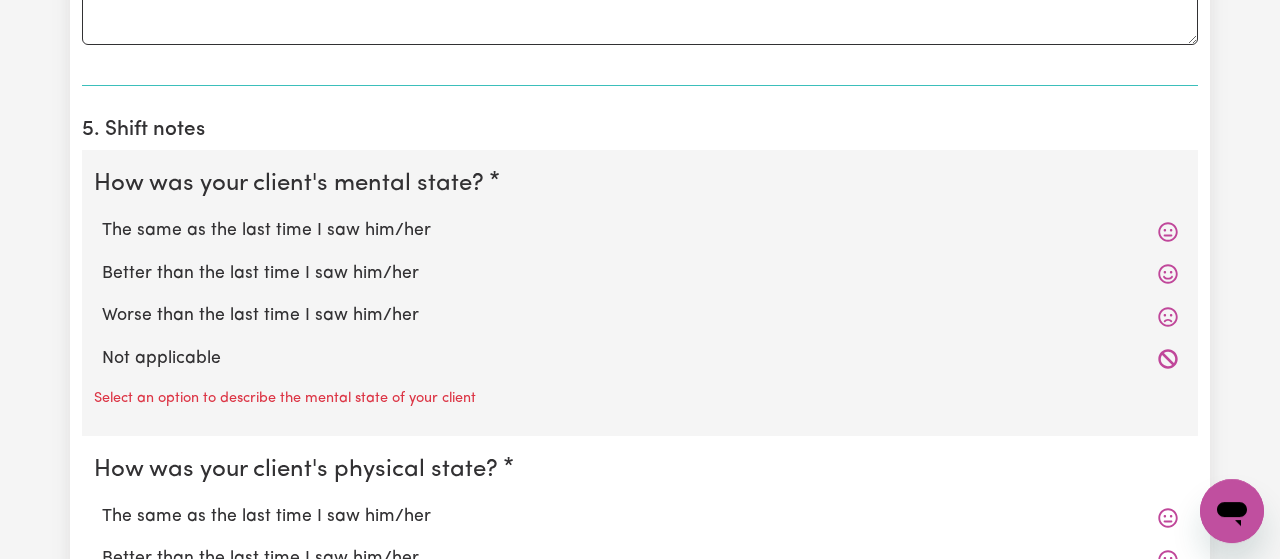 scroll, scrollTop: 3325, scrollLeft: 0, axis: vertical 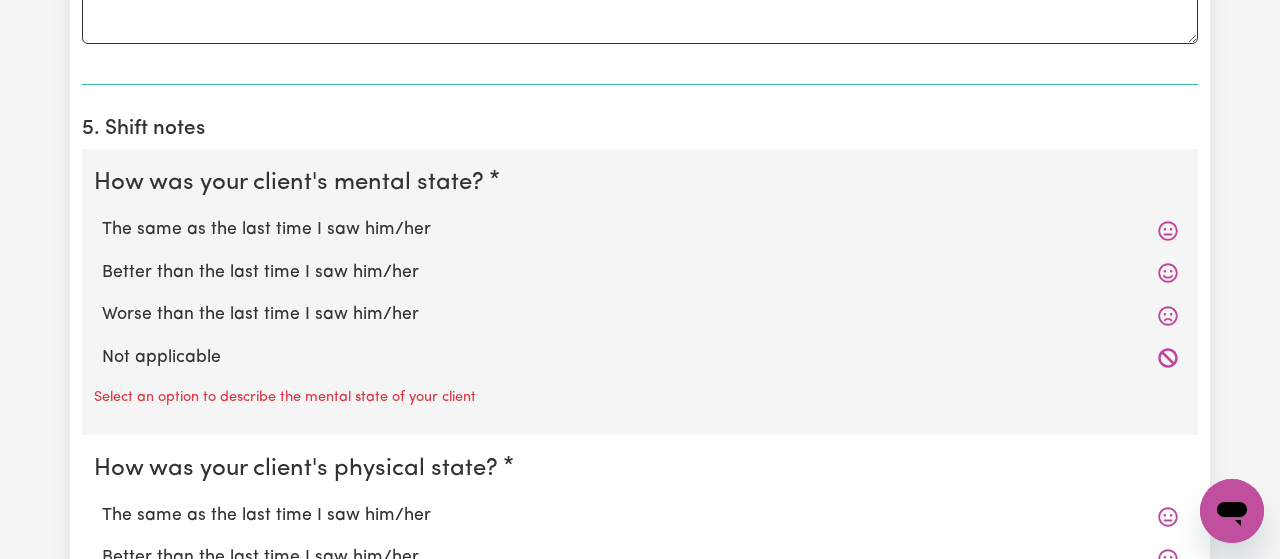 click on "The same as the last time I saw him/her" at bounding box center (640, 230) 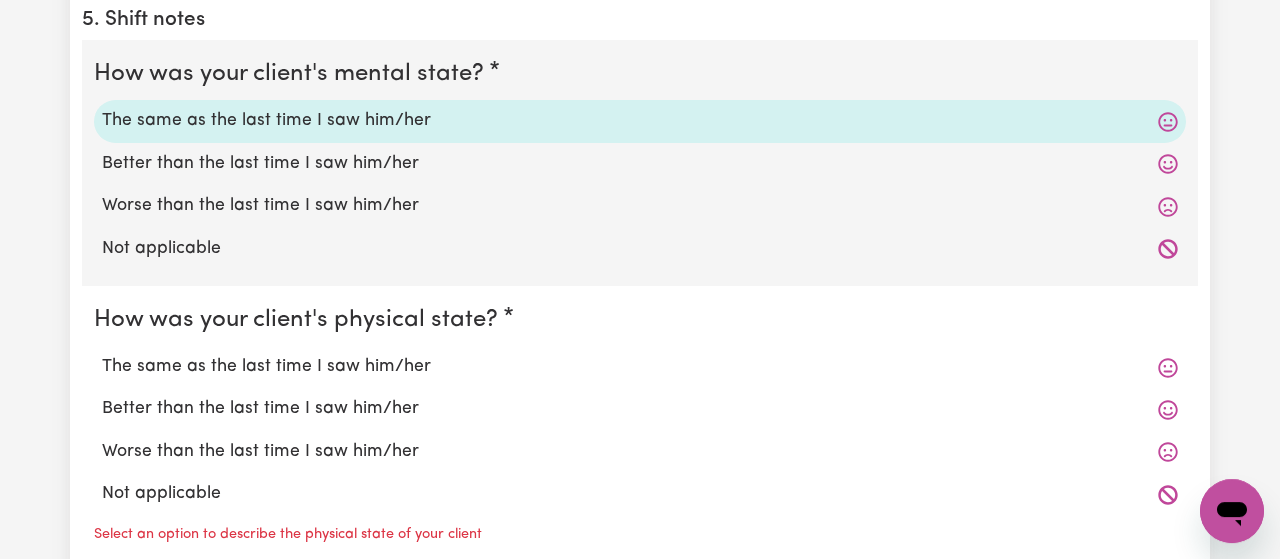 scroll, scrollTop: 3440, scrollLeft: 0, axis: vertical 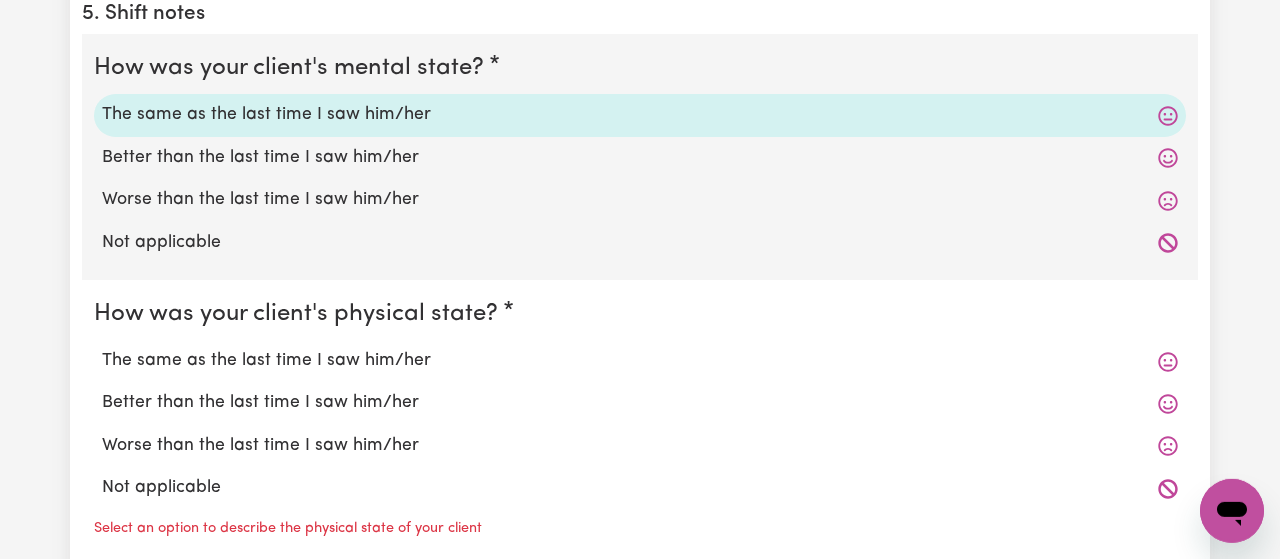 click on "Better than the last time I saw him/her" at bounding box center (640, 158) 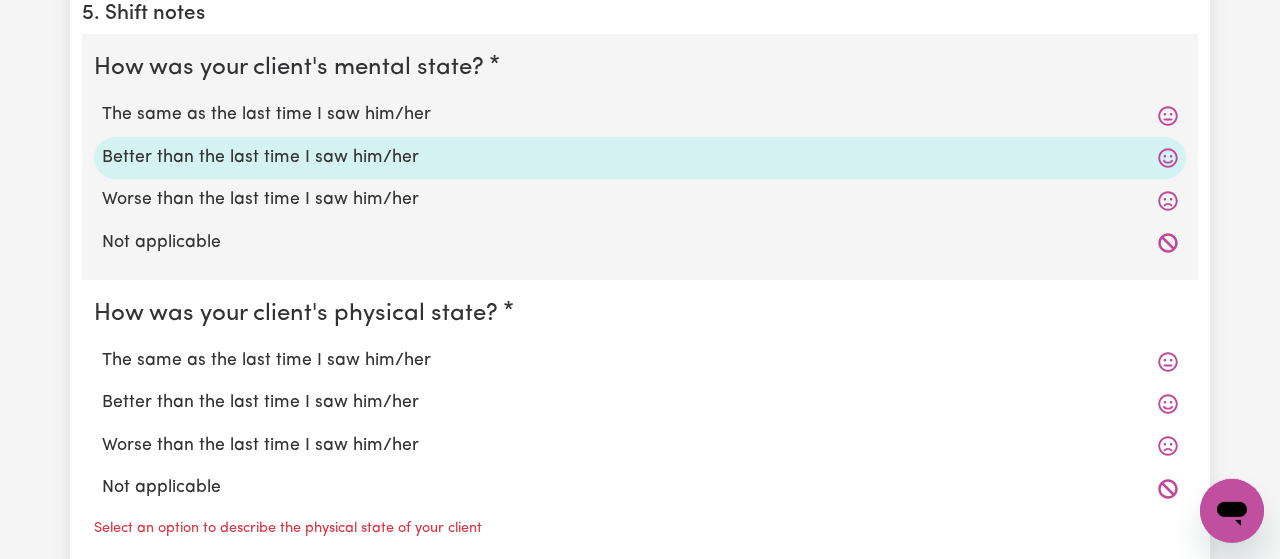 click on "The same as the last time I saw him/her" at bounding box center [640, 361] 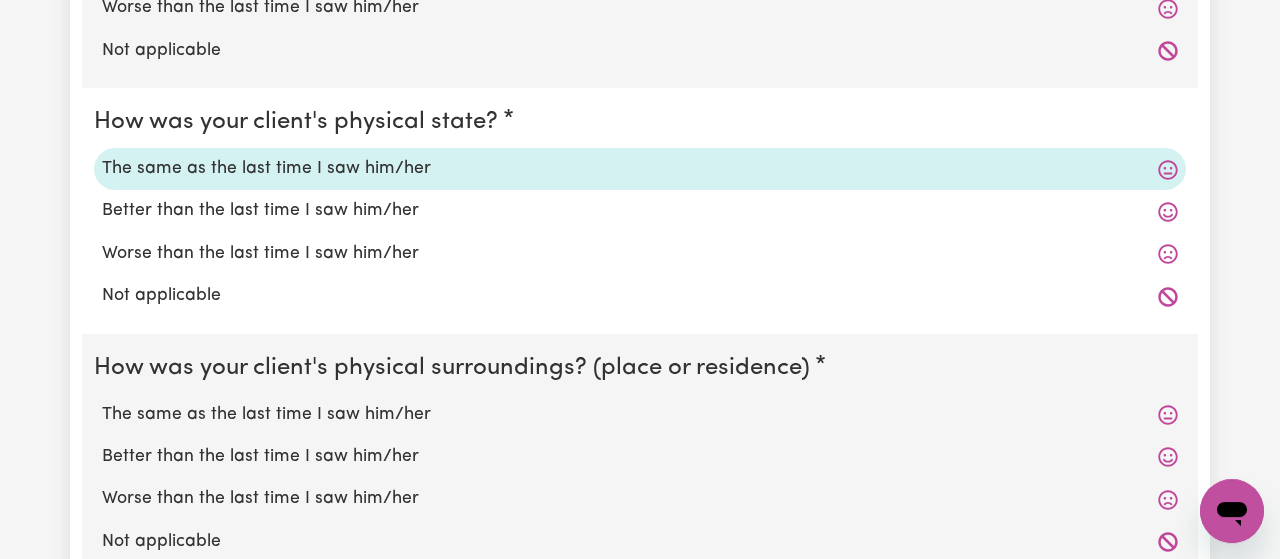 scroll, scrollTop: 3644, scrollLeft: 0, axis: vertical 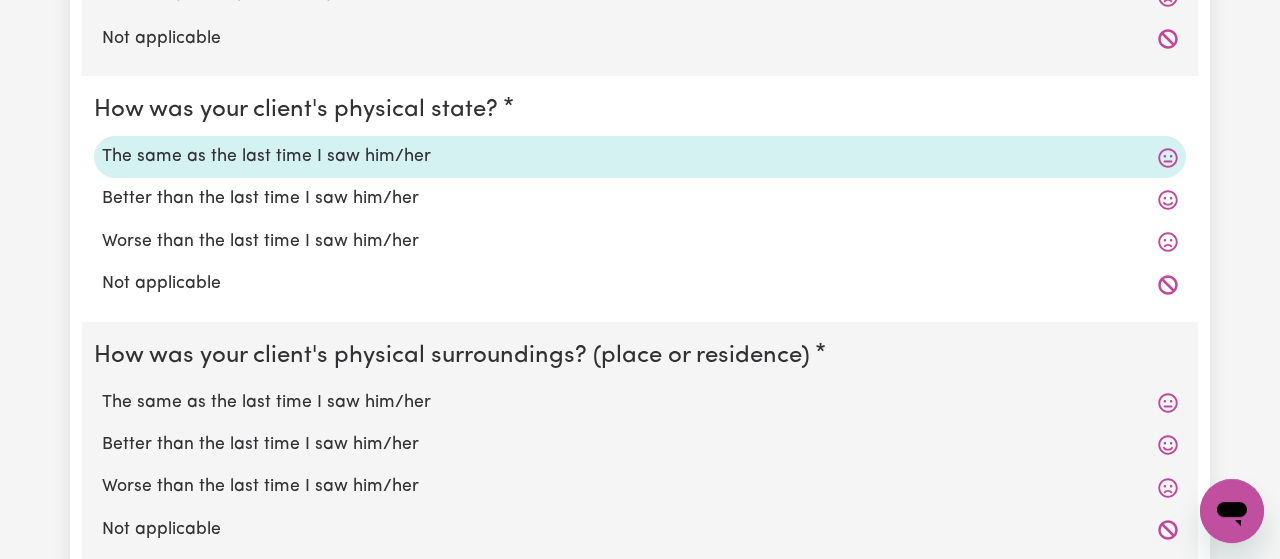 click on "Better than the last time I saw him/her" at bounding box center (640, 199) 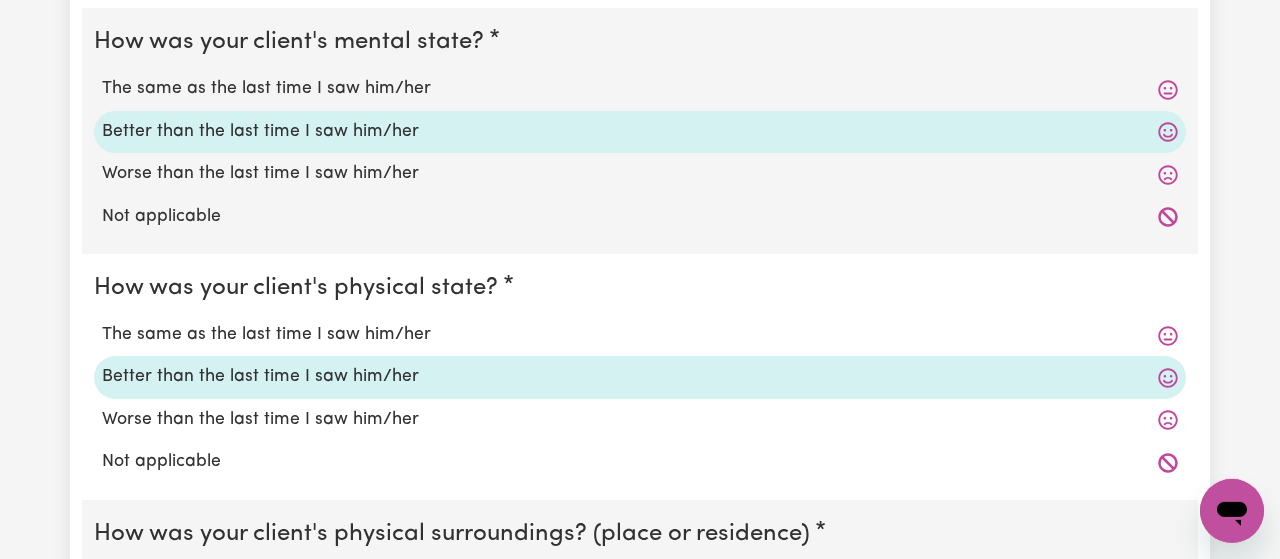 scroll, scrollTop: 3432, scrollLeft: 0, axis: vertical 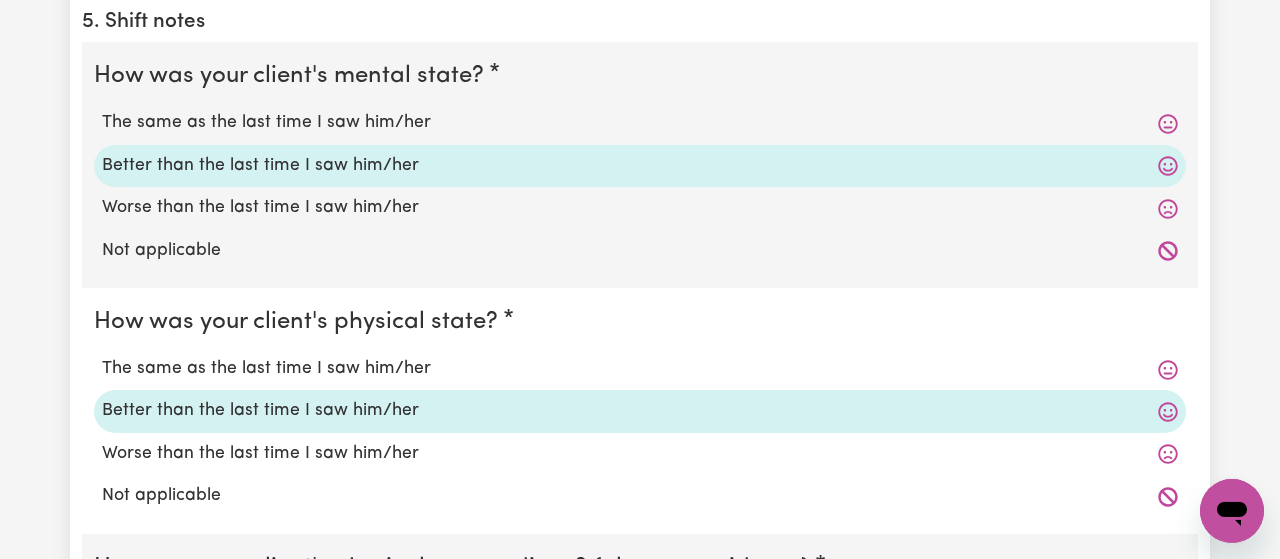 click on "The same as the last time I saw him/her" at bounding box center [640, 123] 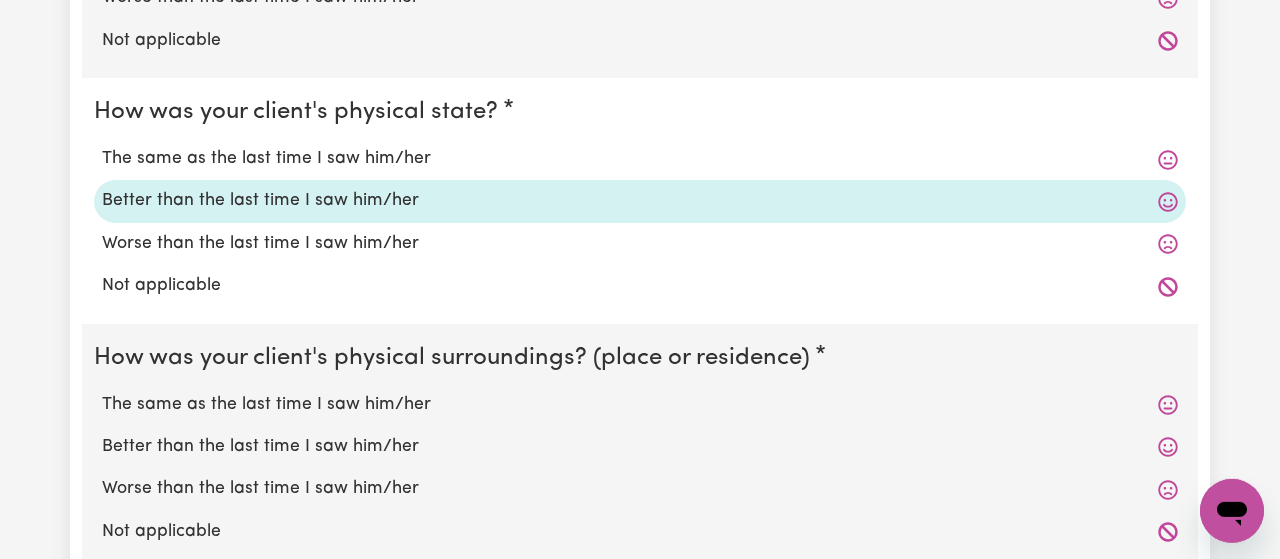 scroll, scrollTop: 3652, scrollLeft: 0, axis: vertical 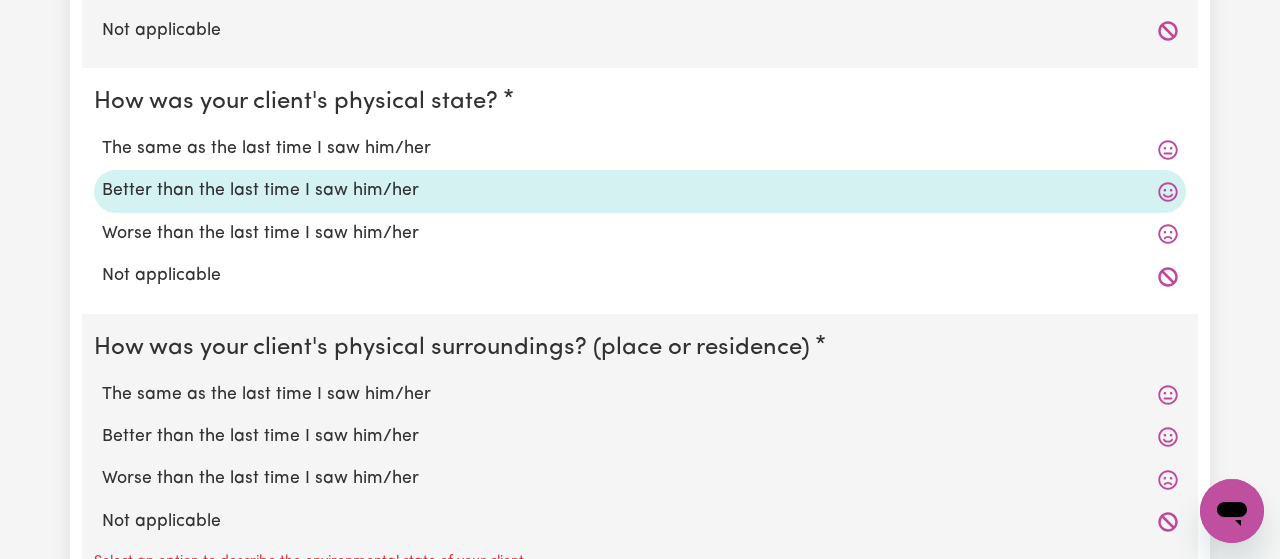 click on "The same as the last time I saw him/her" at bounding box center [640, 395] 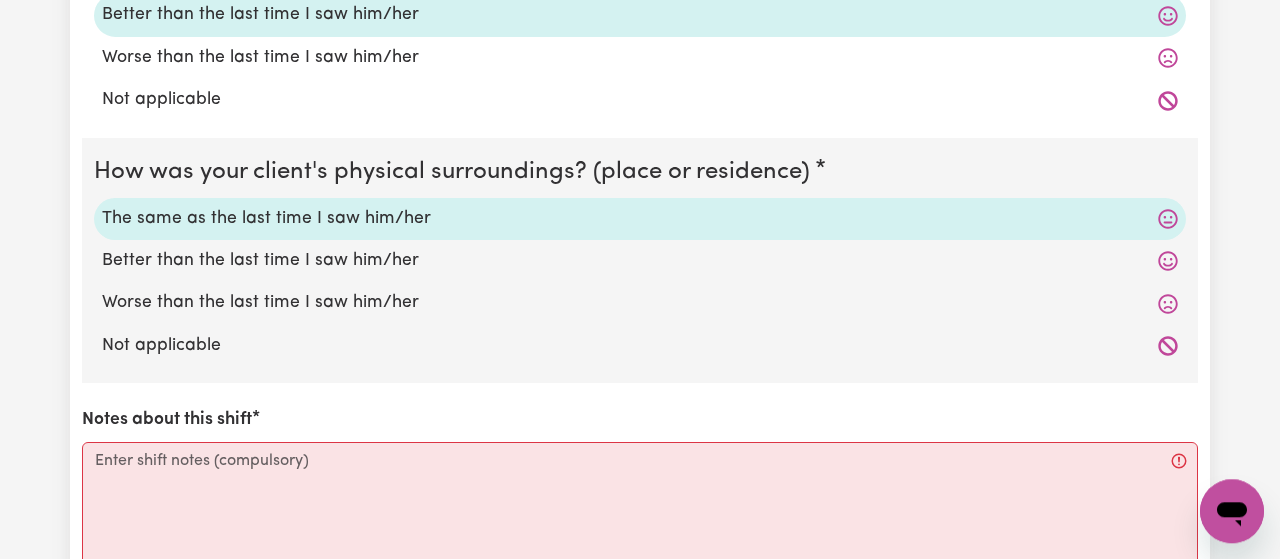 scroll, scrollTop: 3852, scrollLeft: 0, axis: vertical 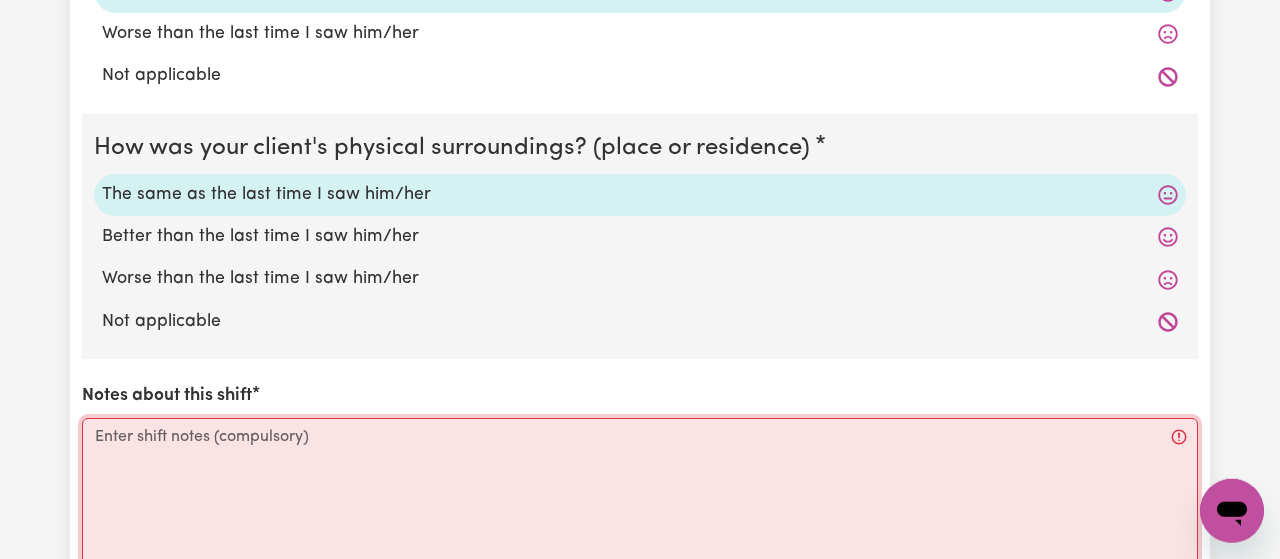 click on "Notes about this shift" at bounding box center [640, 493] 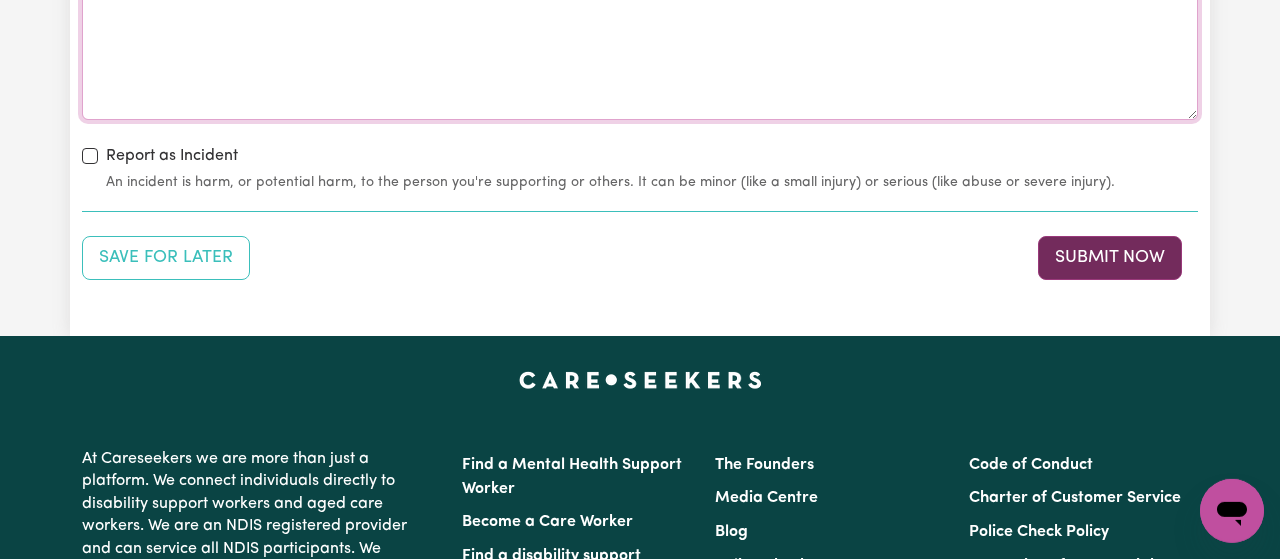 scroll, scrollTop: 4305, scrollLeft: 0, axis: vertical 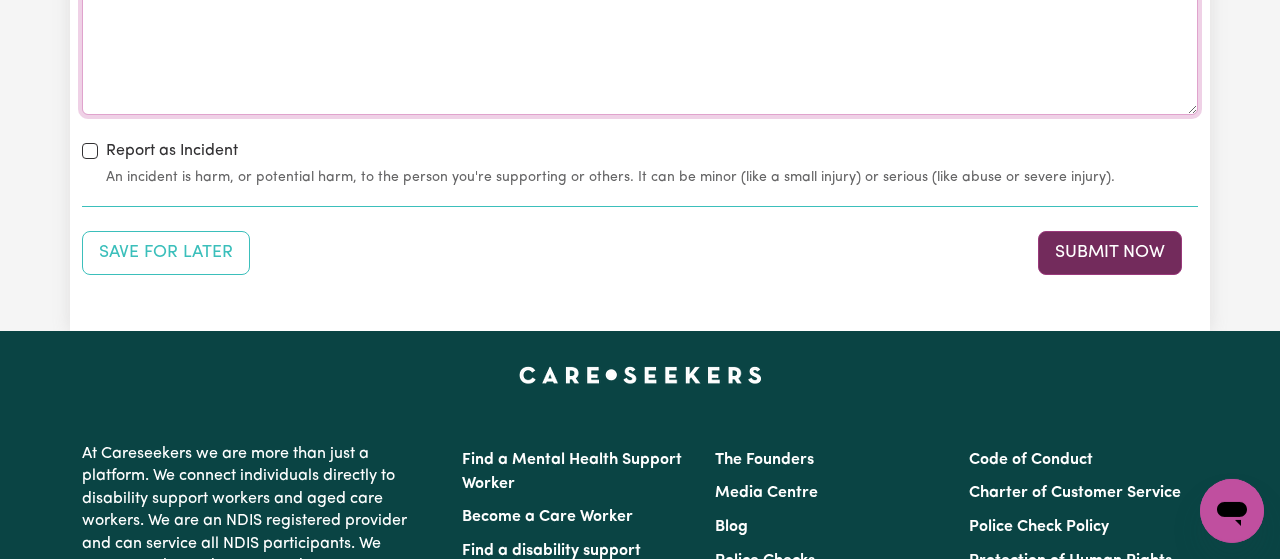 type on "Despite her eventful week, it seems she had enough energy to get through." 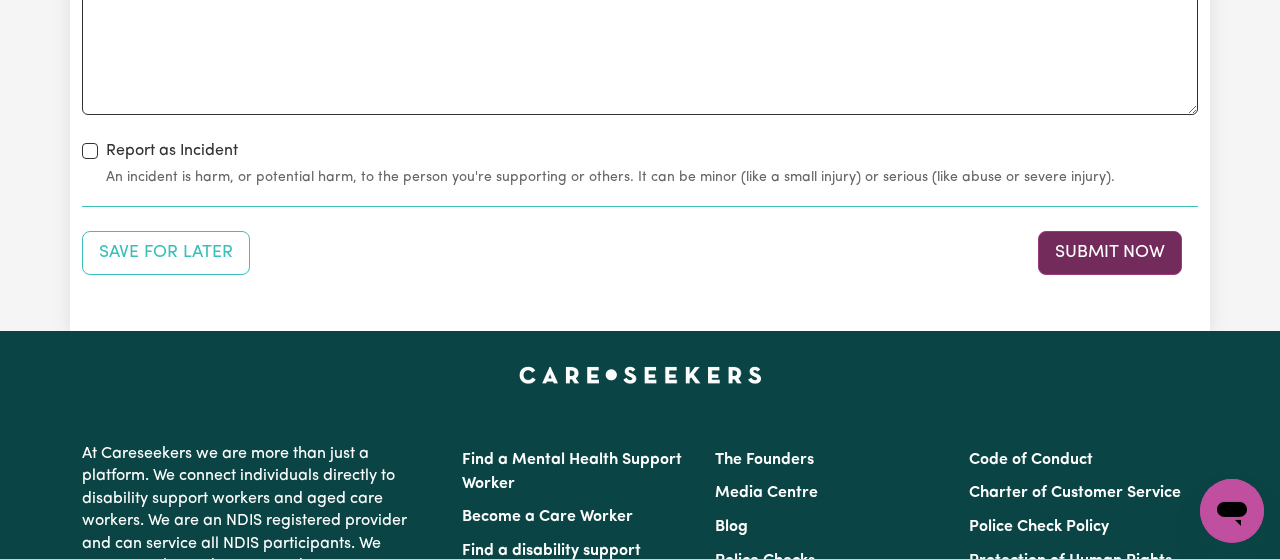 click on "Submit Now" at bounding box center (1110, 253) 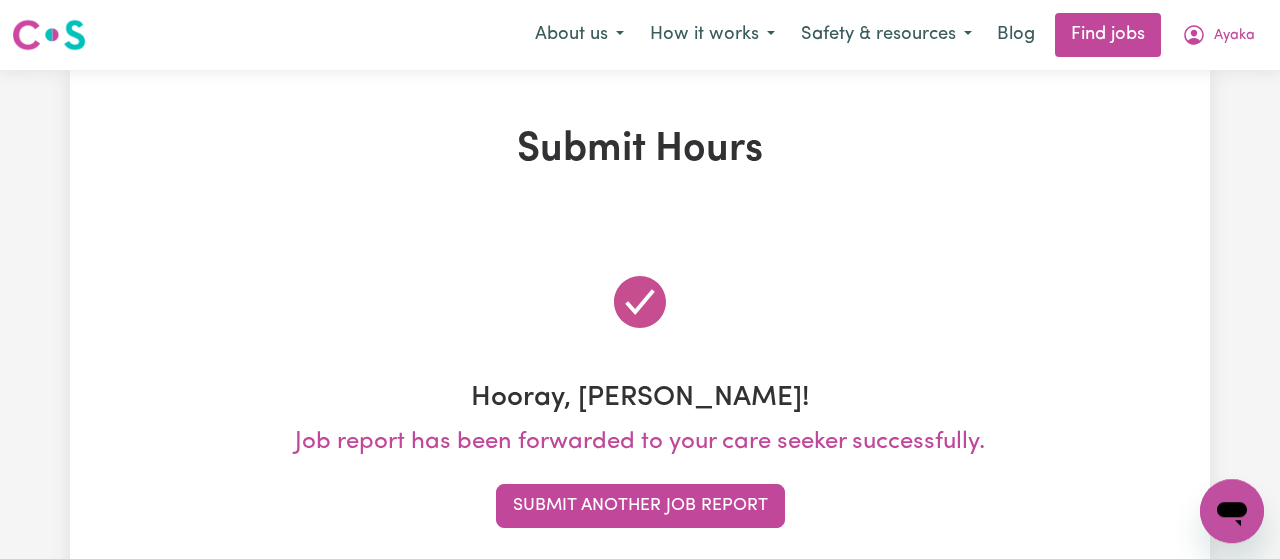 scroll, scrollTop: 0, scrollLeft: 0, axis: both 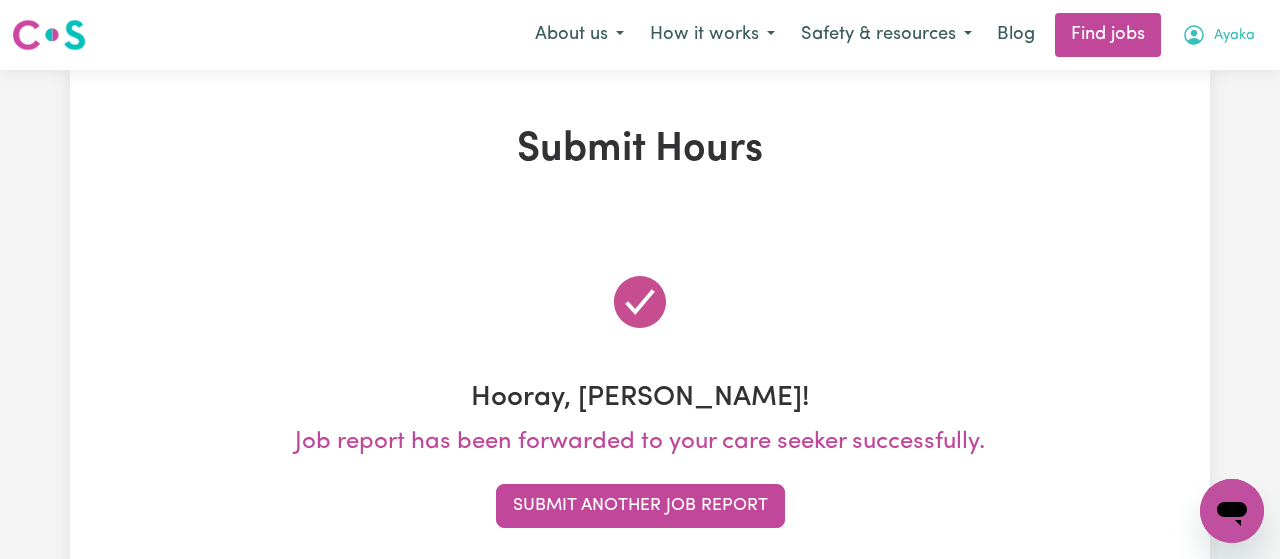 click on "Ayaka" at bounding box center (1218, 35) 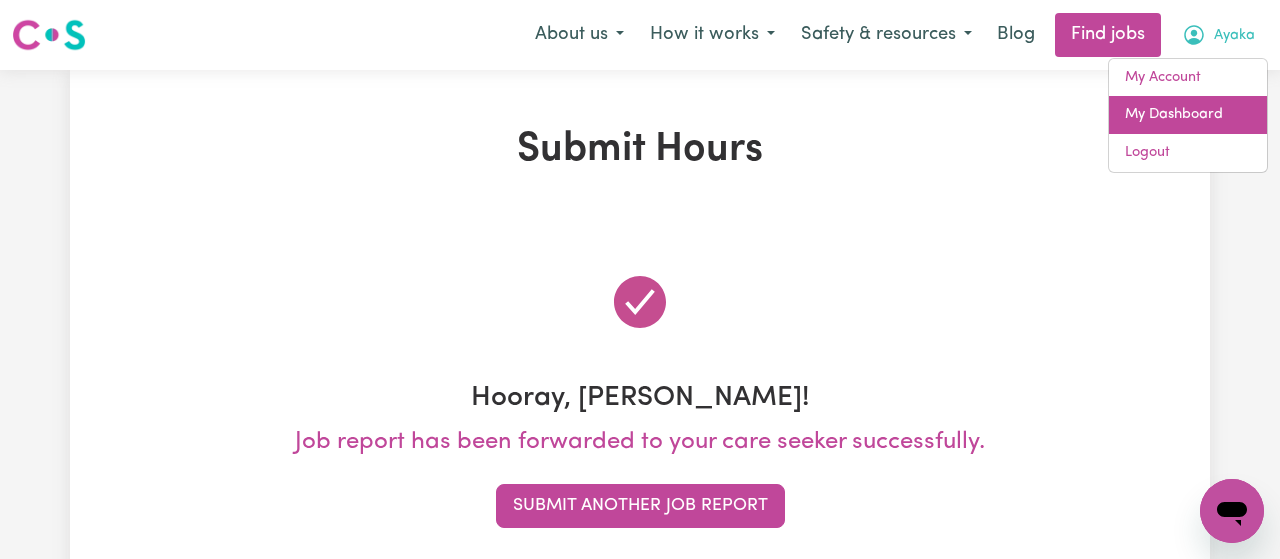 click on "My Dashboard" at bounding box center [1188, 115] 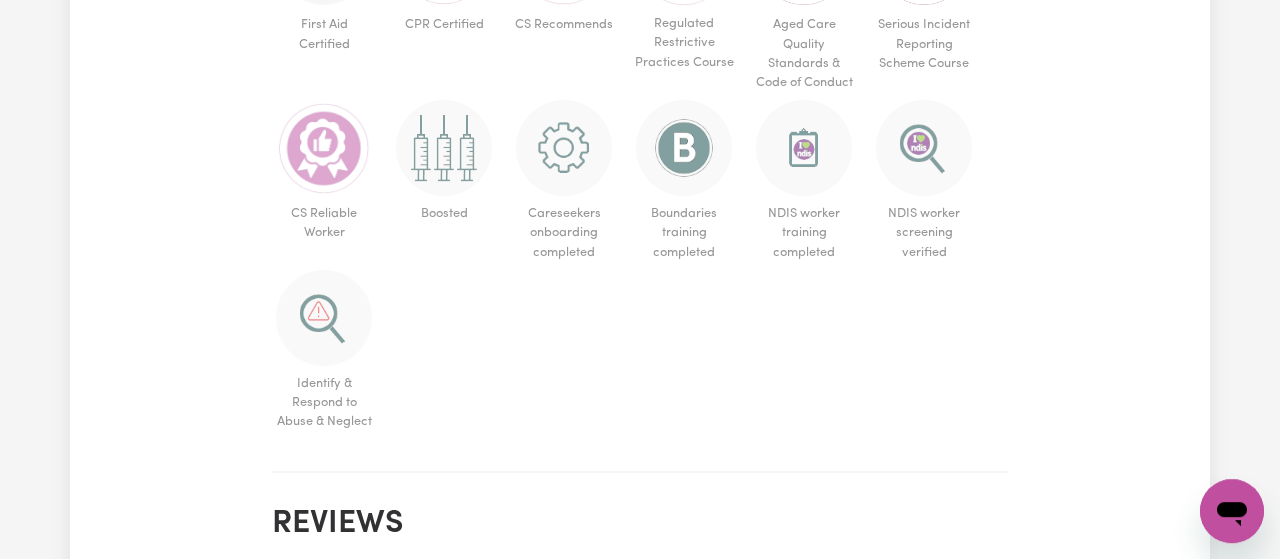 scroll, scrollTop: 1390, scrollLeft: 0, axis: vertical 